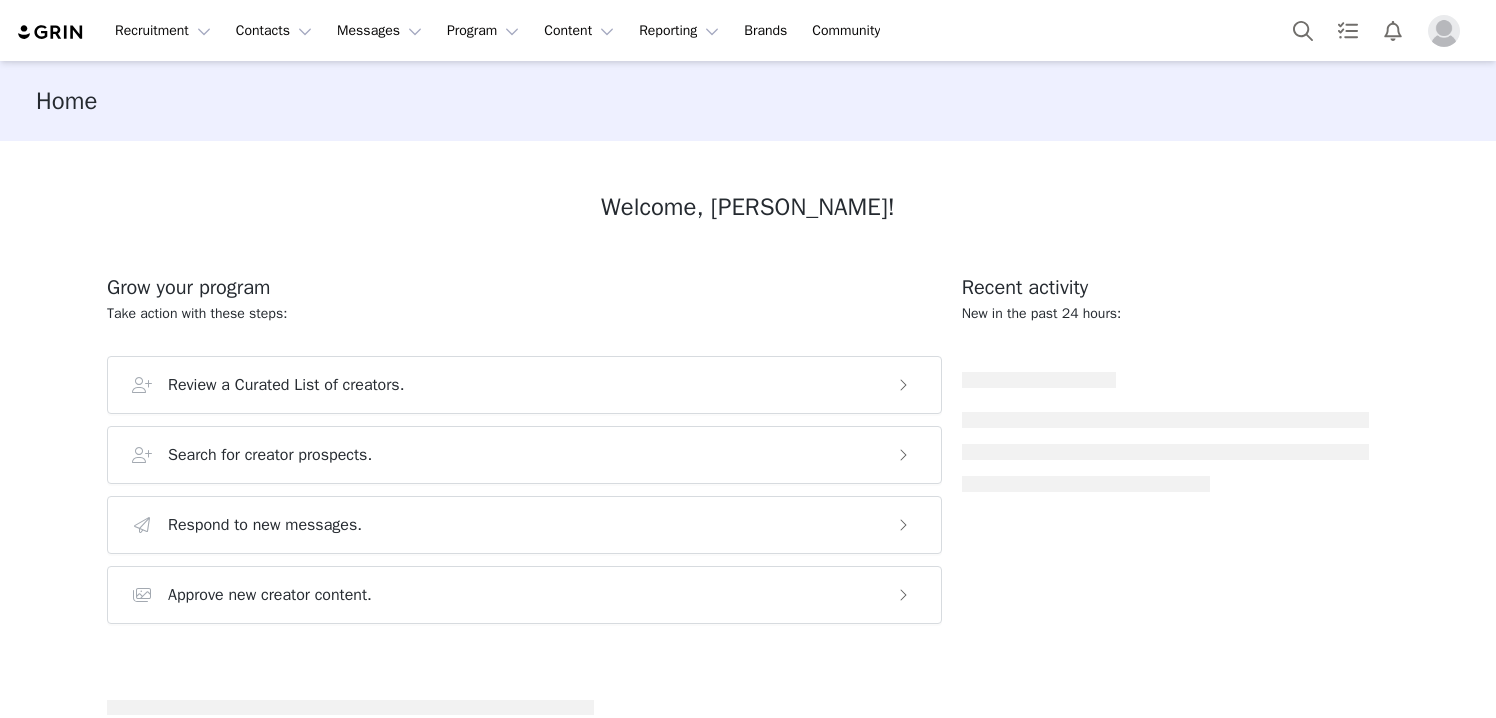 scroll, scrollTop: 0, scrollLeft: 0, axis: both 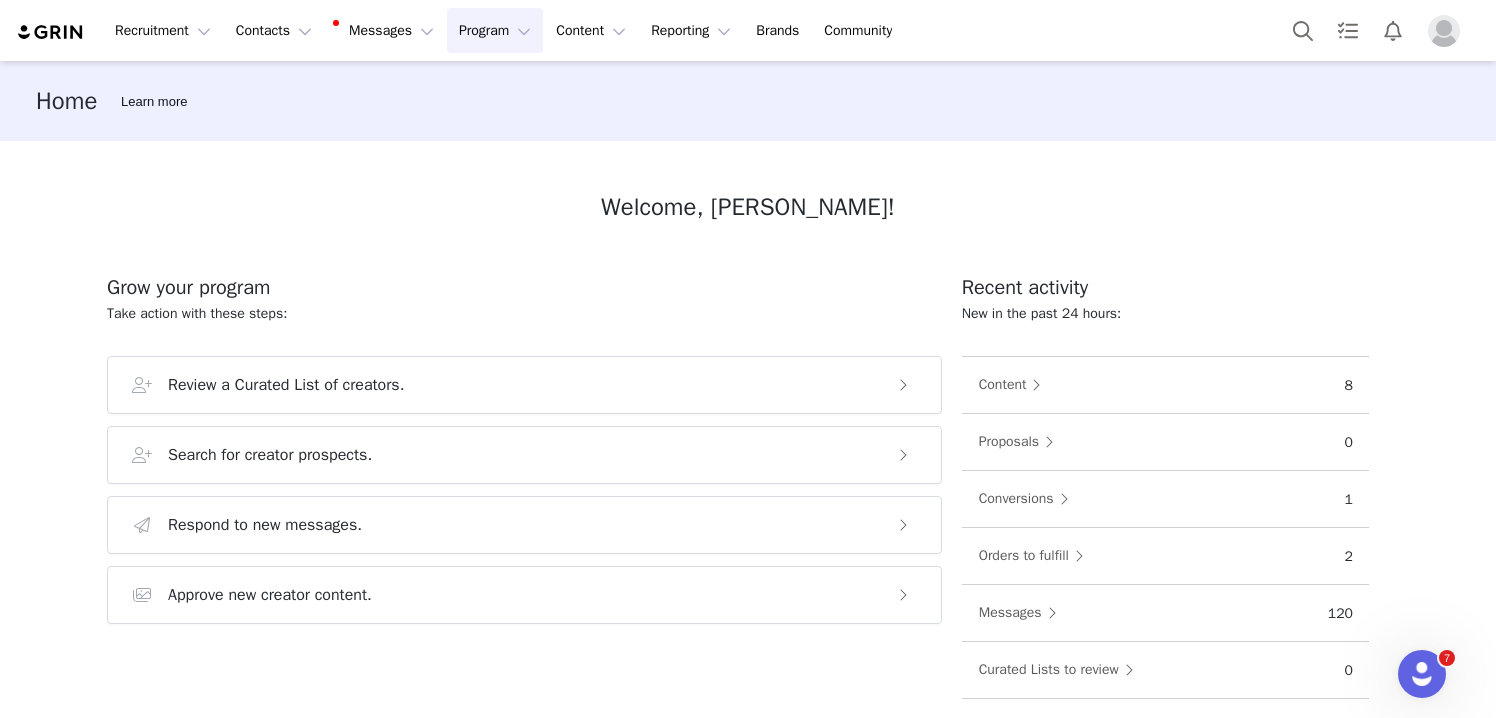 click on "Program Program" at bounding box center (495, 30) 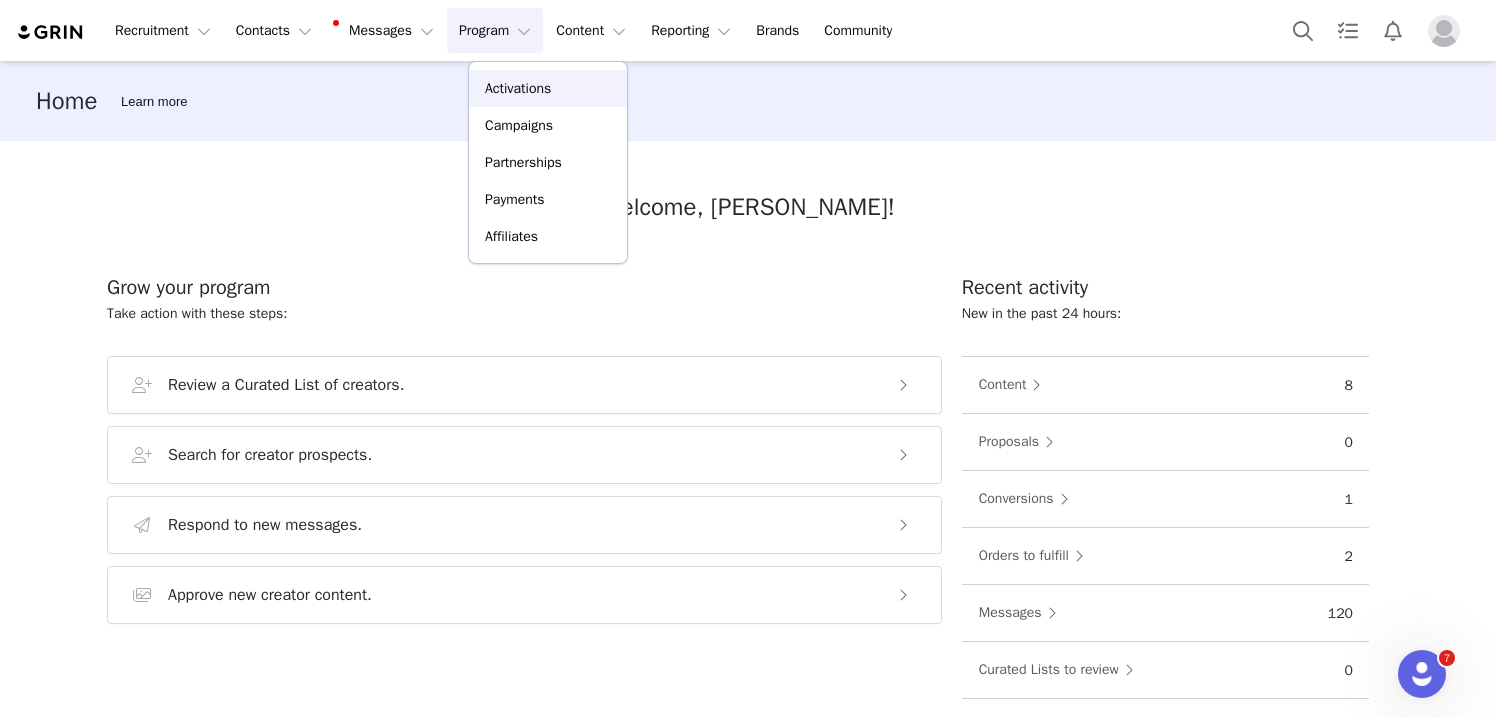click on "Activations" at bounding box center (518, 88) 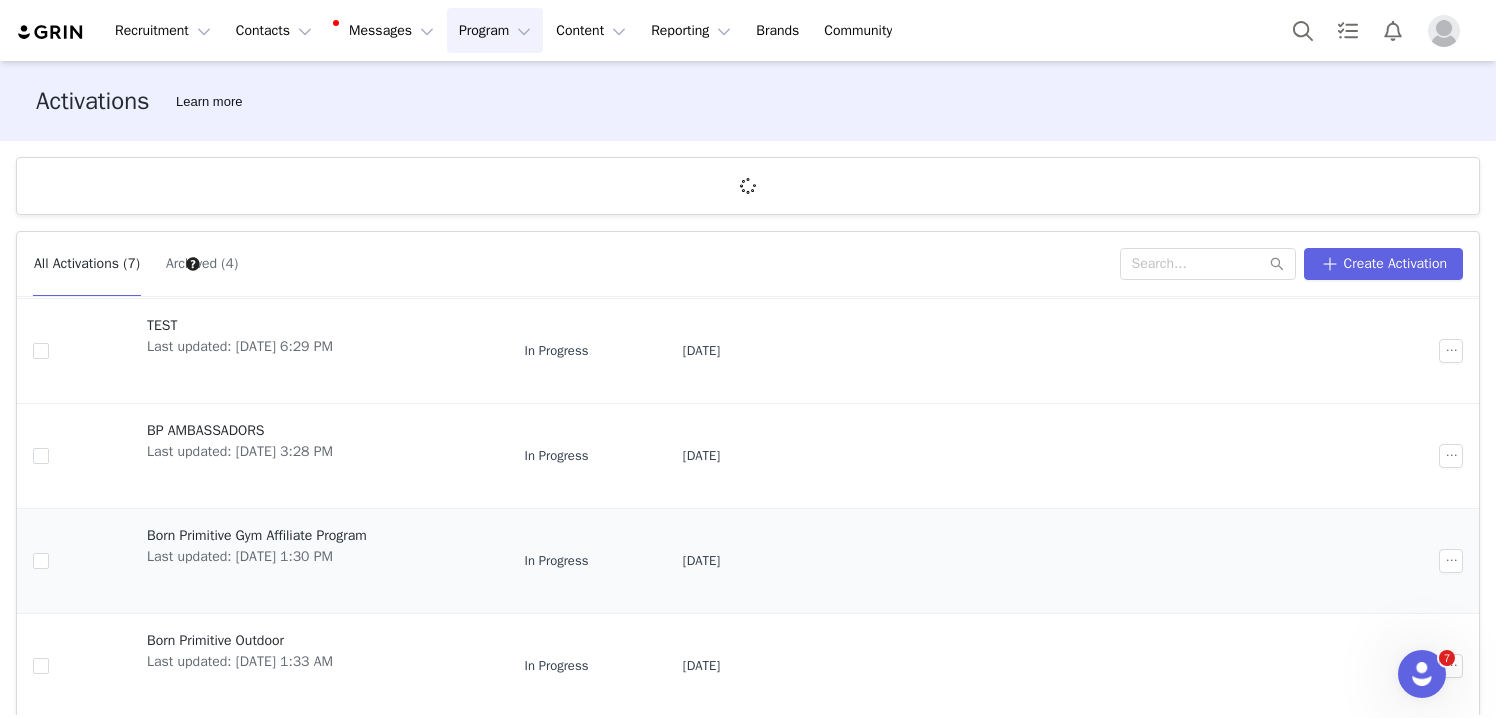 scroll, scrollTop: 0, scrollLeft: 0, axis: both 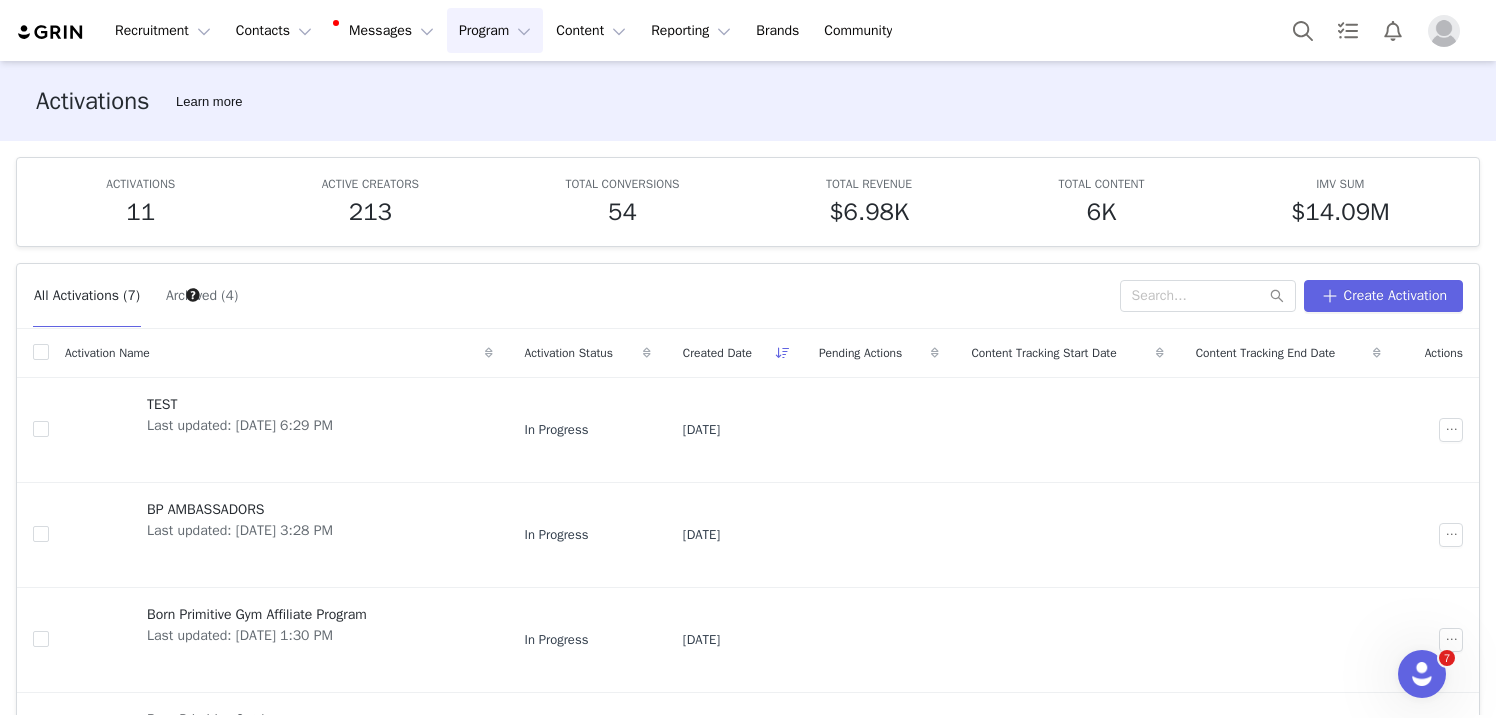 click on "Program Program" at bounding box center [495, 30] 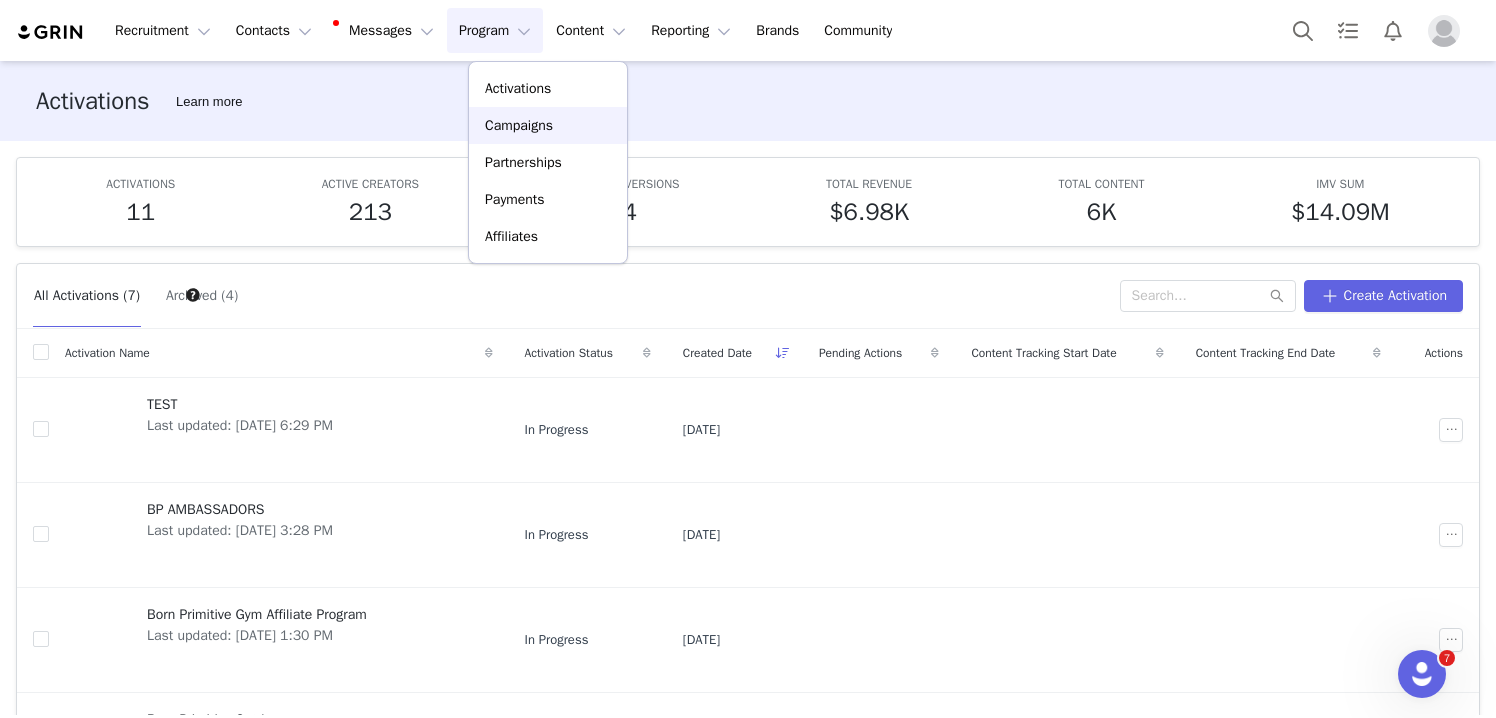 click on "Campaigns" at bounding box center [519, 125] 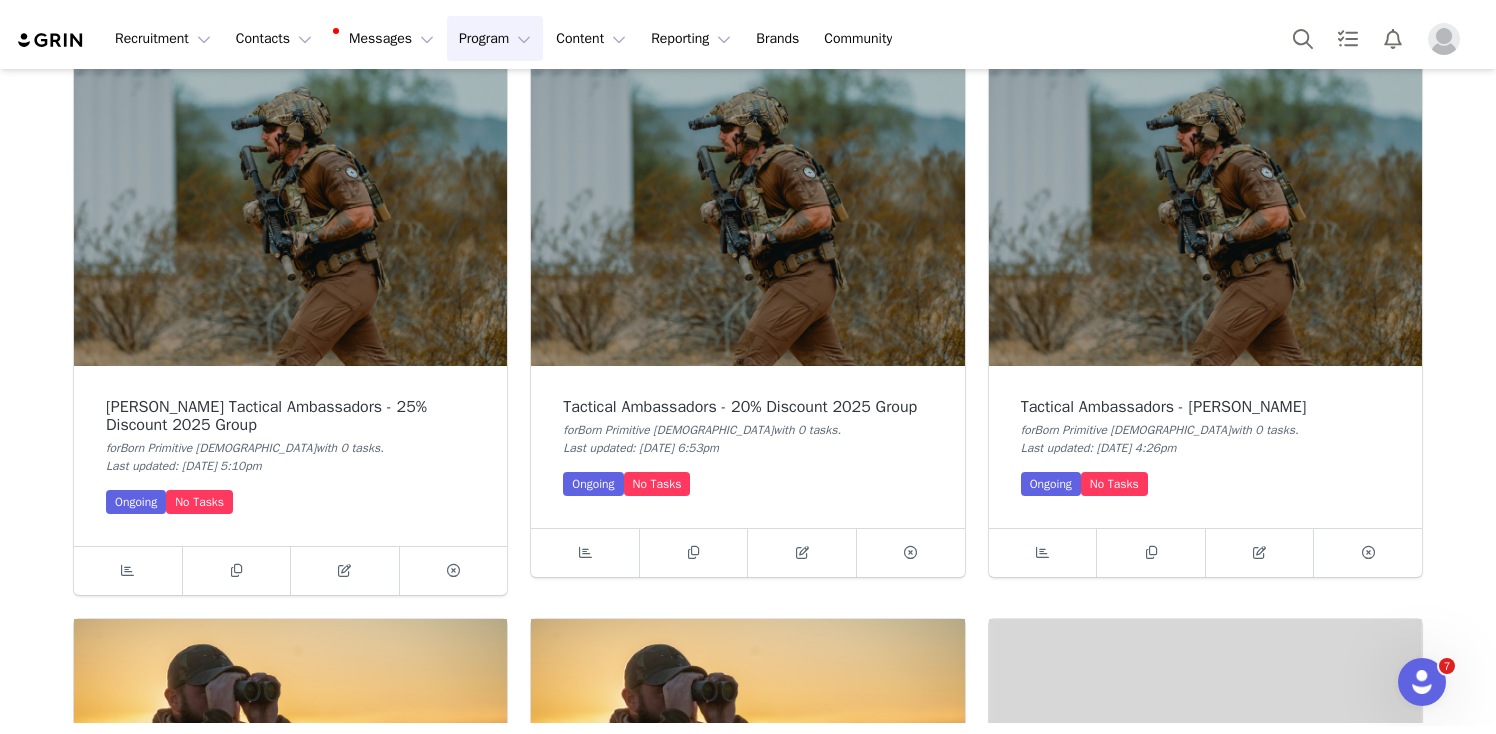 scroll, scrollTop: 125, scrollLeft: 0, axis: vertical 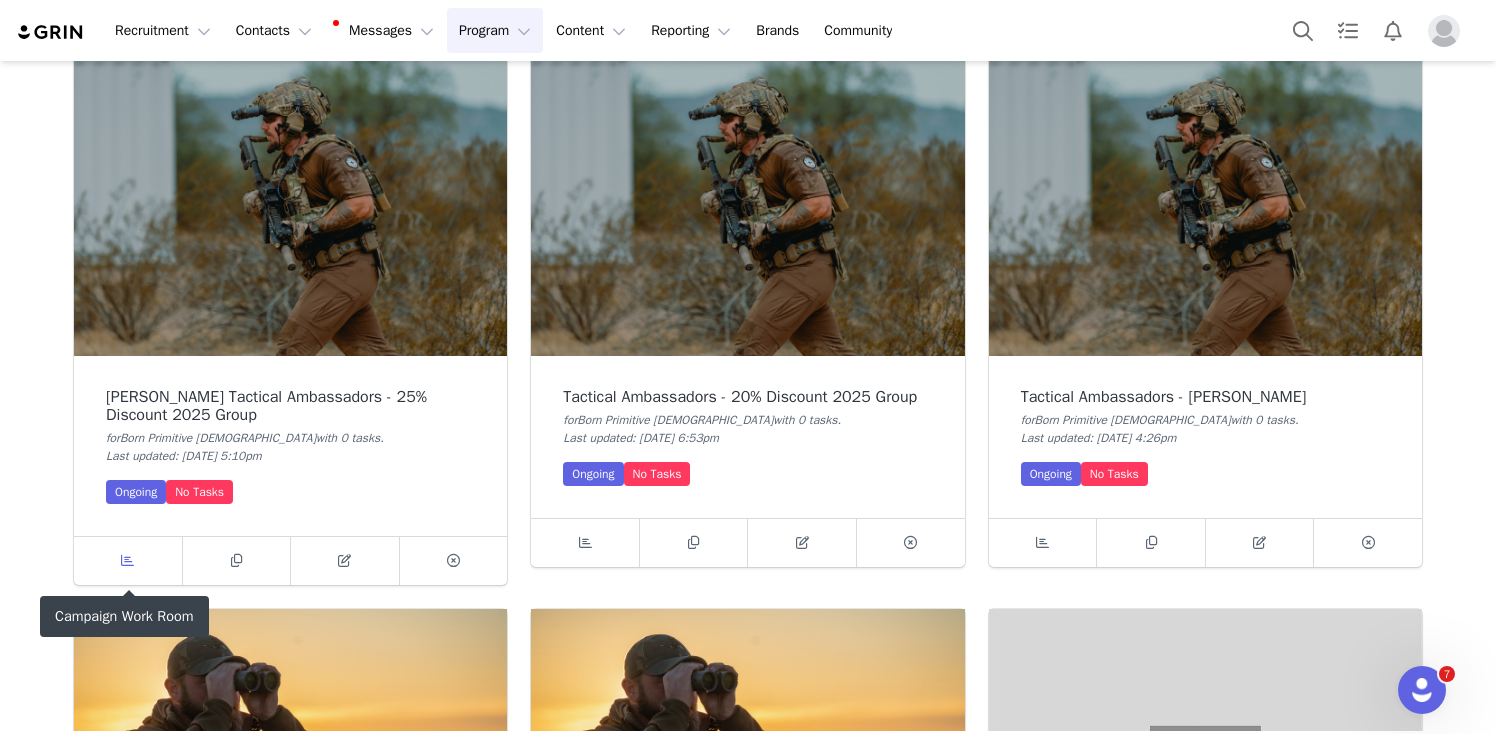 click at bounding box center [128, 561] 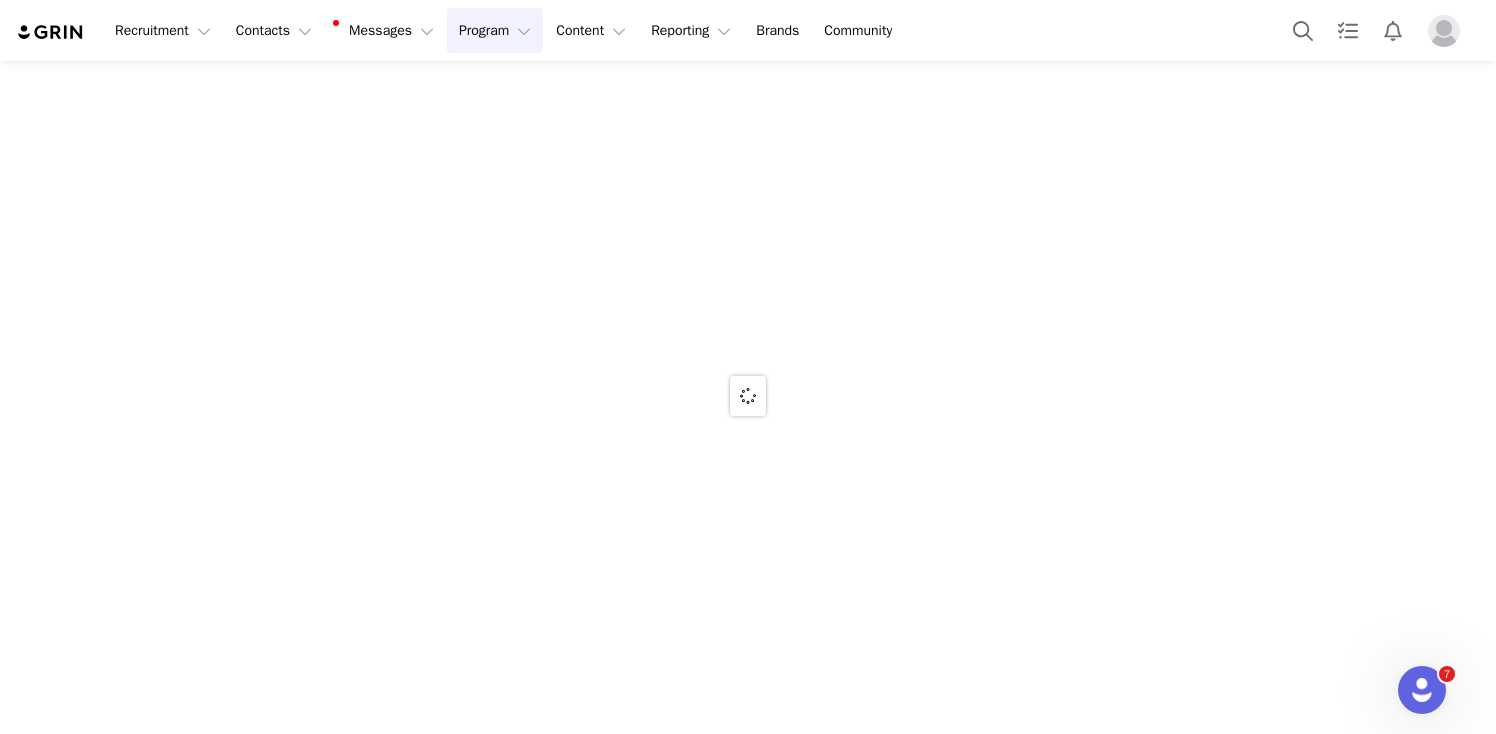 scroll, scrollTop: 0, scrollLeft: 0, axis: both 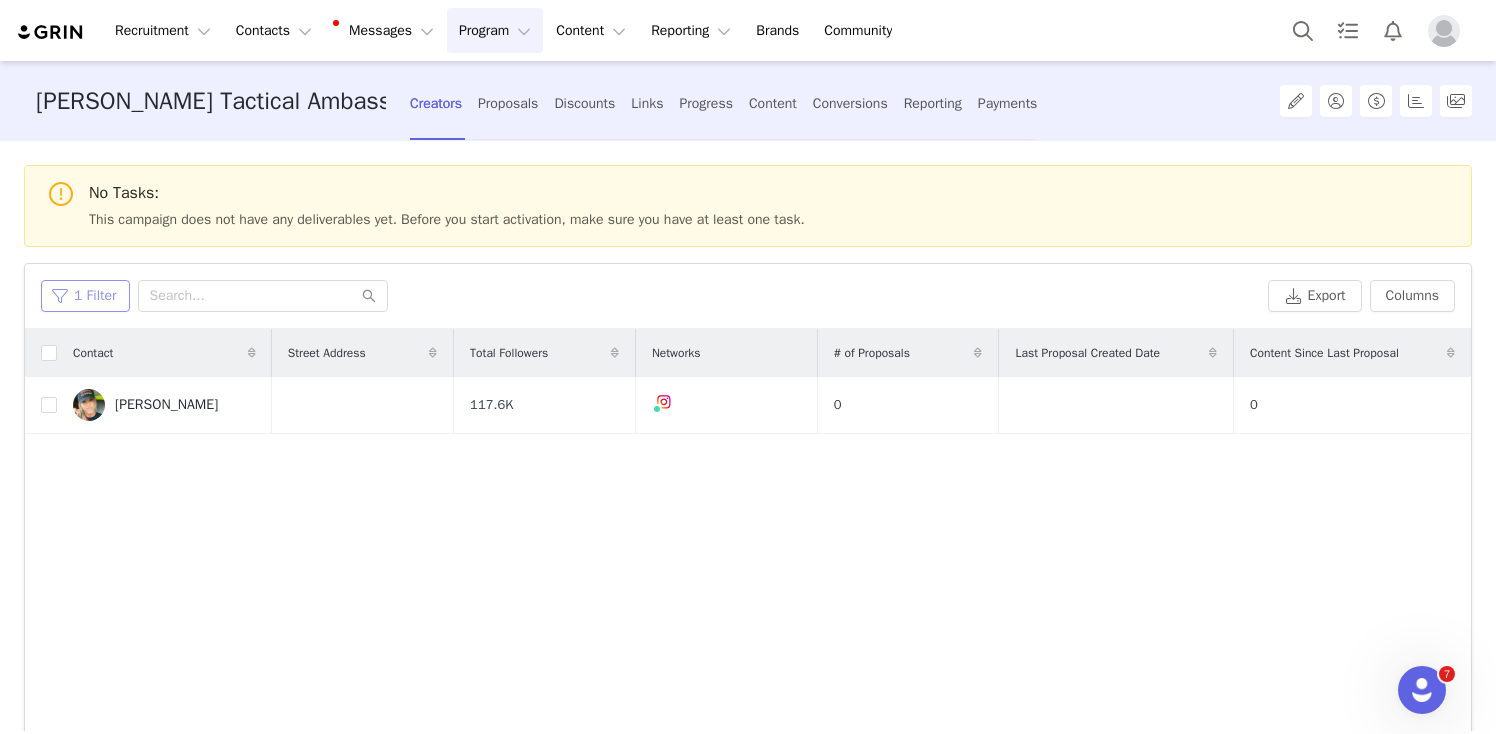 click on "1 Filter" at bounding box center (85, 296) 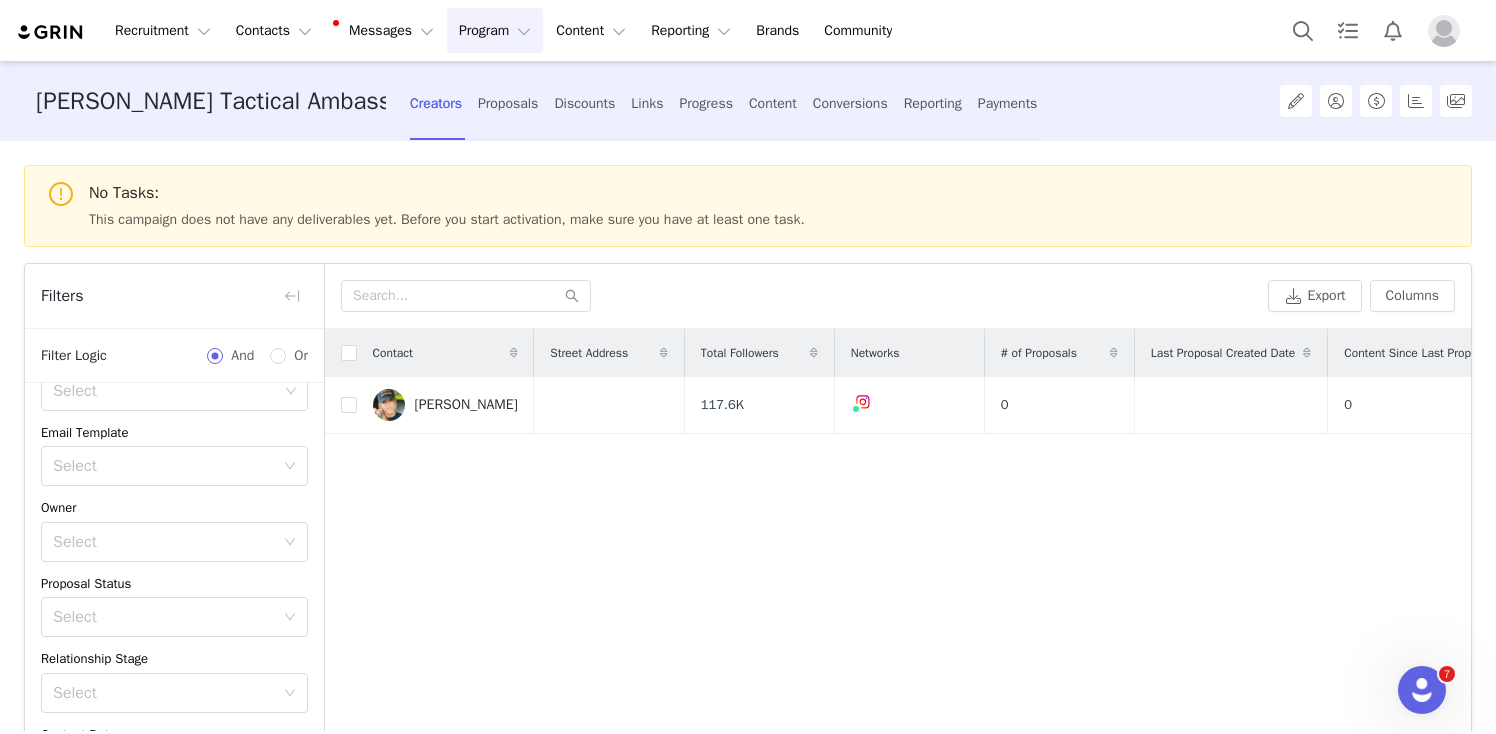 scroll, scrollTop: 273, scrollLeft: 0, axis: vertical 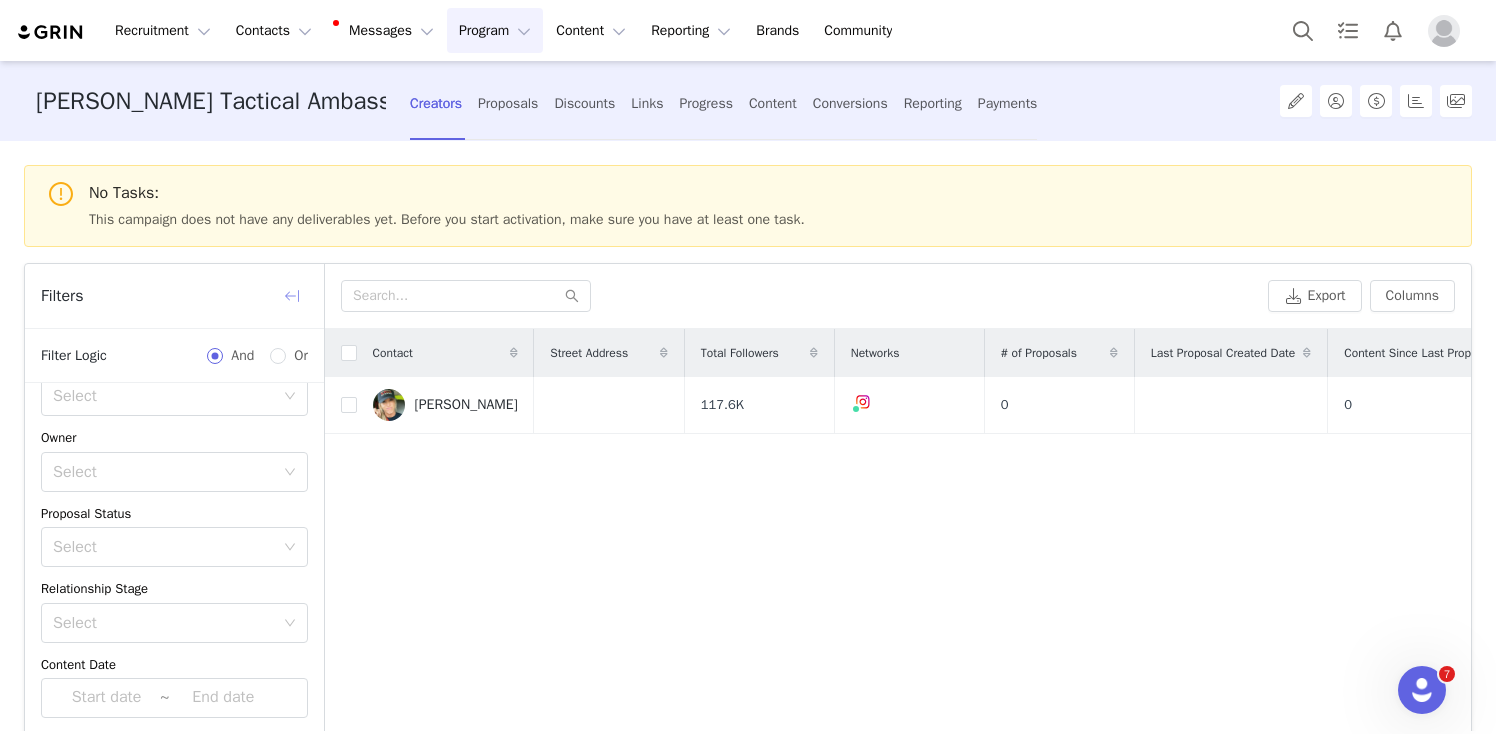 click at bounding box center [292, 296] 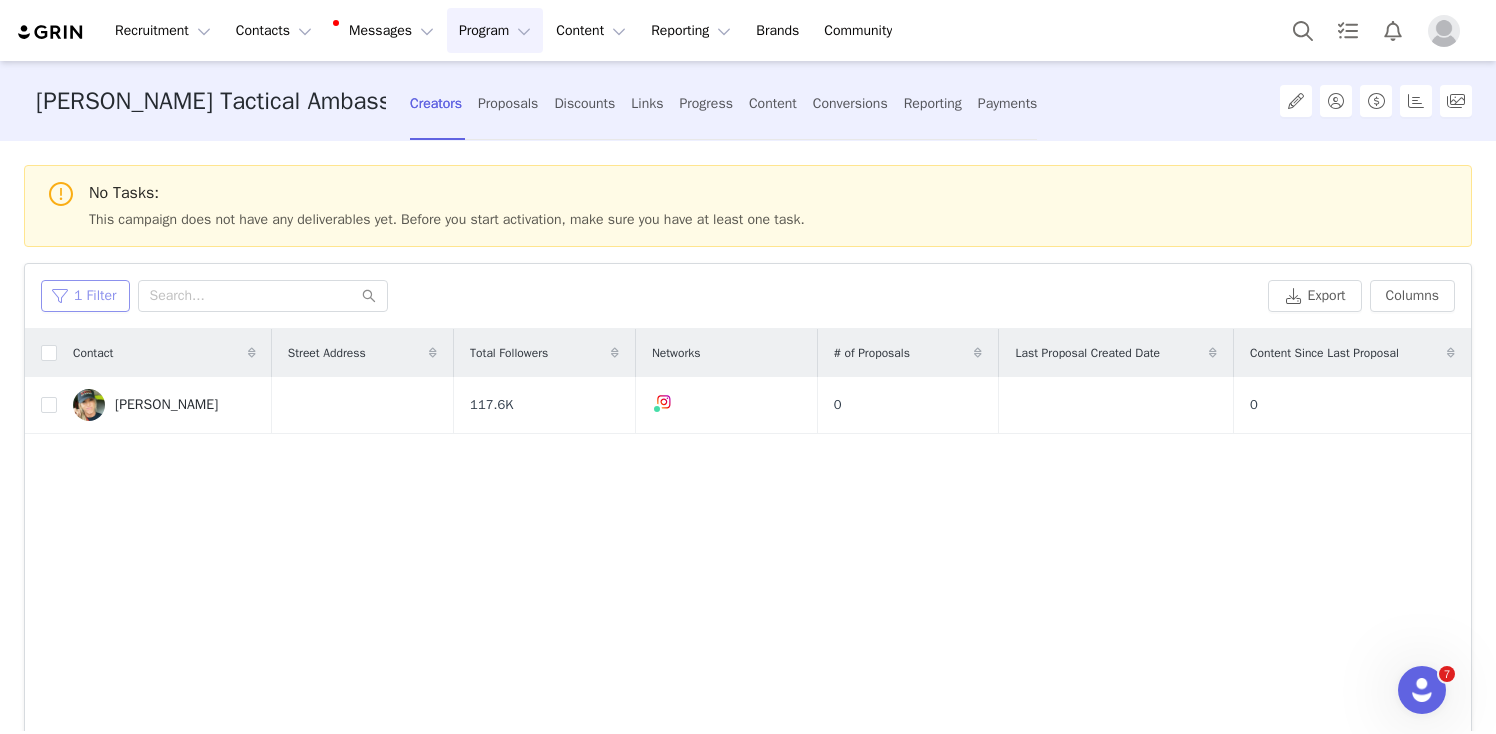 click on "1 Filter" at bounding box center (85, 296) 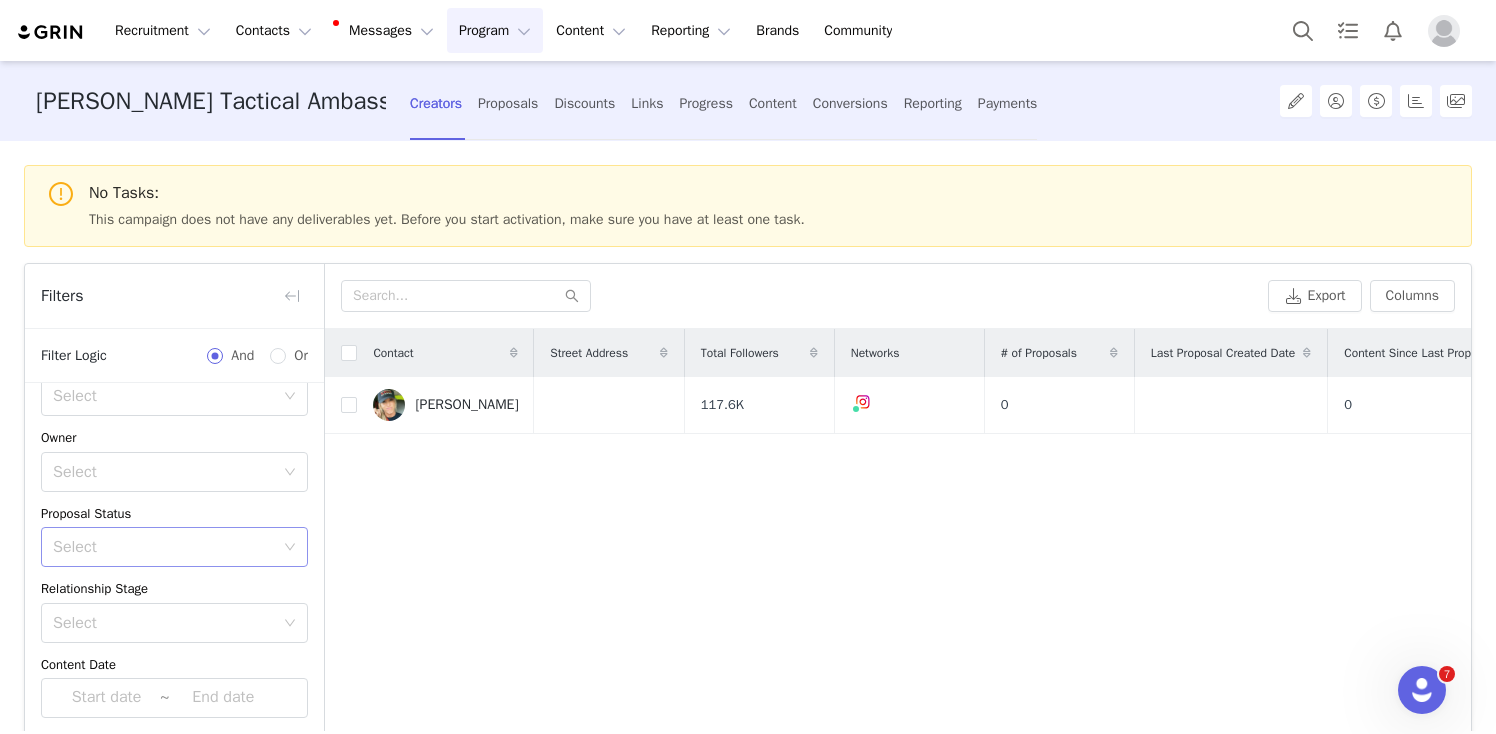 scroll, scrollTop: 283, scrollLeft: 0, axis: vertical 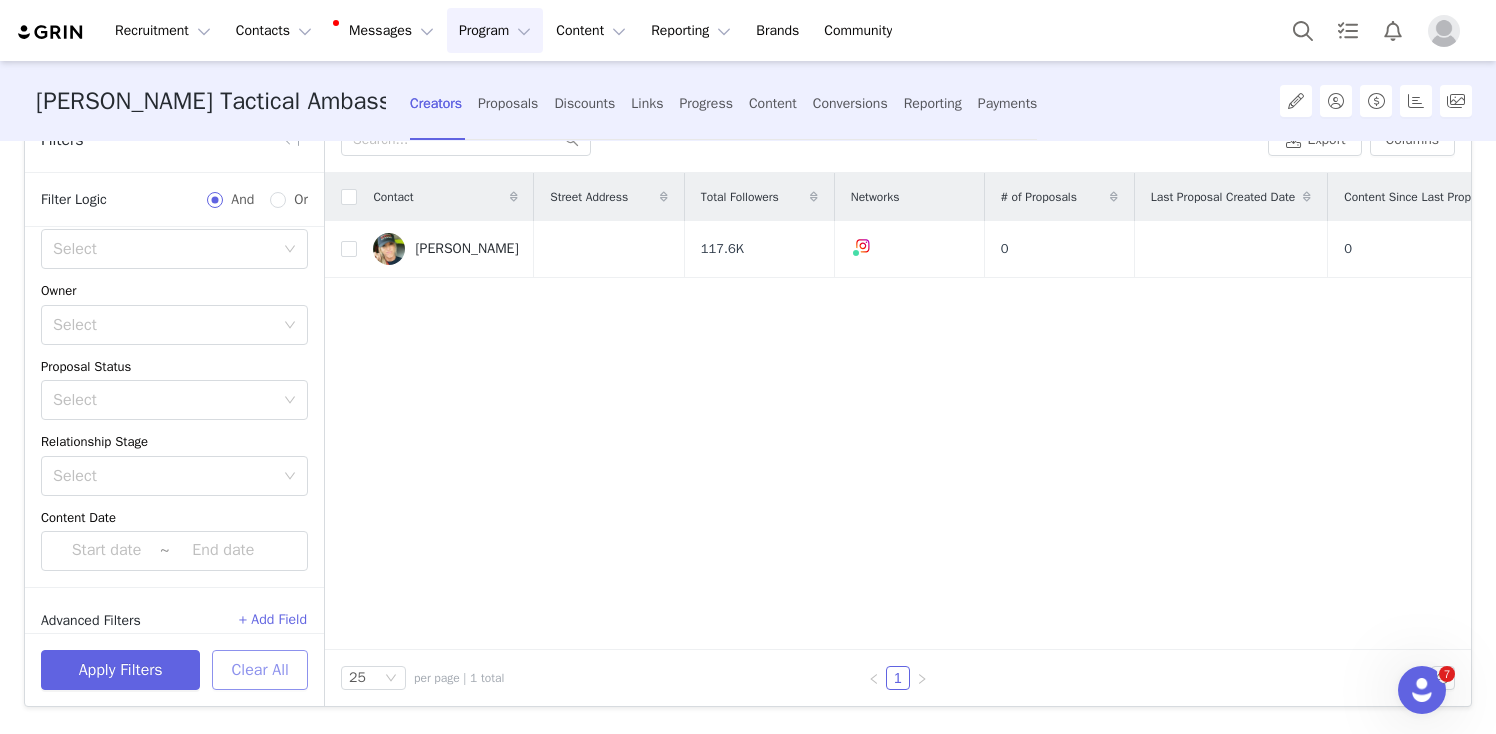 click on "Clear All" at bounding box center [260, 670] 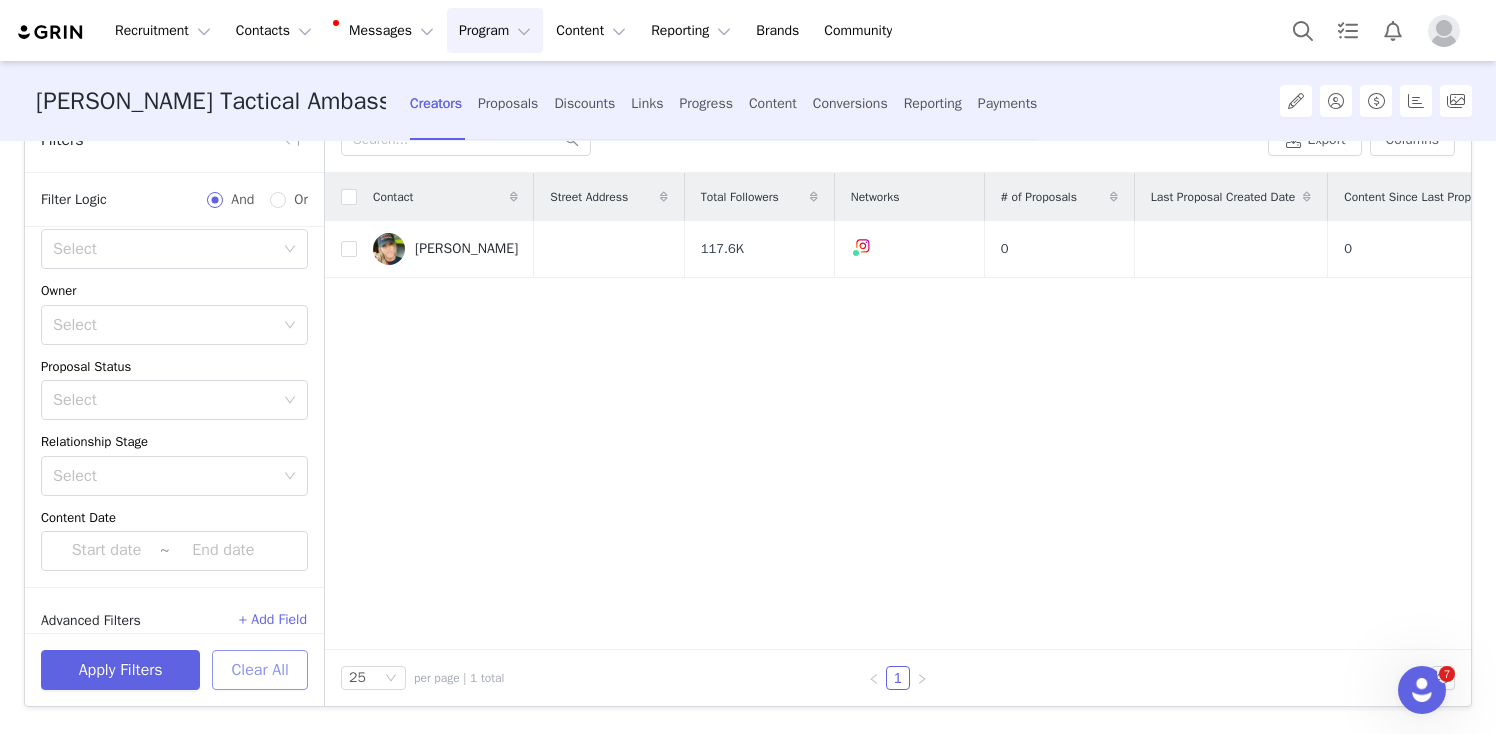 click on "Clear All" at bounding box center (260, 670) 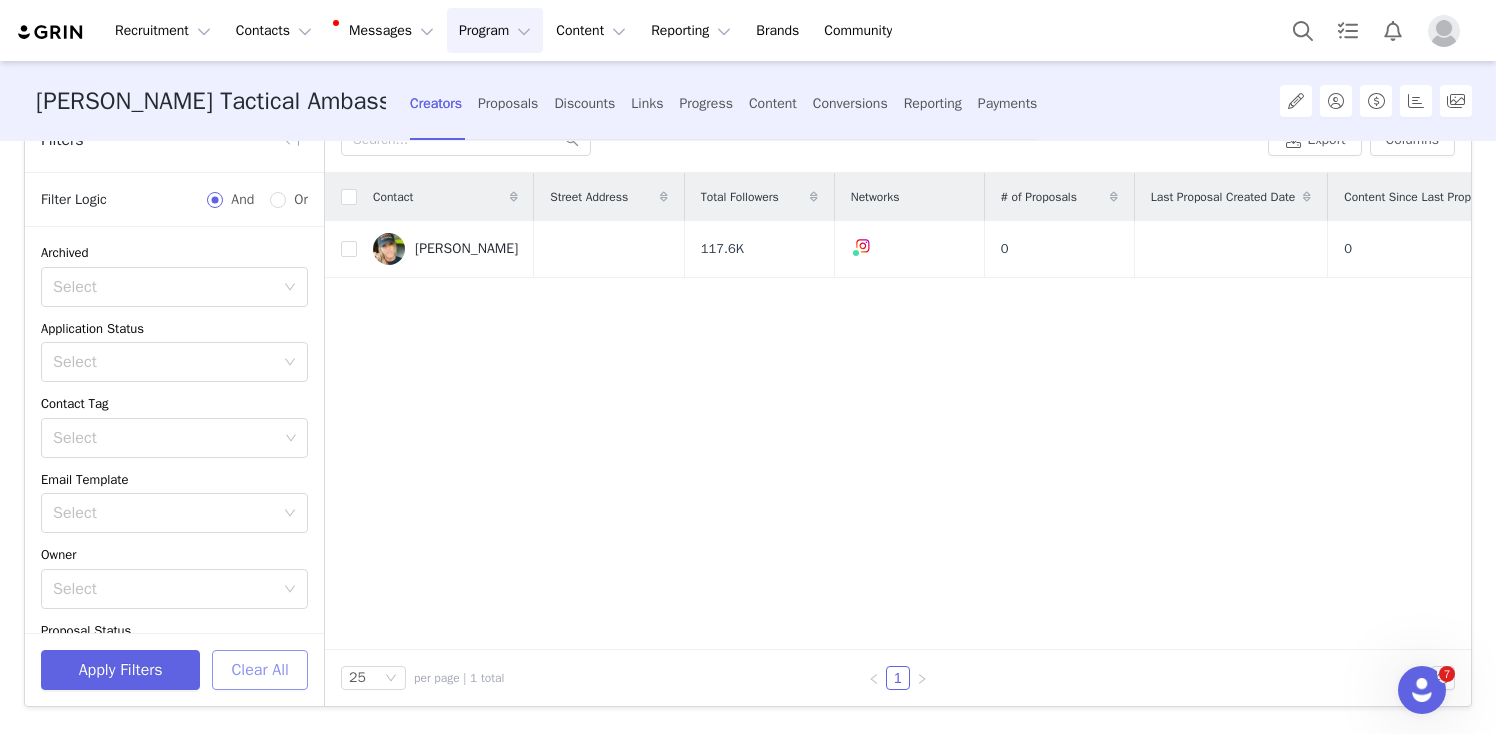 scroll, scrollTop: 0, scrollLeft: 0, axis: both 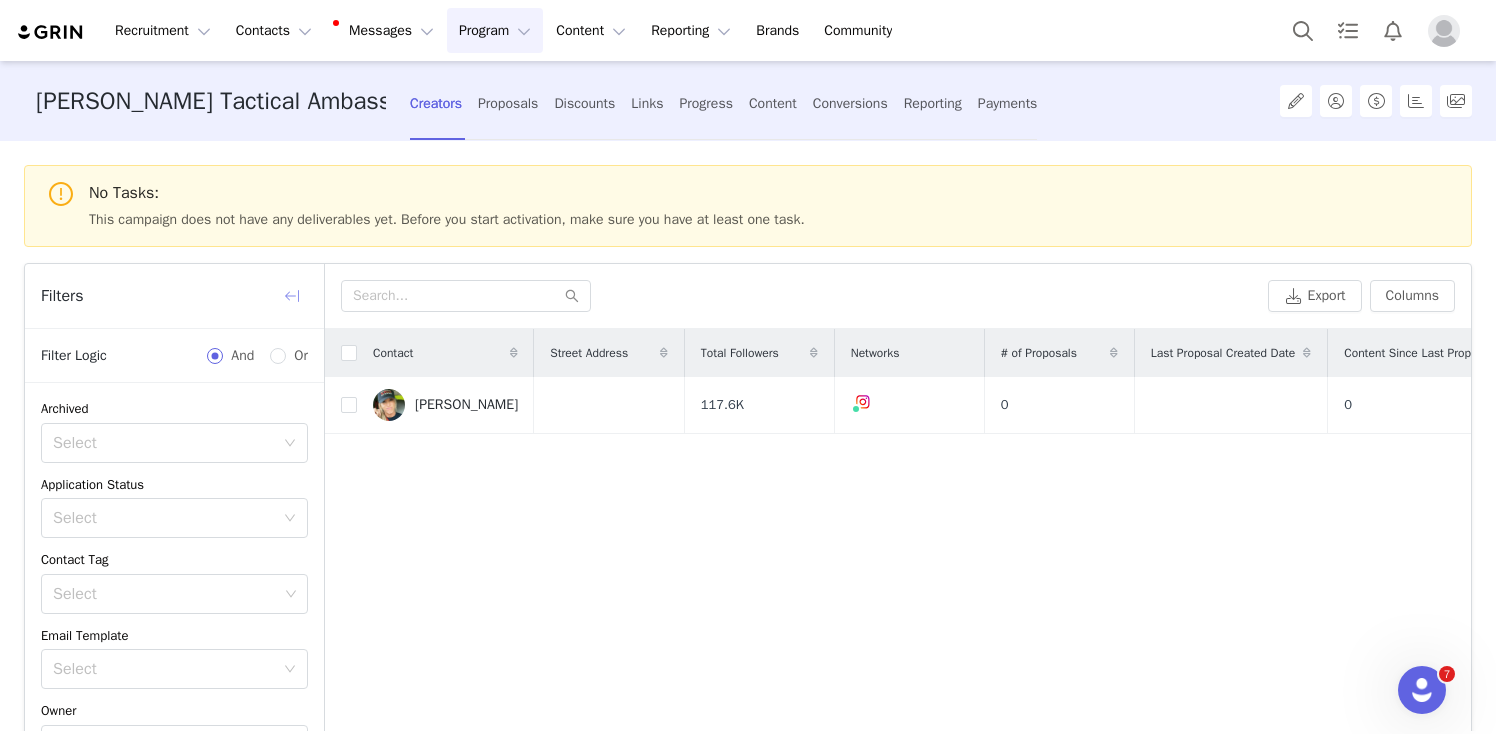 click at bounding box center [292, 296] 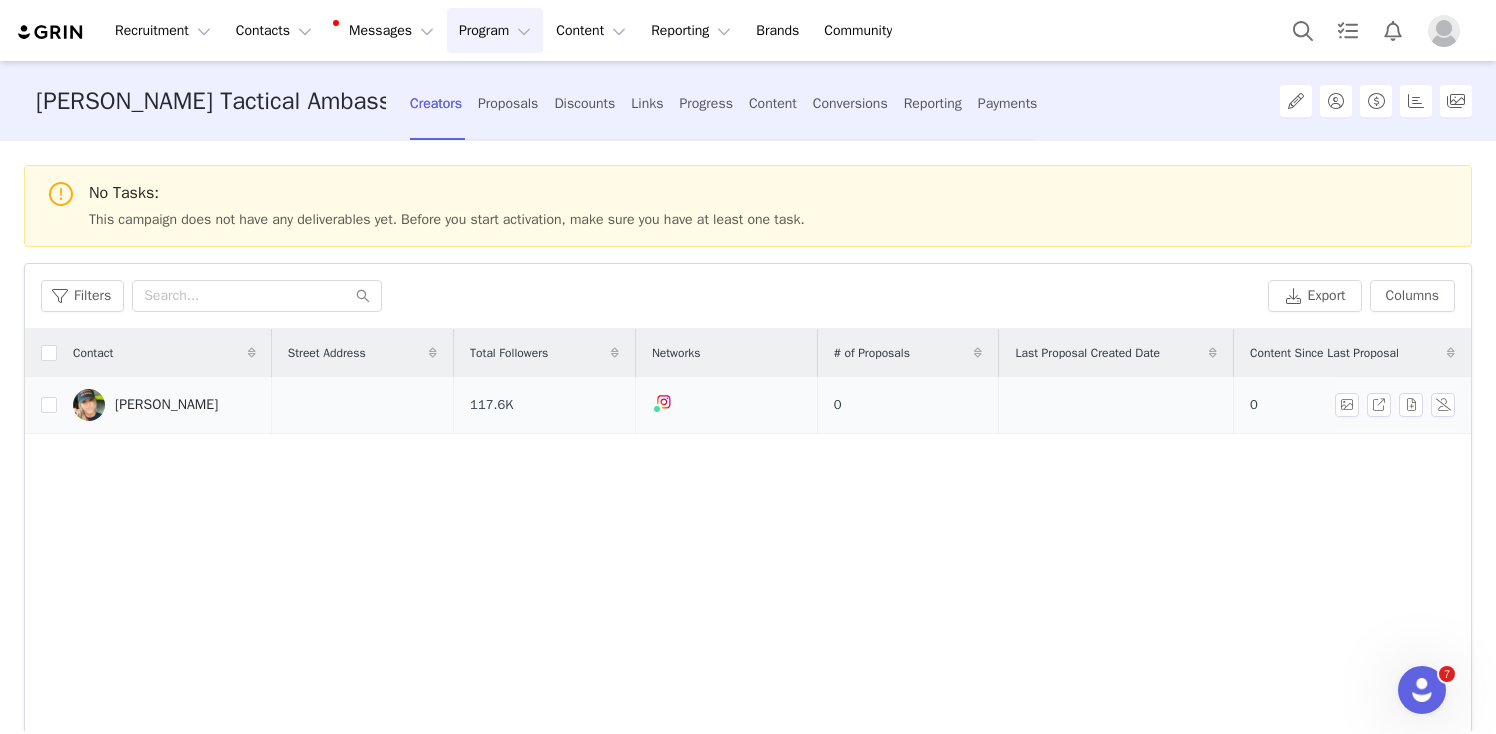 click on "[PERSON_NAME]" at bounding box center (164, 405) 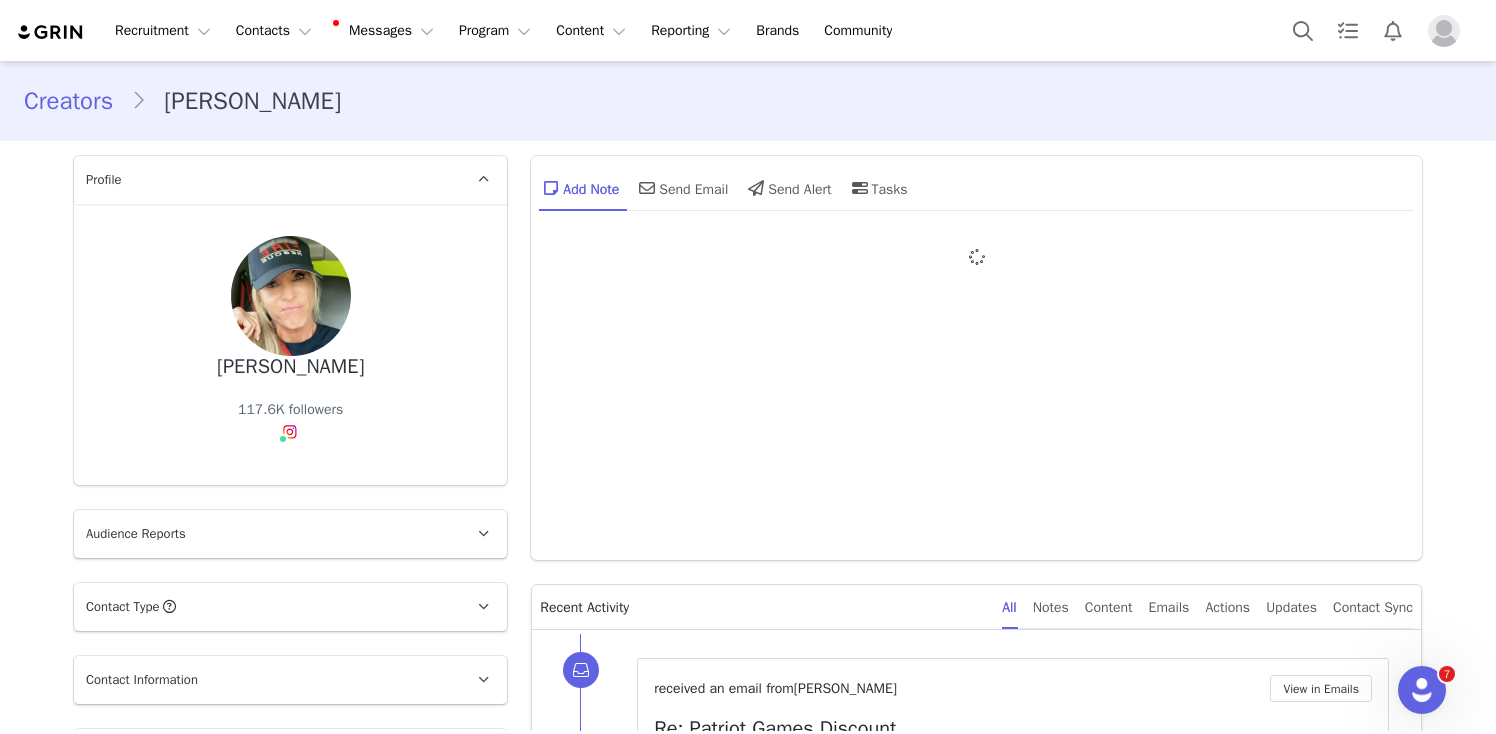 scroll, scrollTop: 0, scrollLeft: 0, axis: both 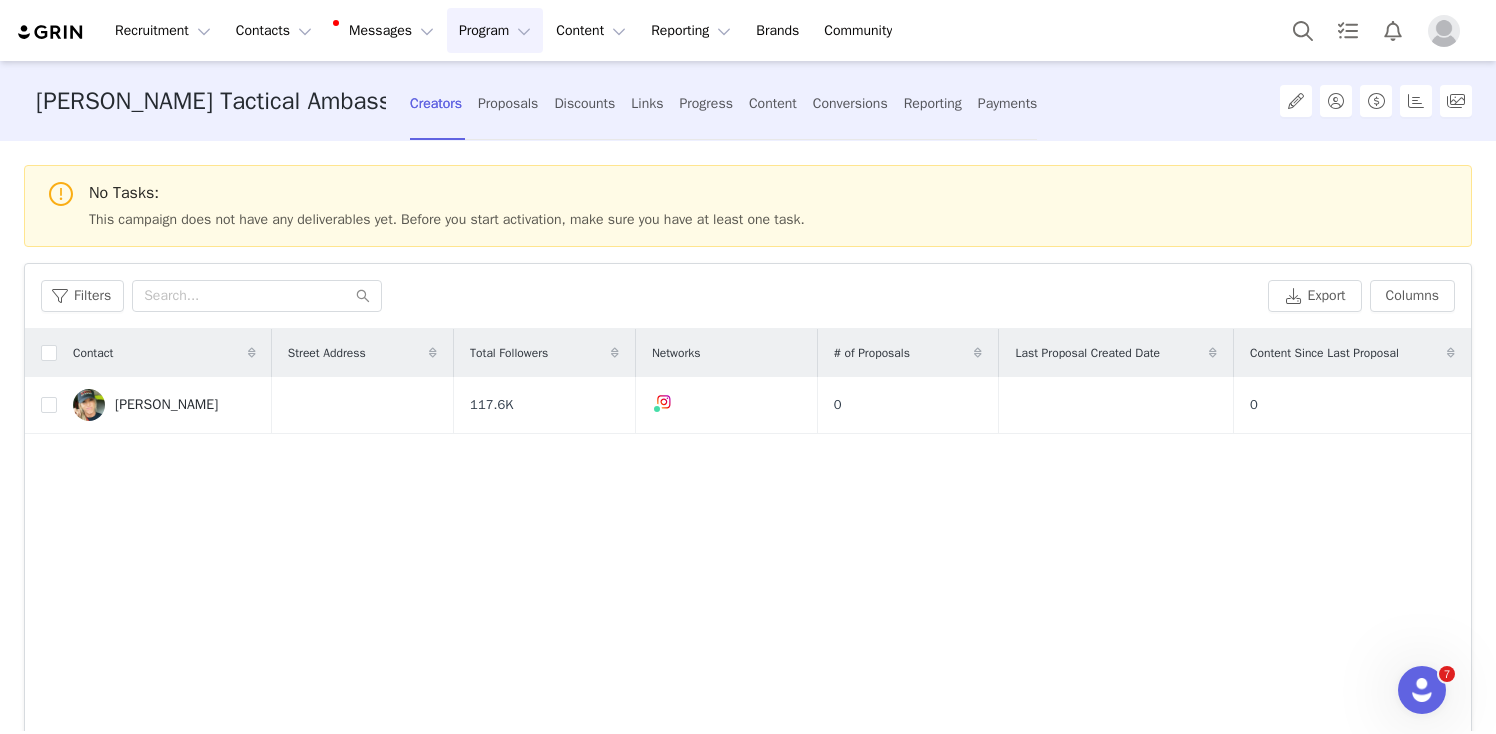 click on "Program Program" at bounding box center (495, 30) 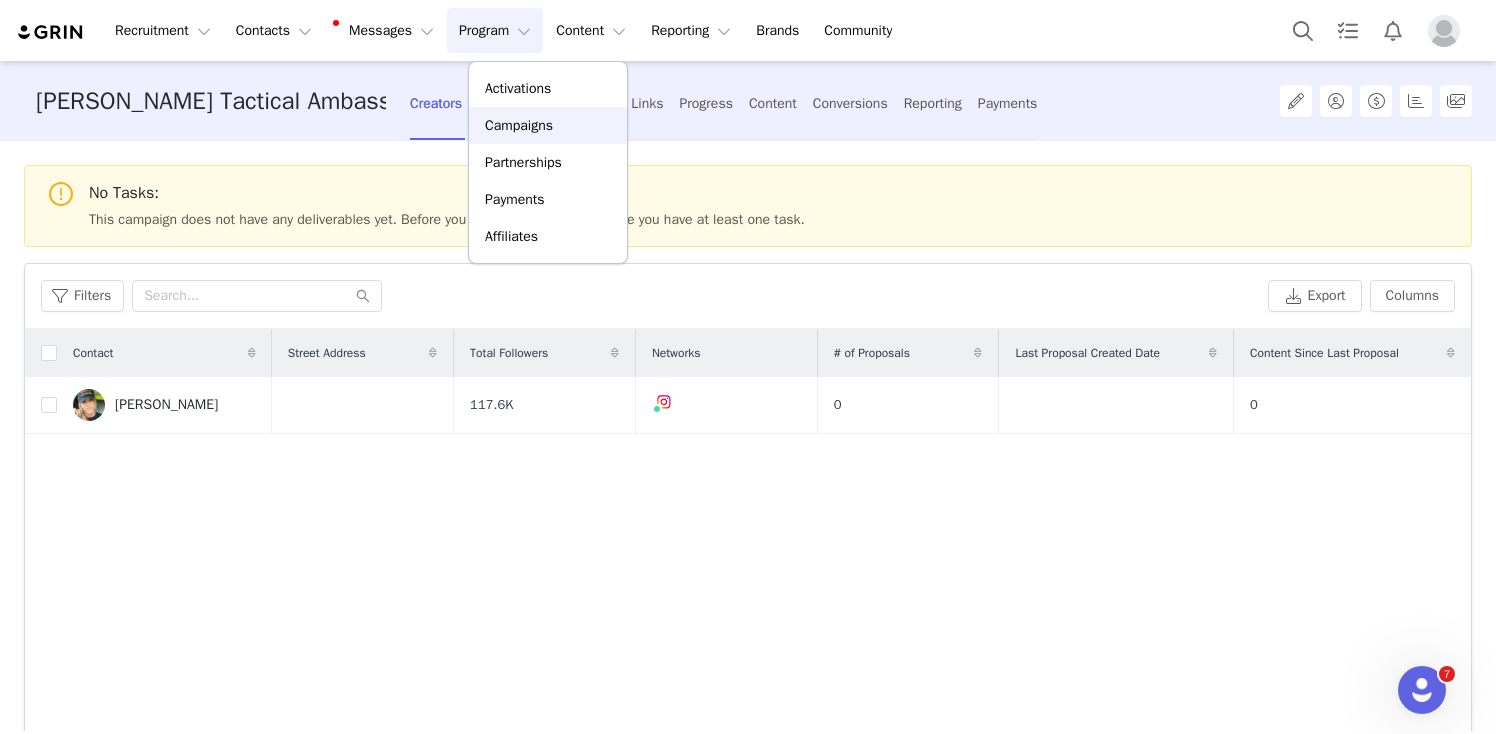 click on "Campaigns" at bounding box center [519, 125] 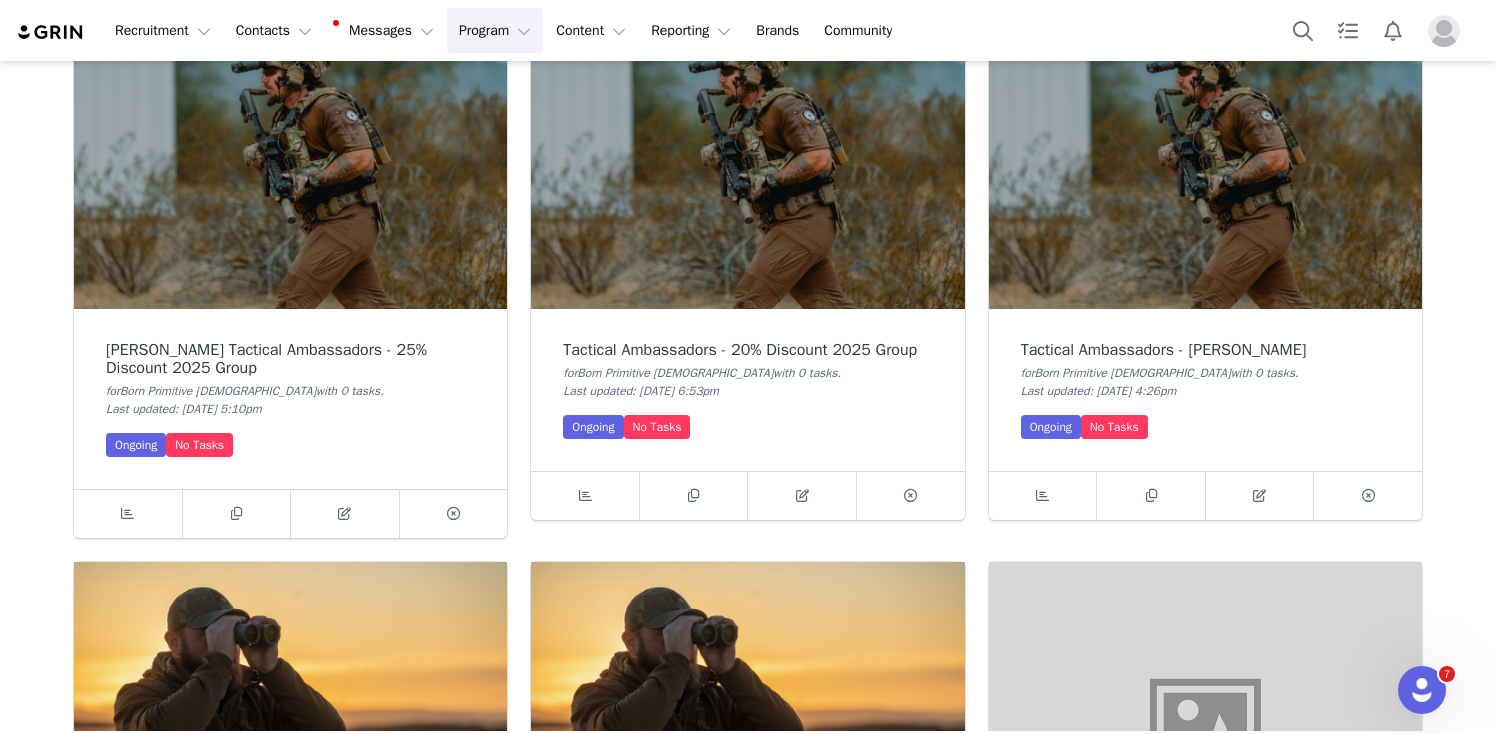 scroll, scrollTop: 174, scrollLeft: 0, axis: vertical 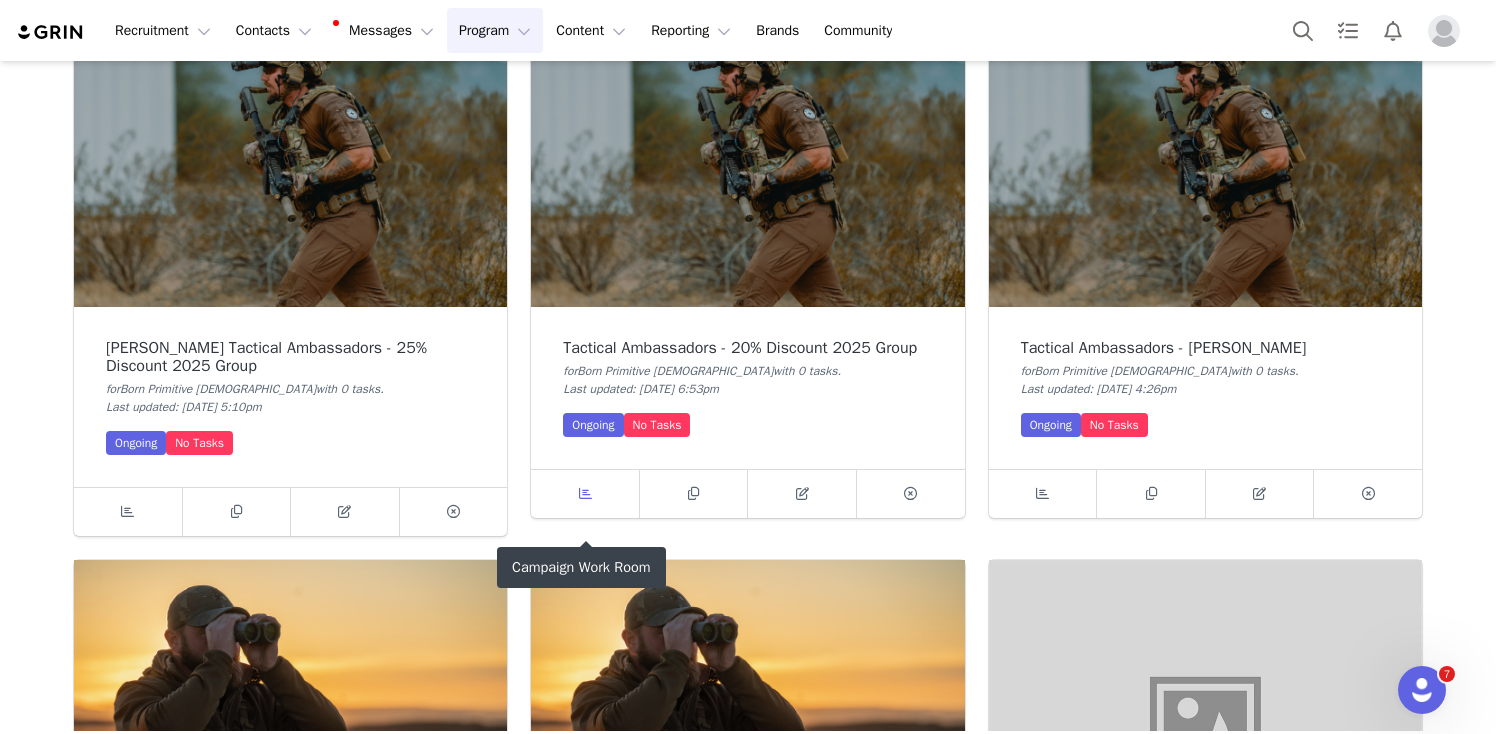 click at bounding box center (585, 493) 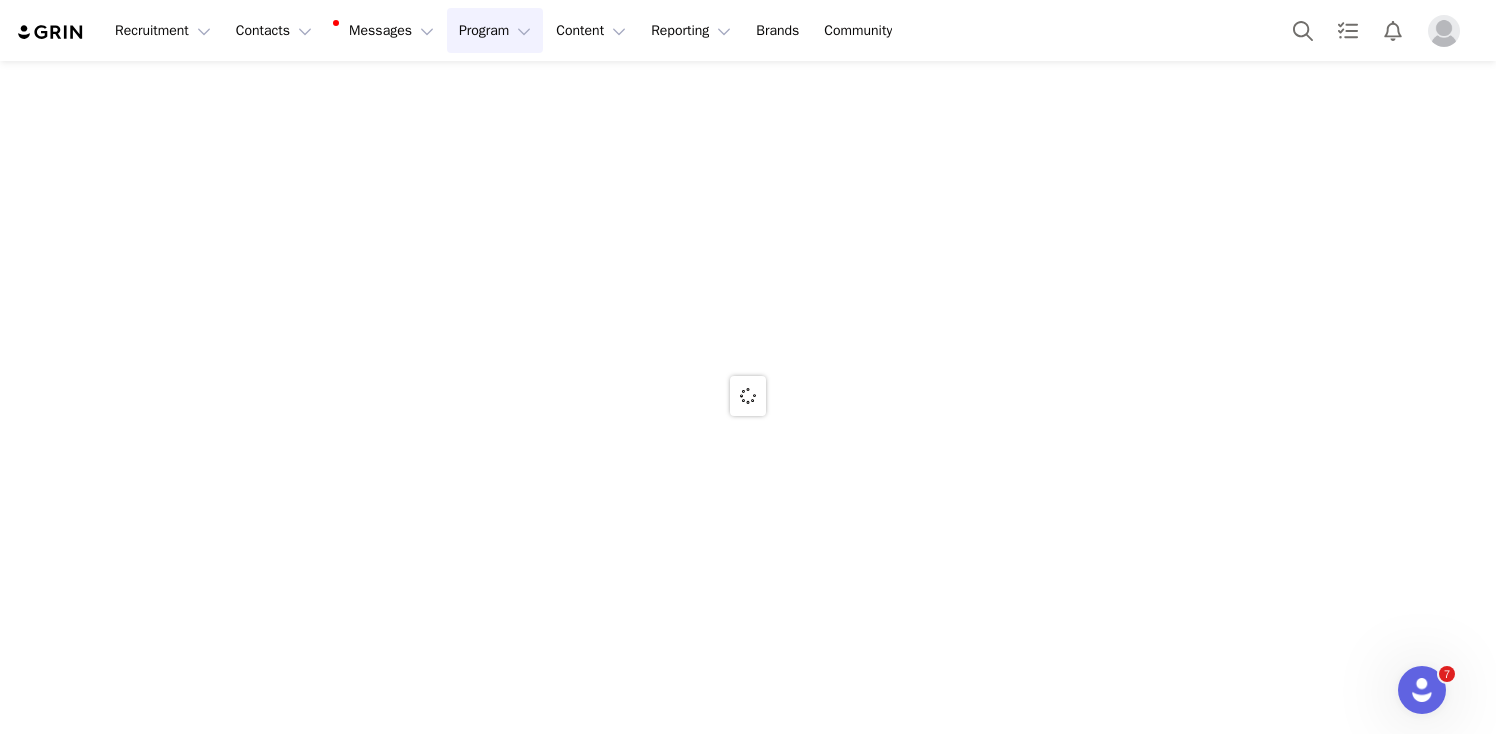 scroll, scrollTop: 0, scrollLeft: 0, axis: both 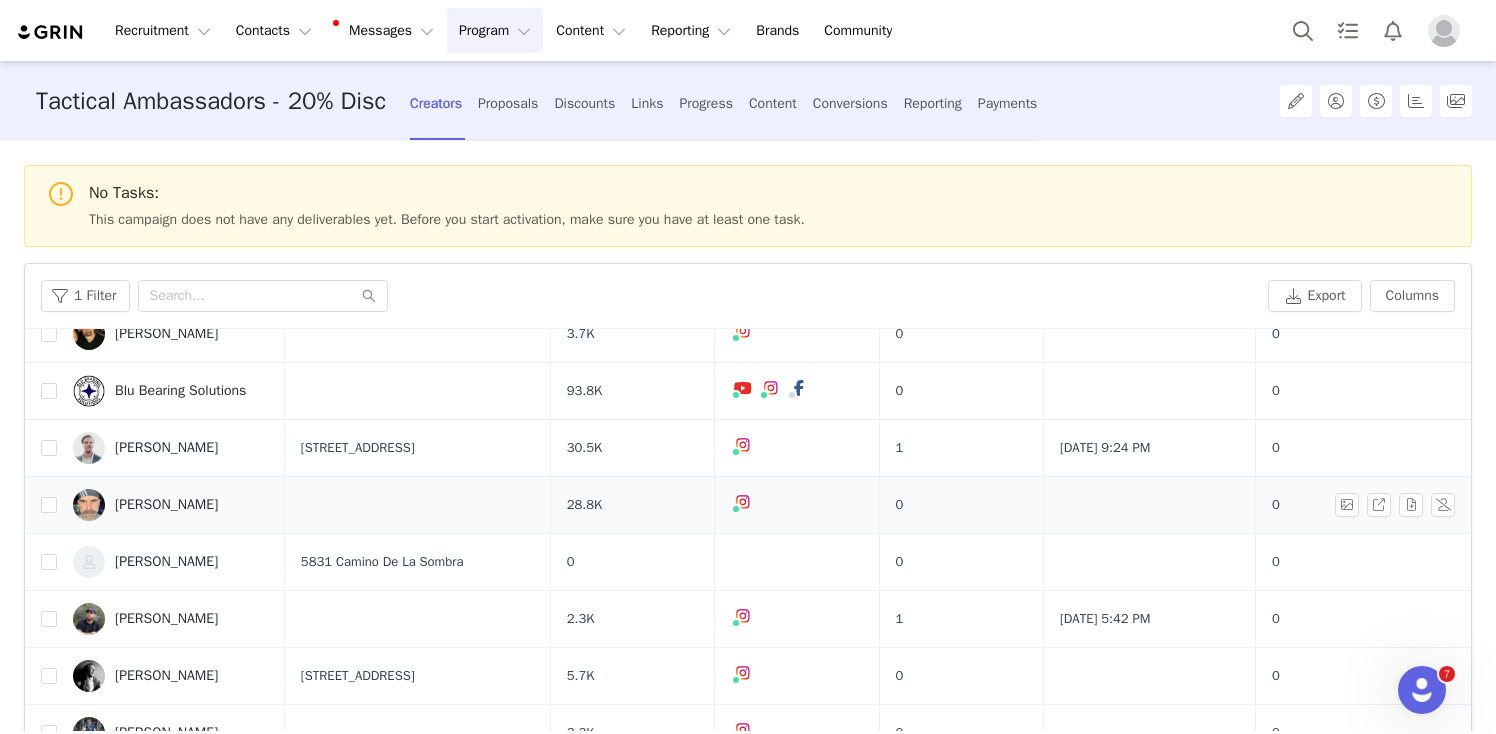 click on "[PERSON_NAME]" at bounding box center (166, 505) 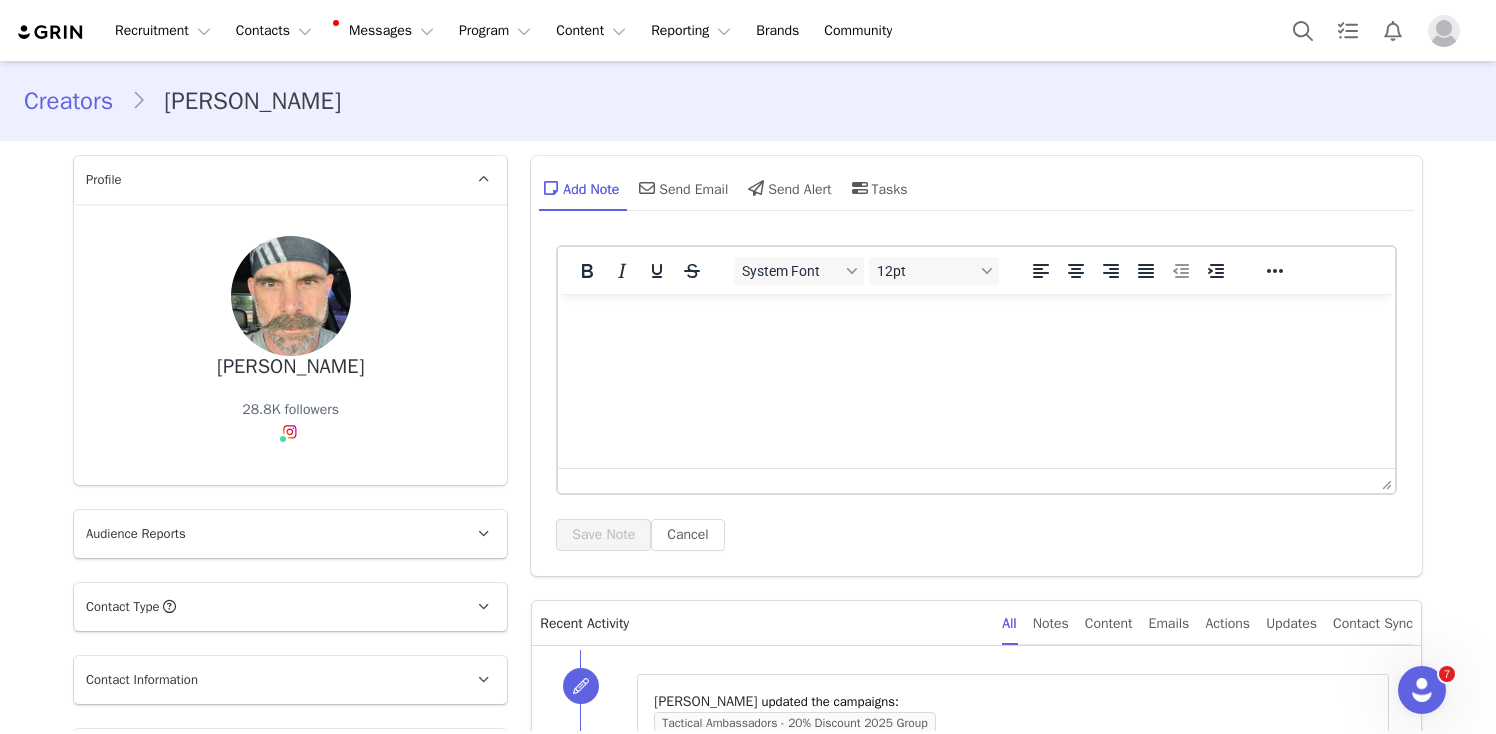 scroll, scrollTop: 0, scrollLeft: 0, axis: both 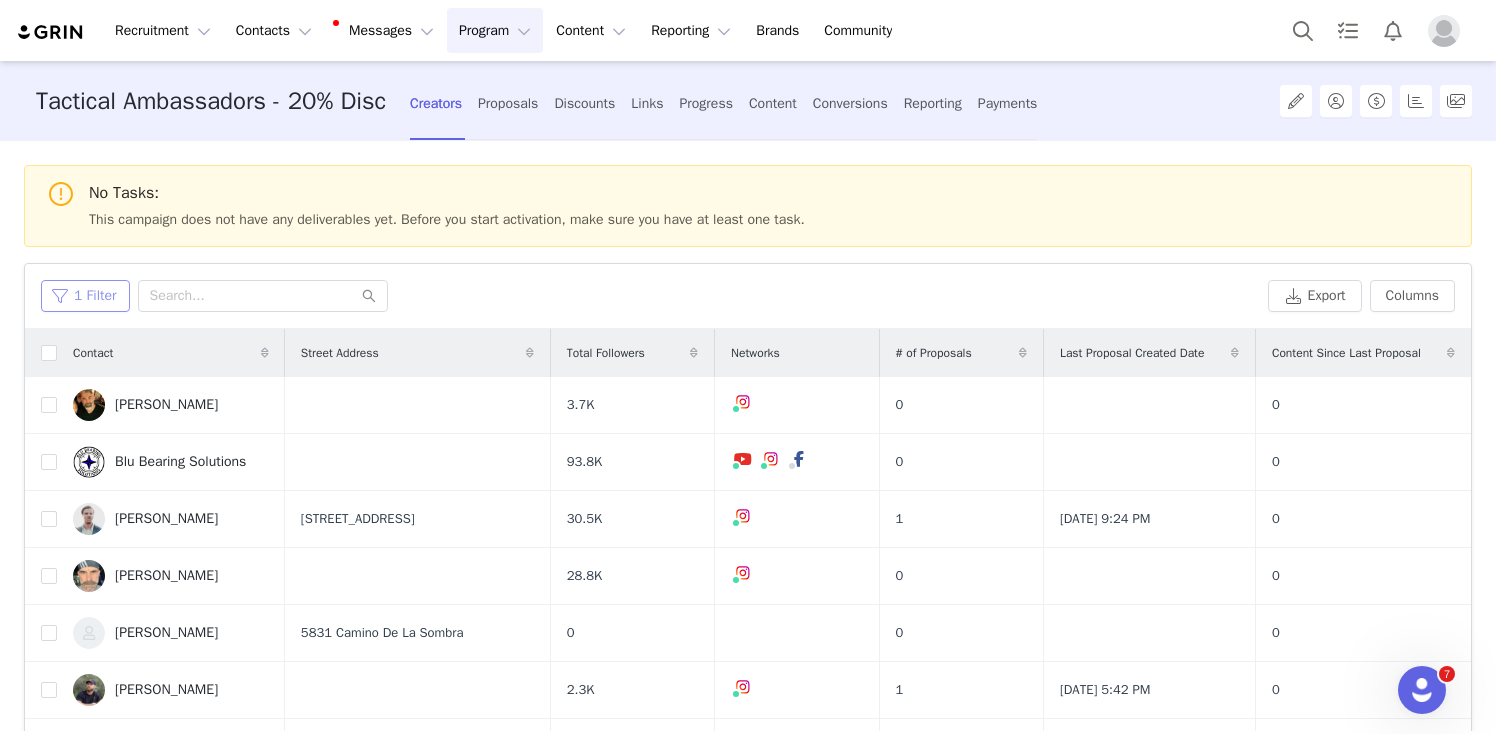 click on "1 Filter" at bounding box center (85, 296) 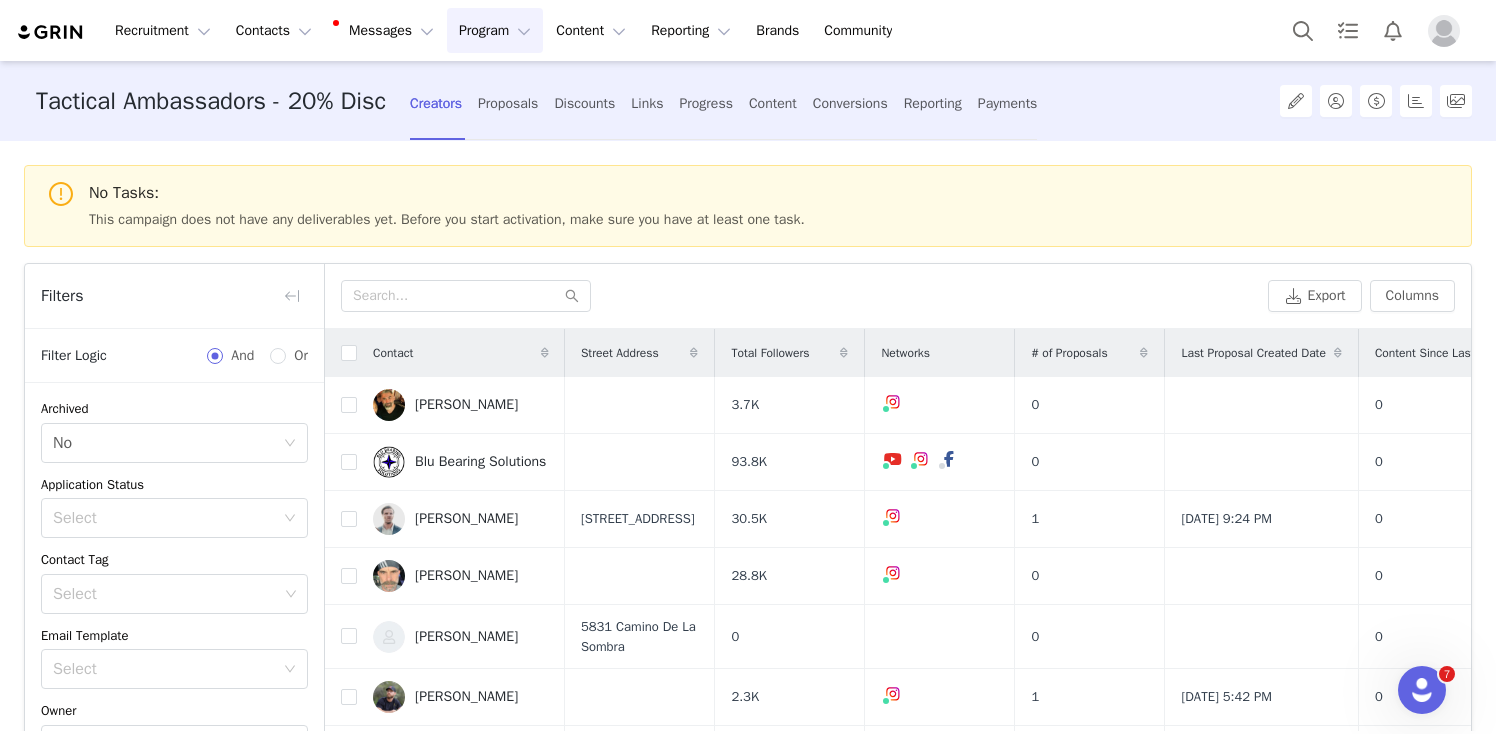scroll, scrollTop: 283, scrollLeft: 0, axis: vertical 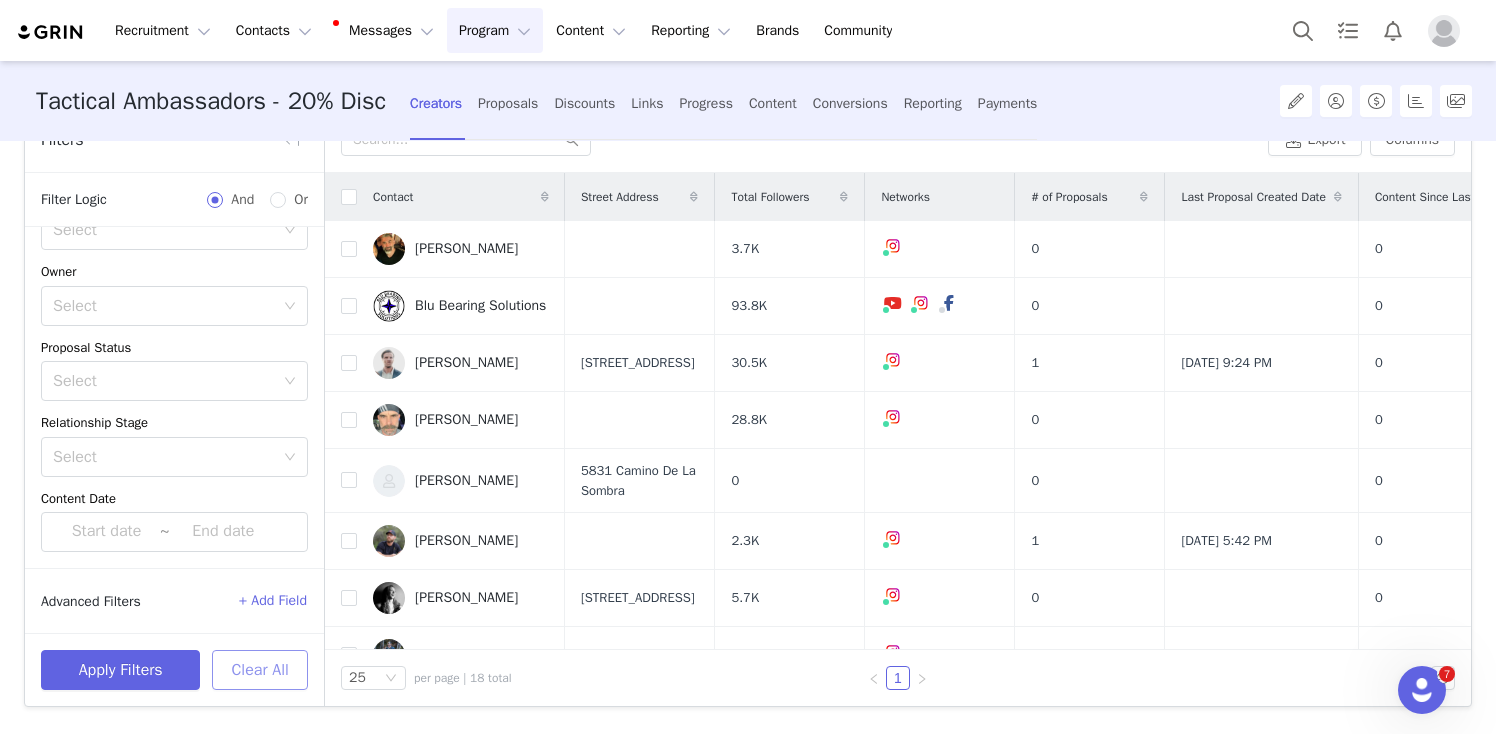 click on "Clear All" at bounding box center (260, 670) 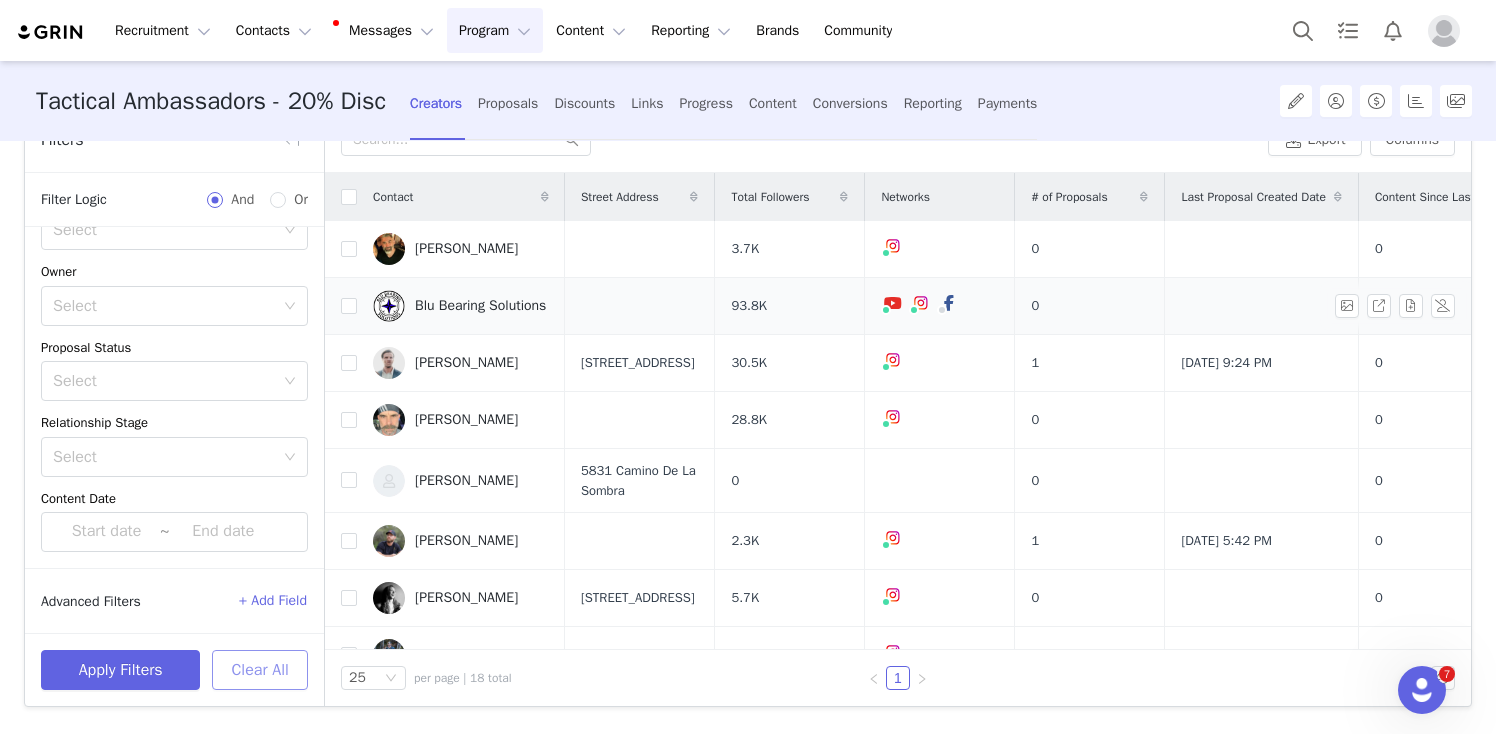 scroll, scrollTop: 0, scrollLeft: 0, axis: both 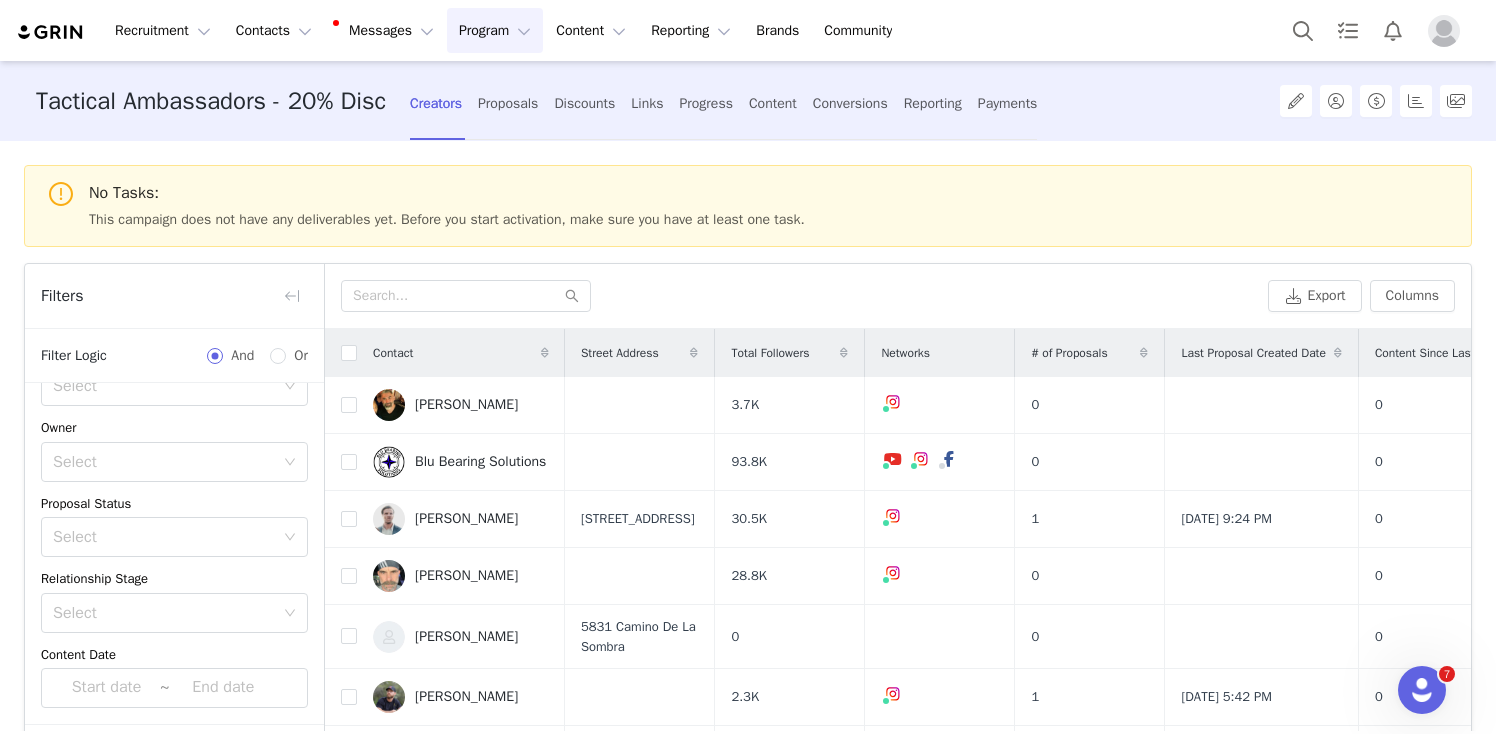 click on "Program Program" at bounding box center [495, 30] 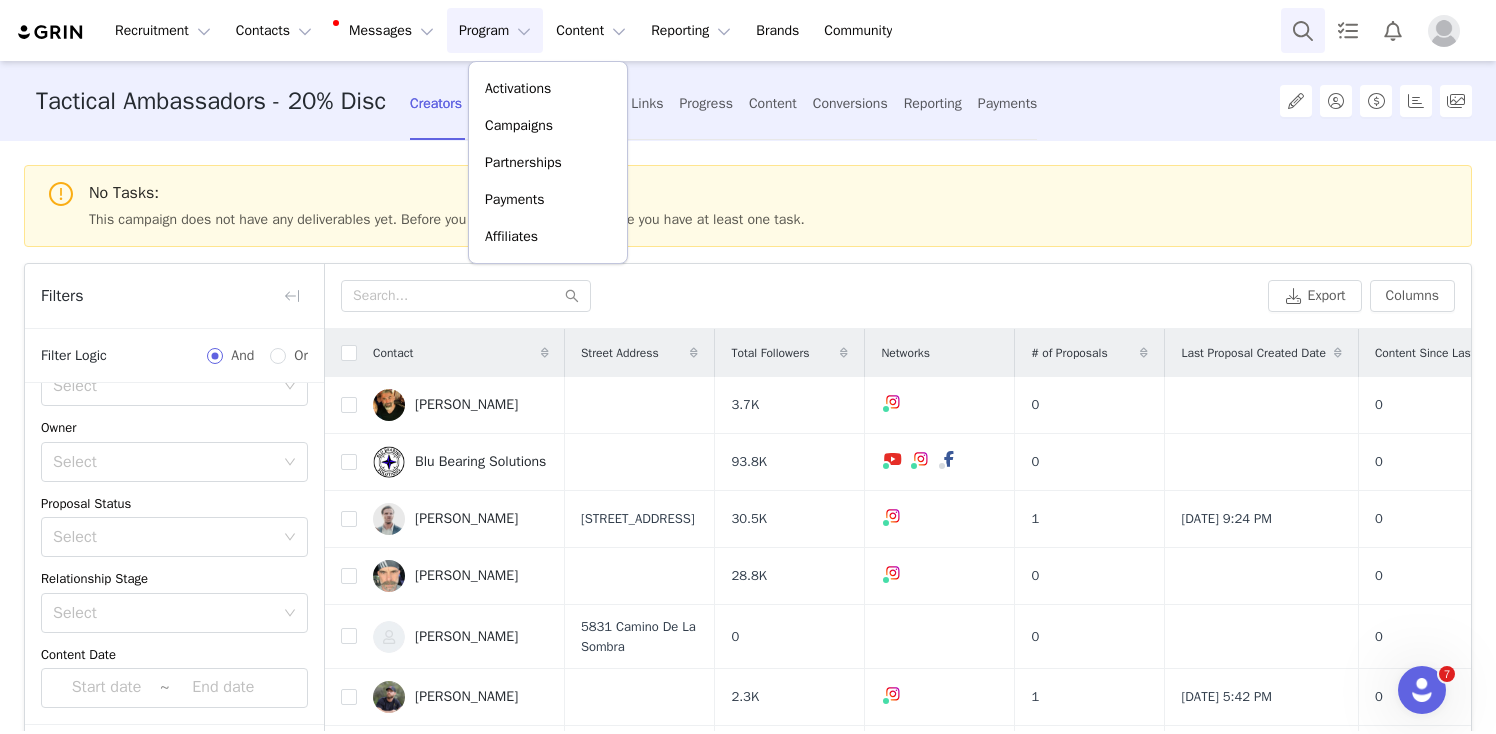 click at bounding box center (1303, 30) 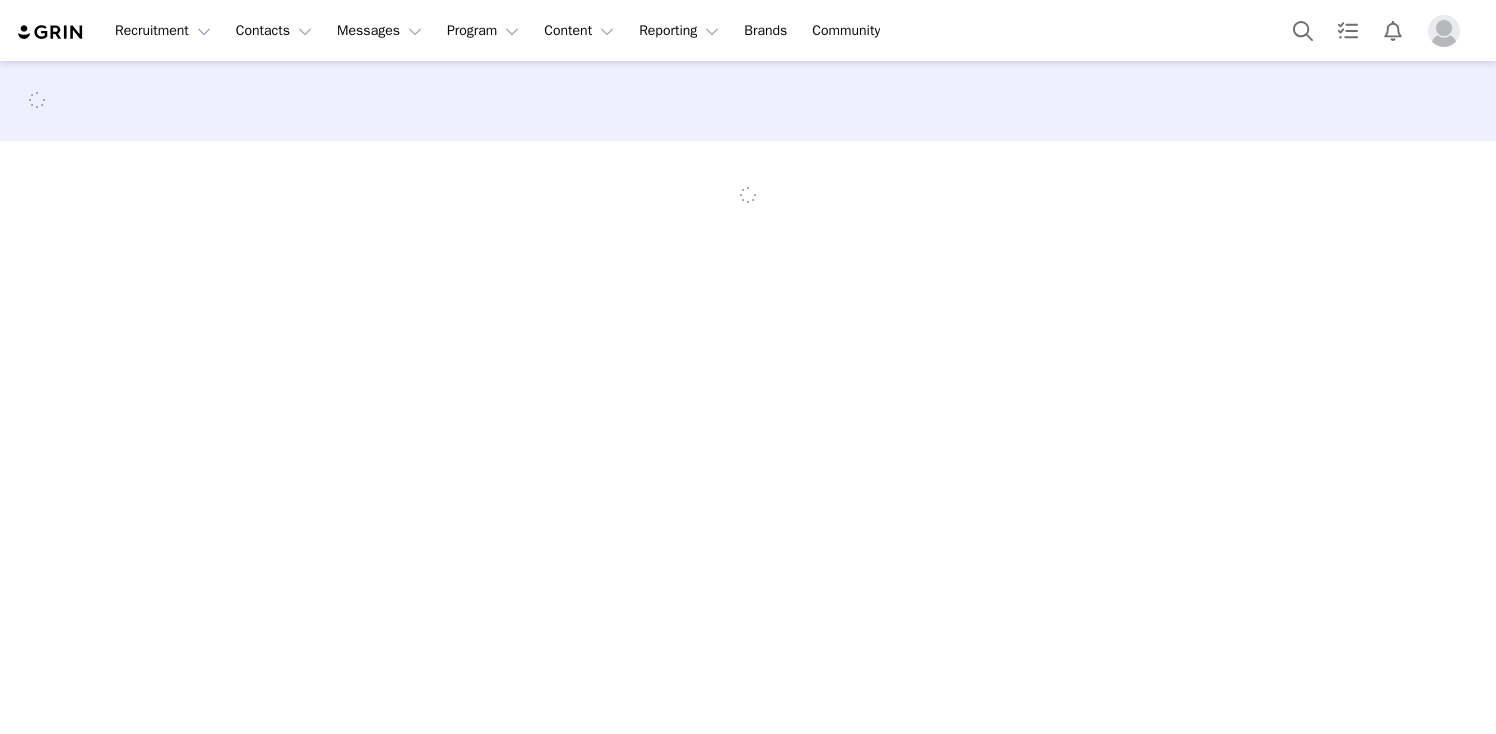 scroll, scrollTop: 0, scrollLeft: 0, axis: both 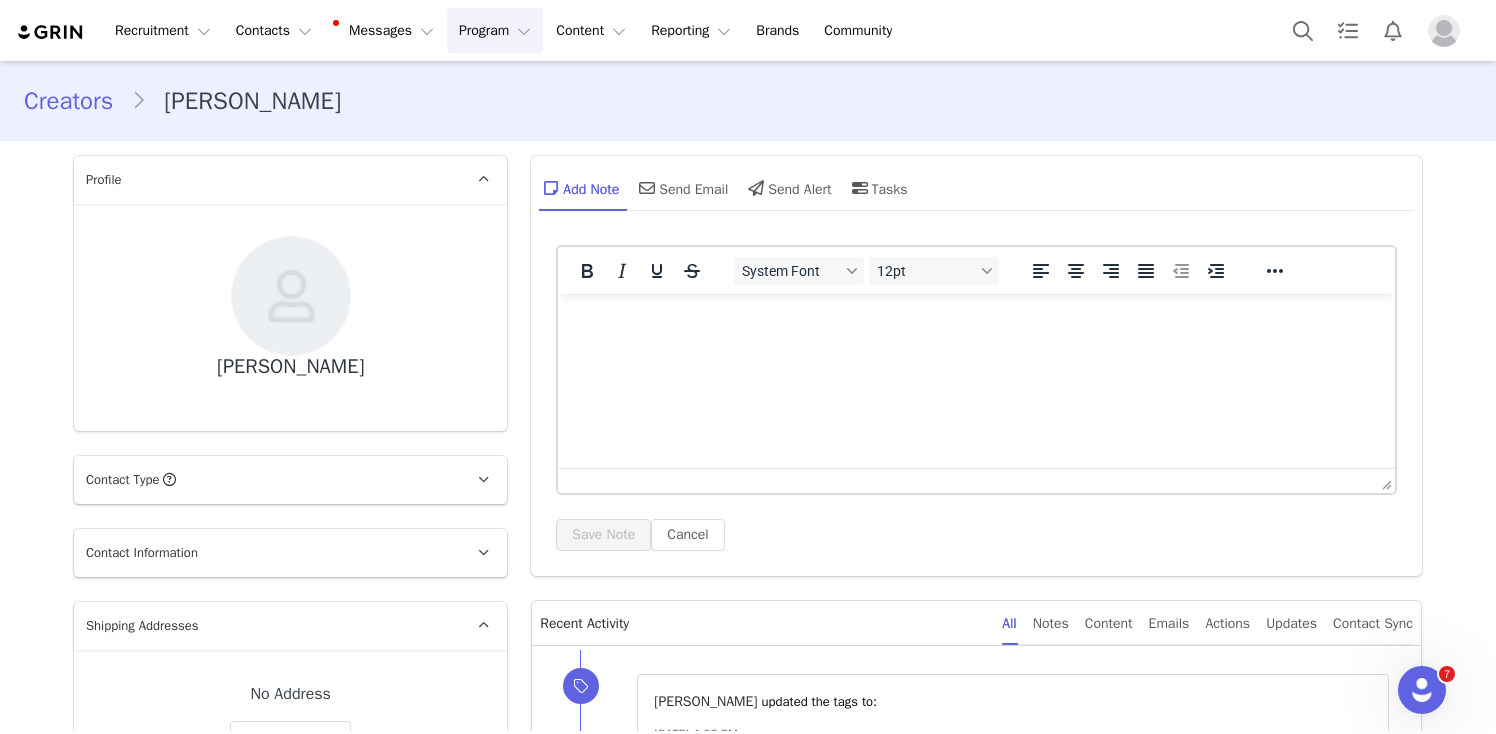 click on "Program Program" at bounding box center [495, 30] 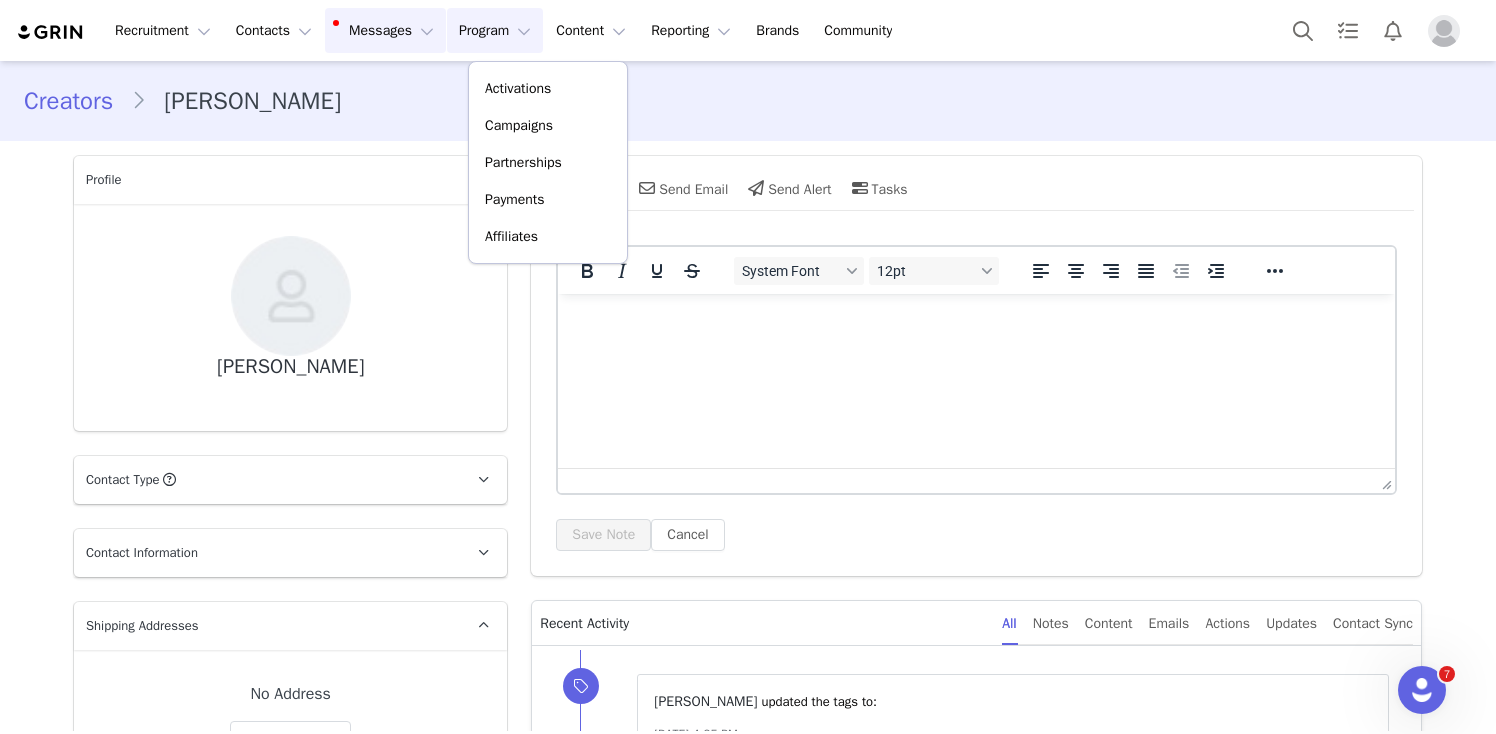 click on "Messages Messages" at bounding box center (385, 30) 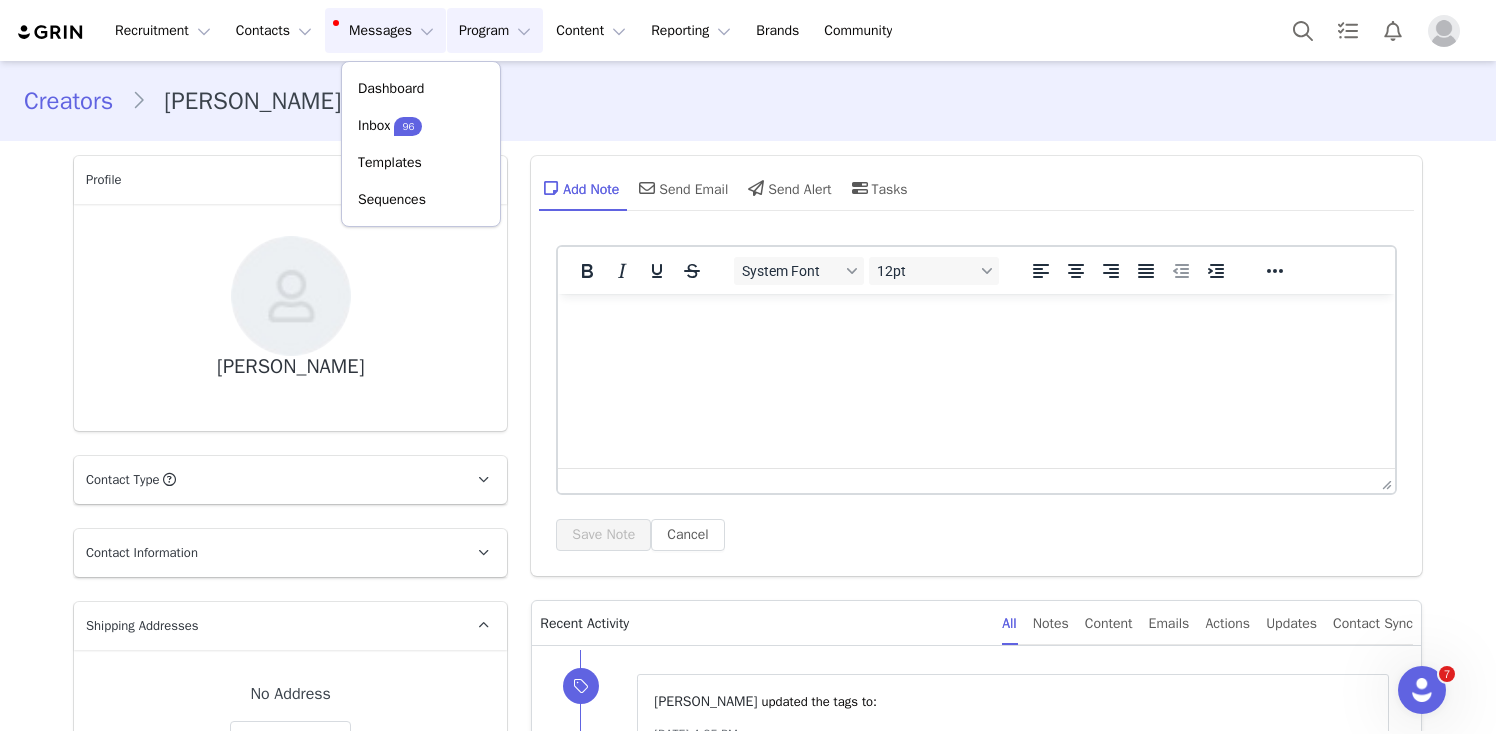 click on "Program Program" at bounding box center [495, 30] 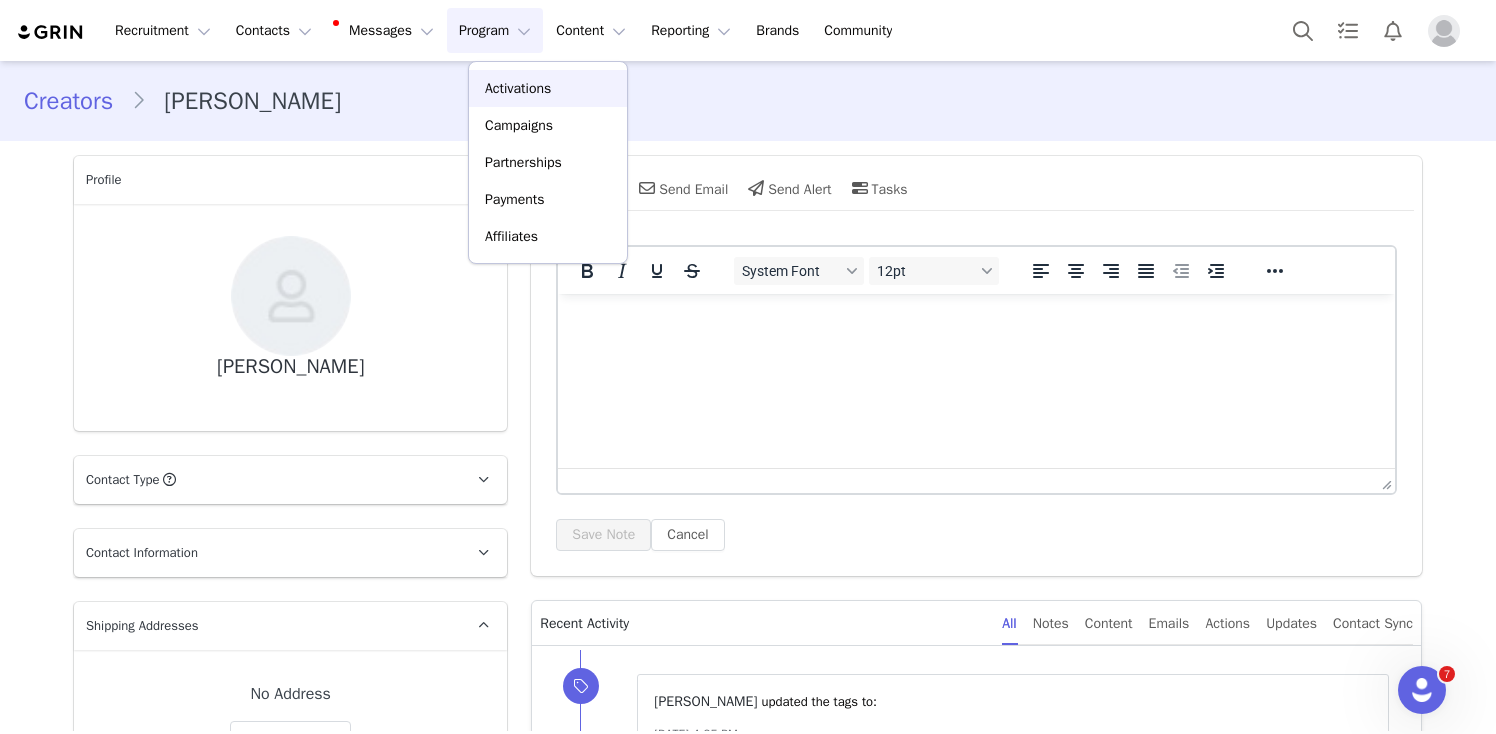 click on "Activations" at bounding box center (548, 88) 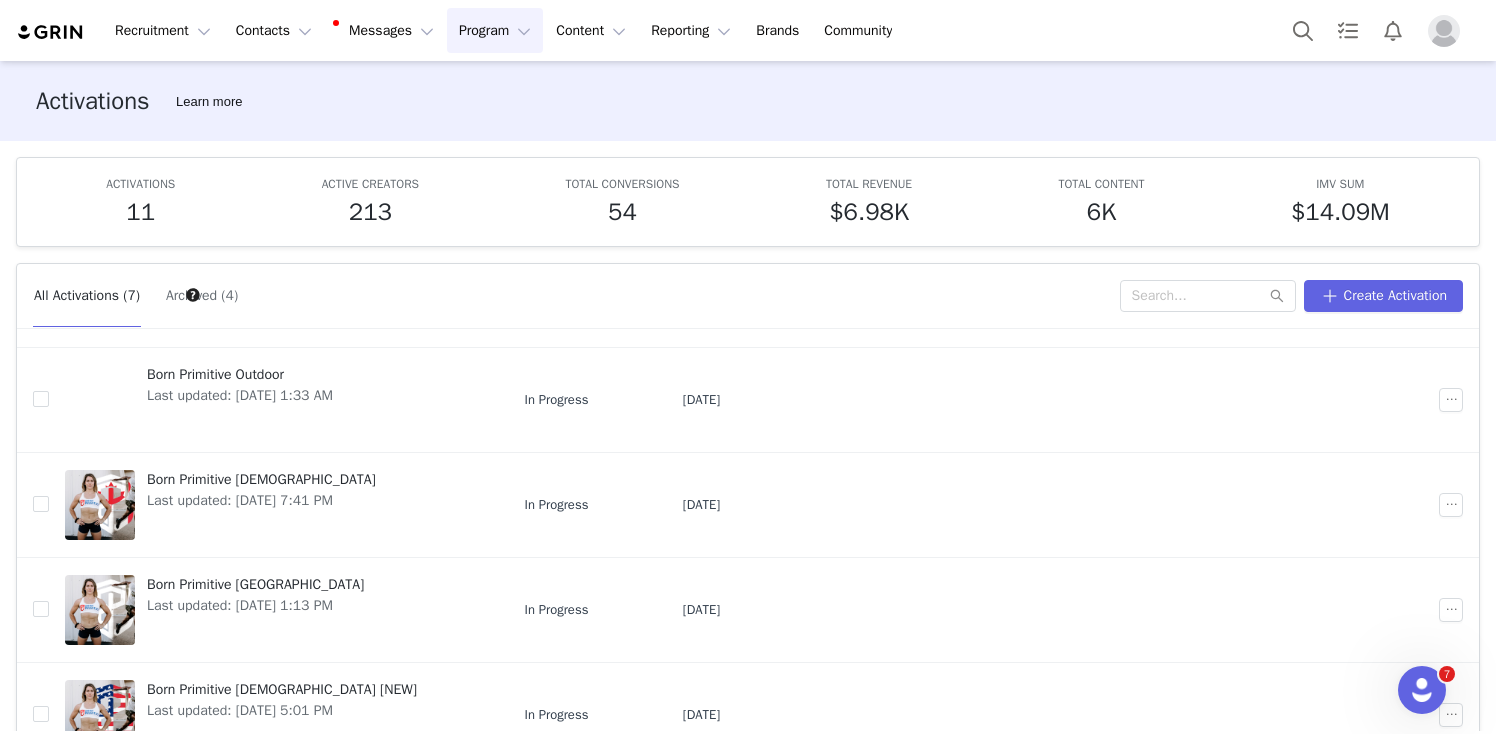 scroll, scrollTop: 349, scrollLeft: 0, axis: vertical 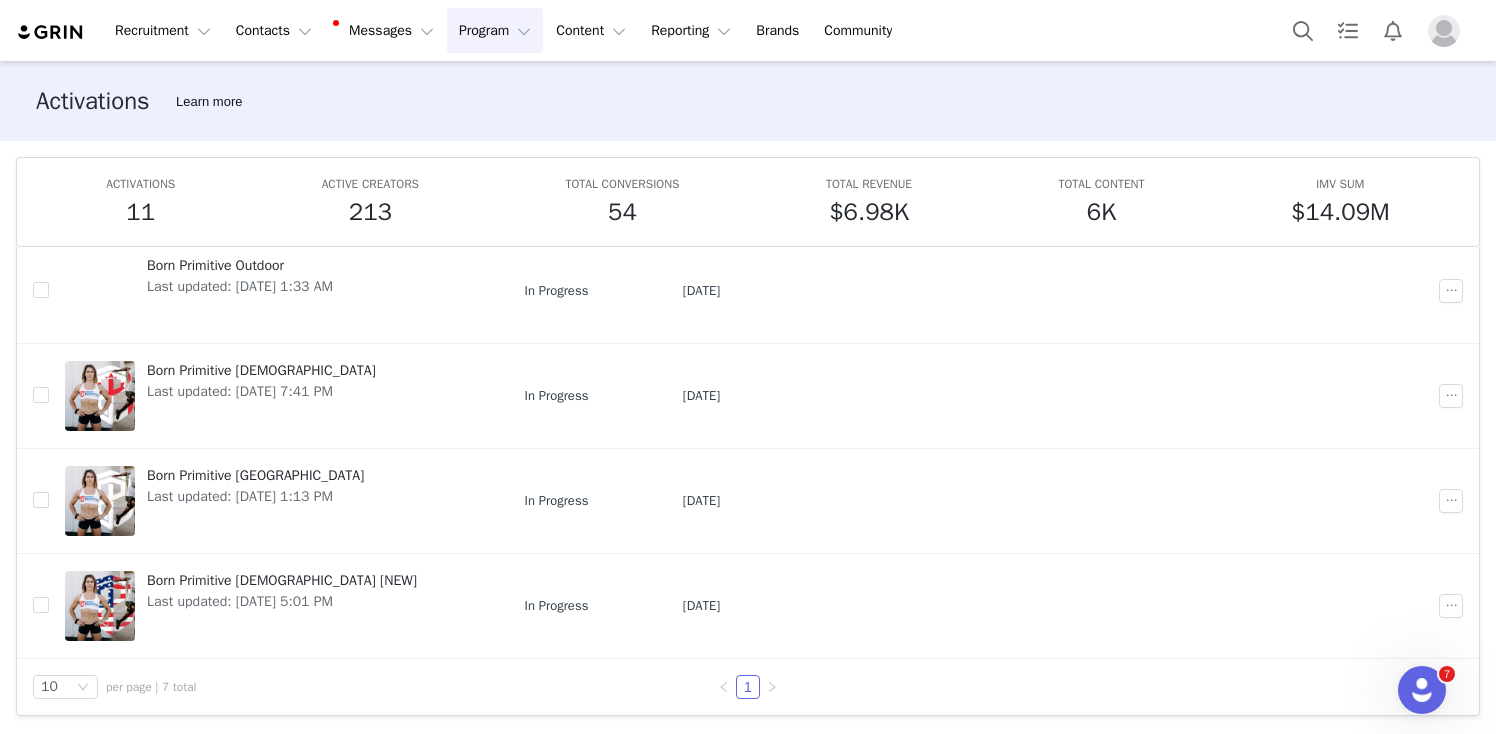 click 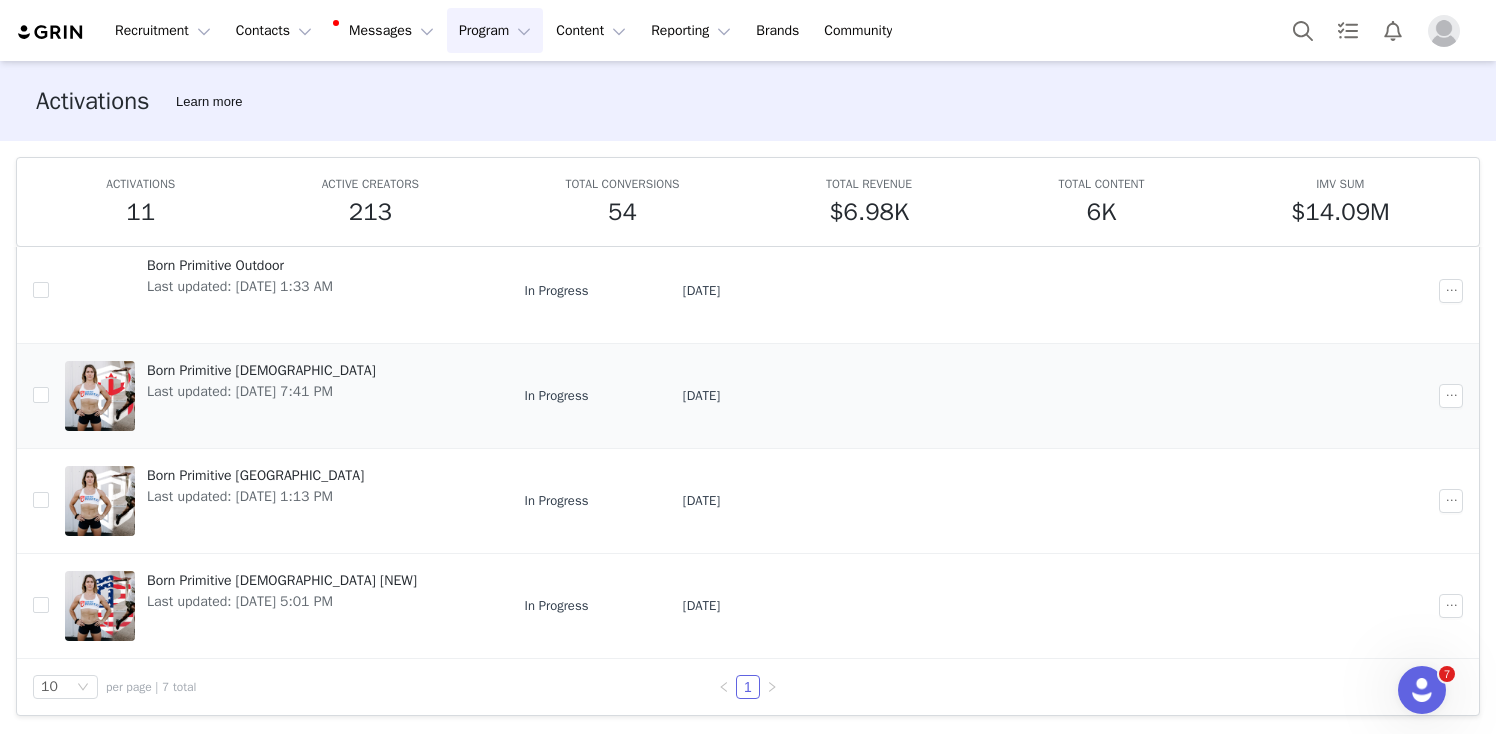 scroll, scrollTop: 0, scrollLeft: 0, axis: both 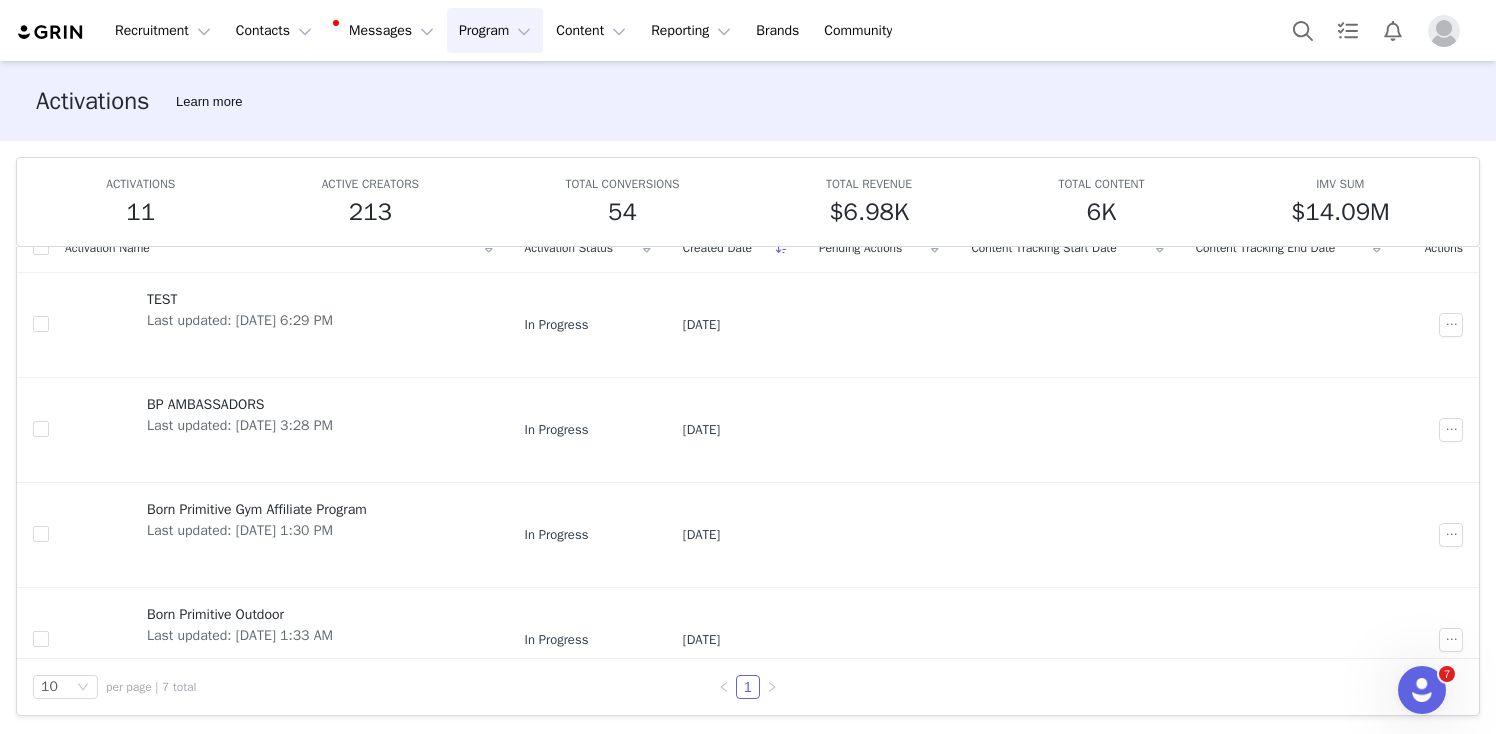 click on "Program Program" at bounding box center [495, 30] 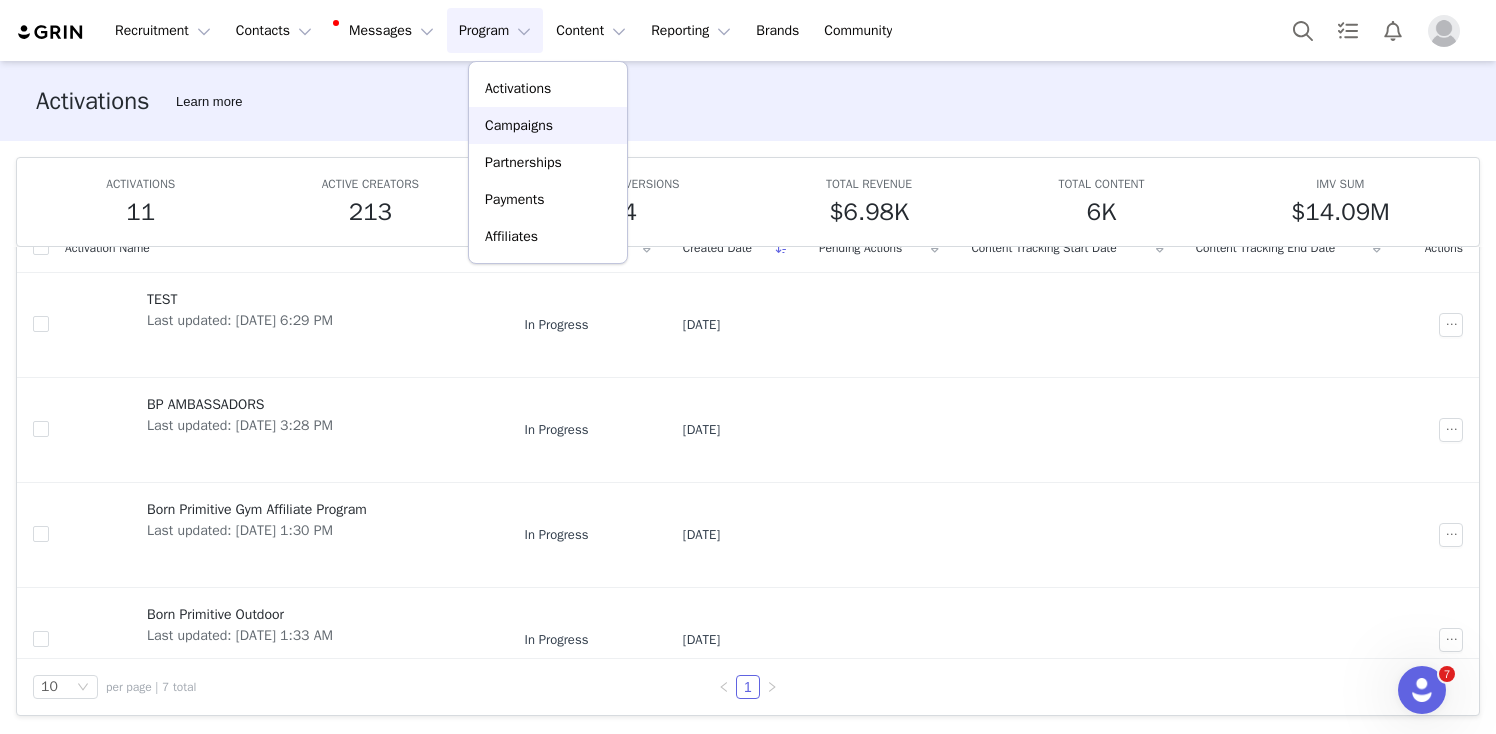 click on "Campaigns" at bounding box center (519, 125) 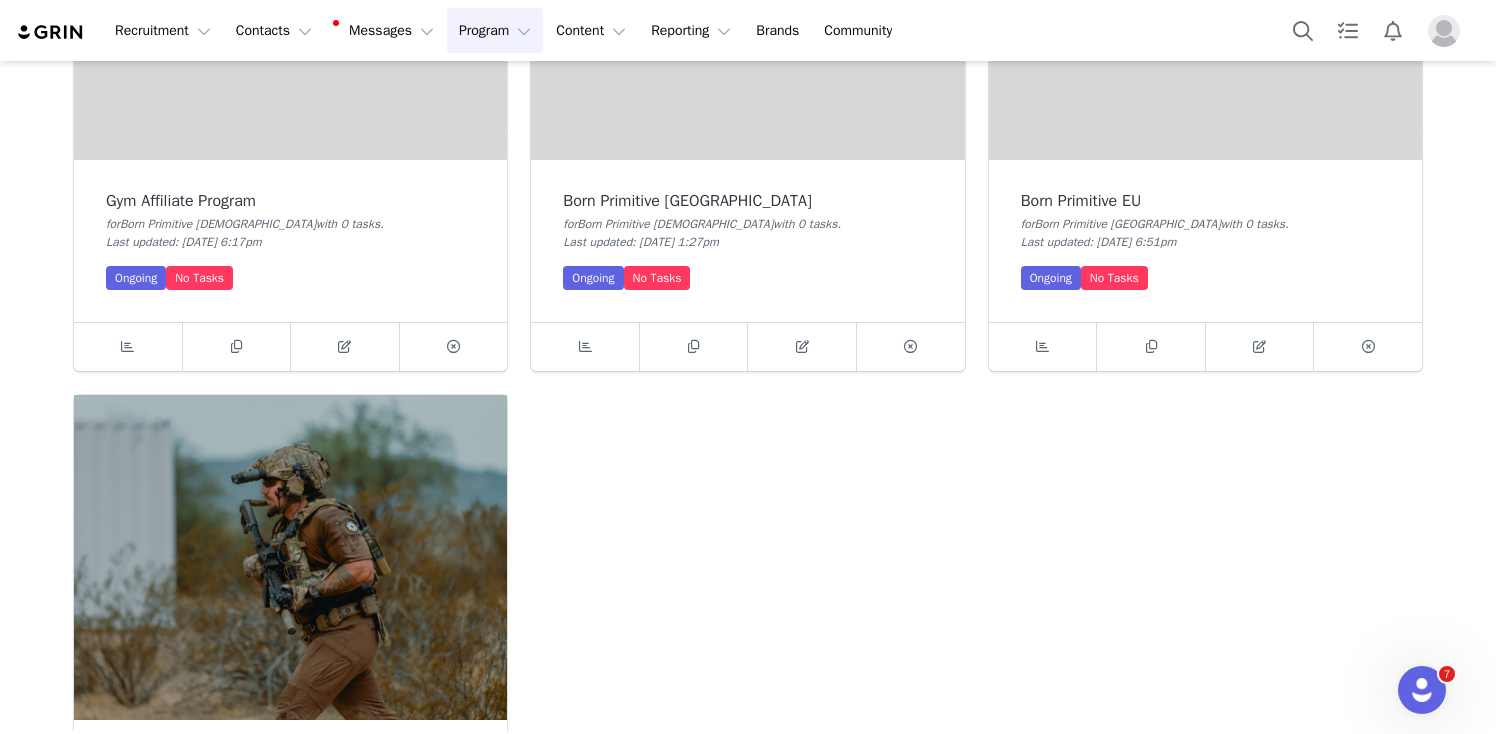 scroll, scrollTop: 1674, scrollLeft: 0, axis: vertical 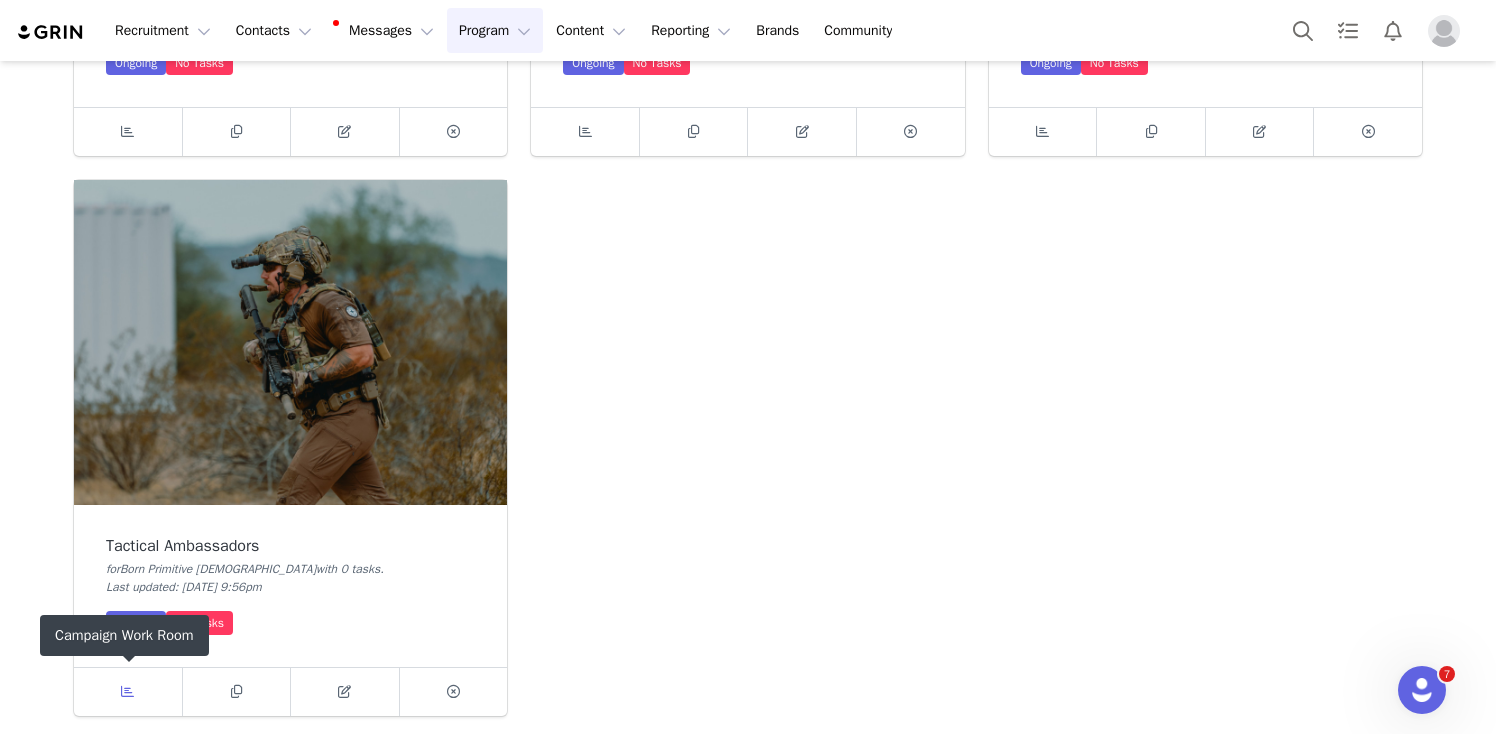 click at bounding box center (128, 692) 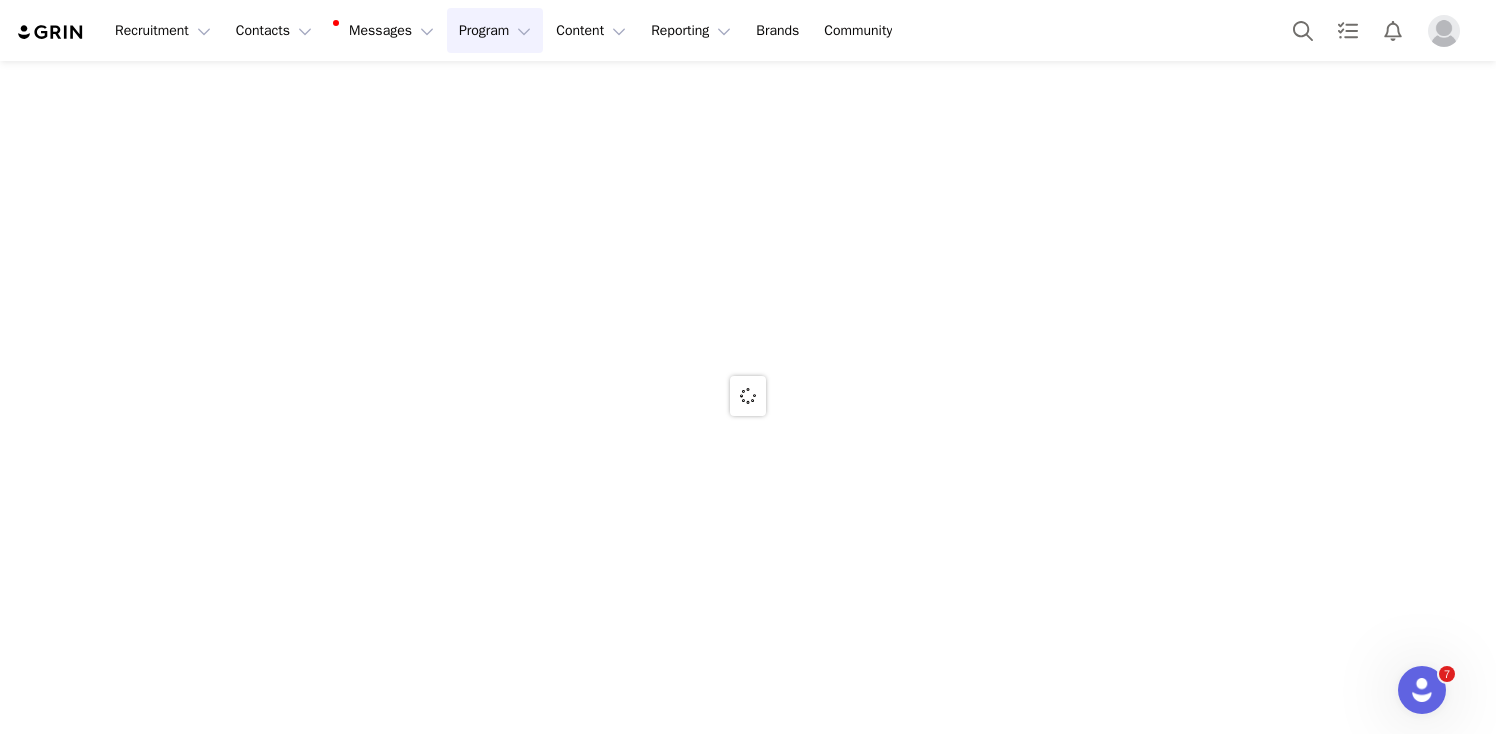 scroll, scrollTop: 0, scrollLeft: 0, axis: both 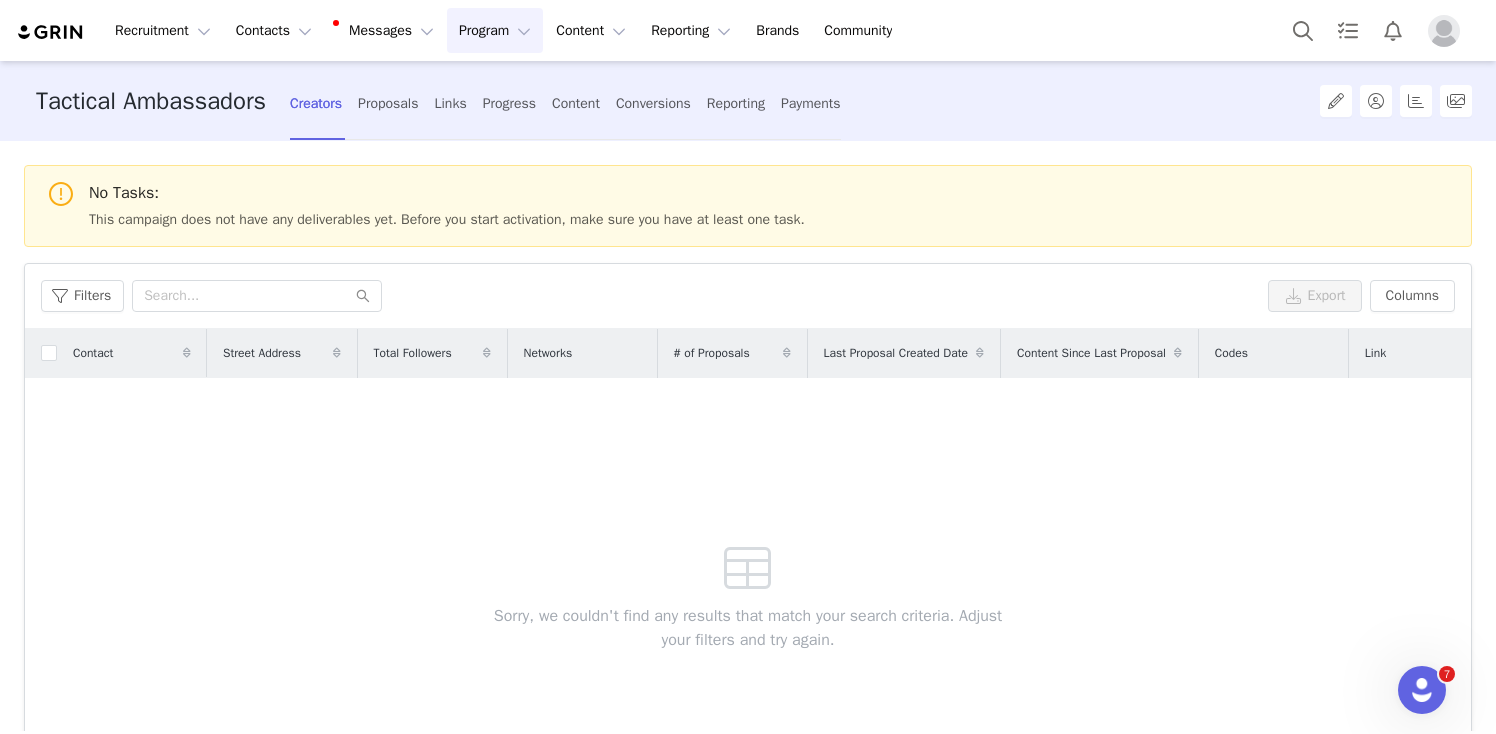 click on "Program Program" at bounding box center [495, 30] 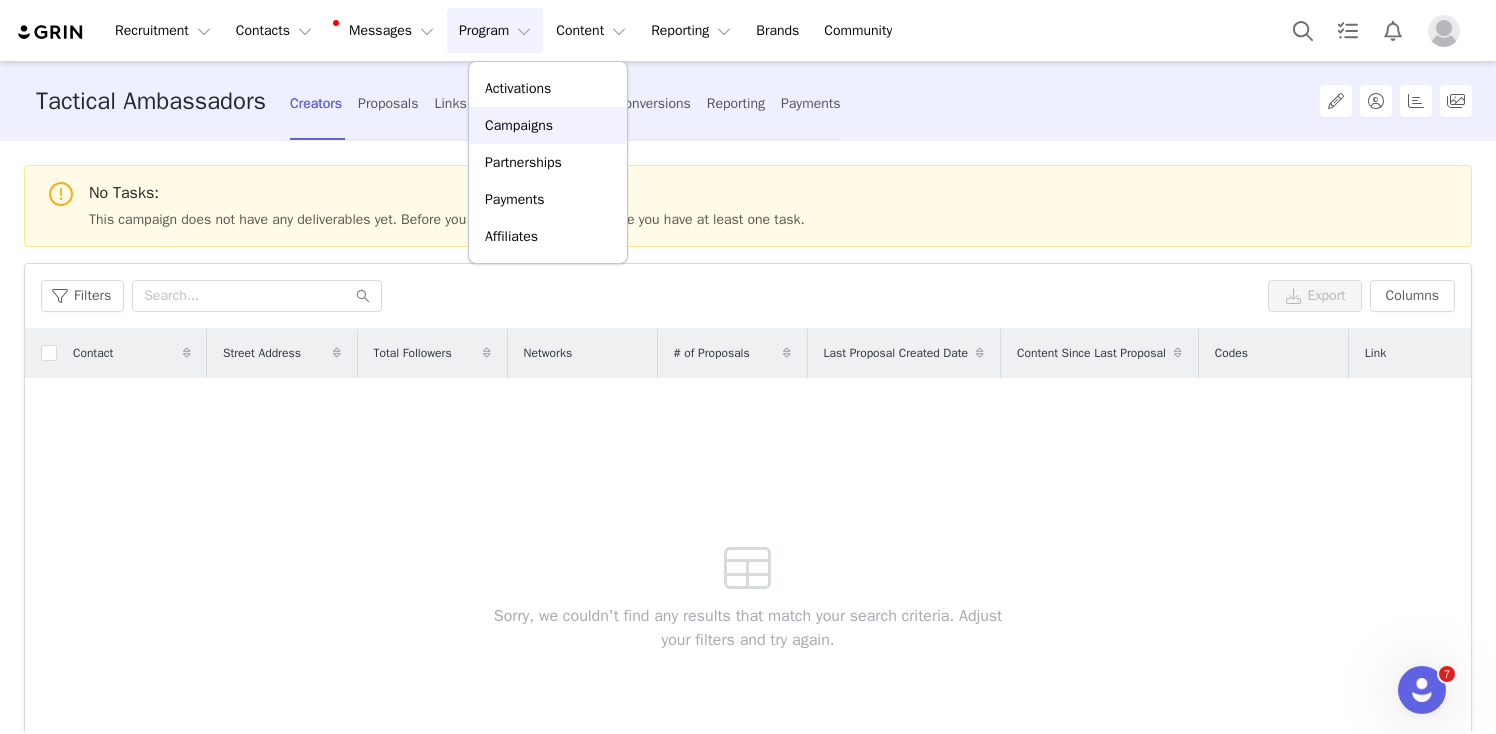 click on "Campaigns" at bounding box center (519, 125) 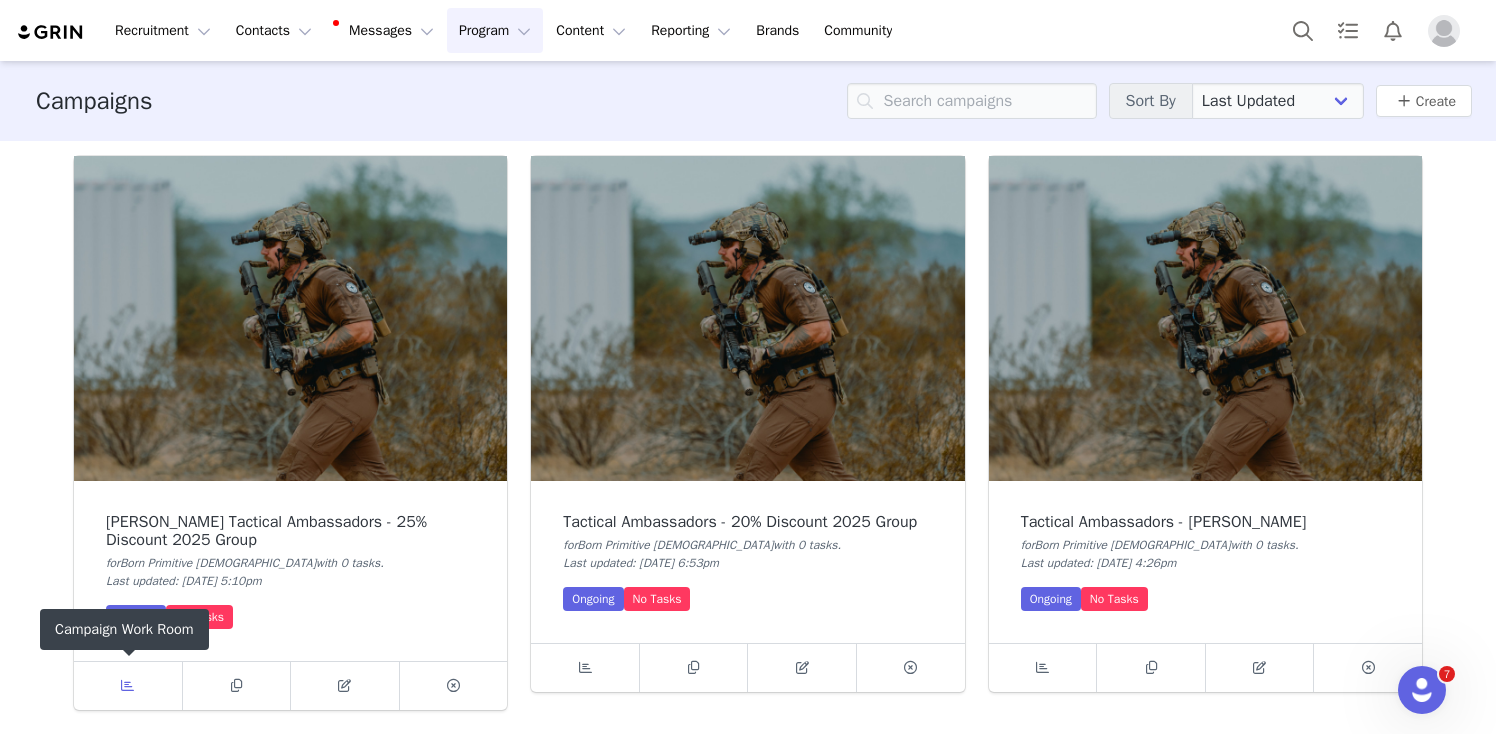 click at bounding box center (127, 685) 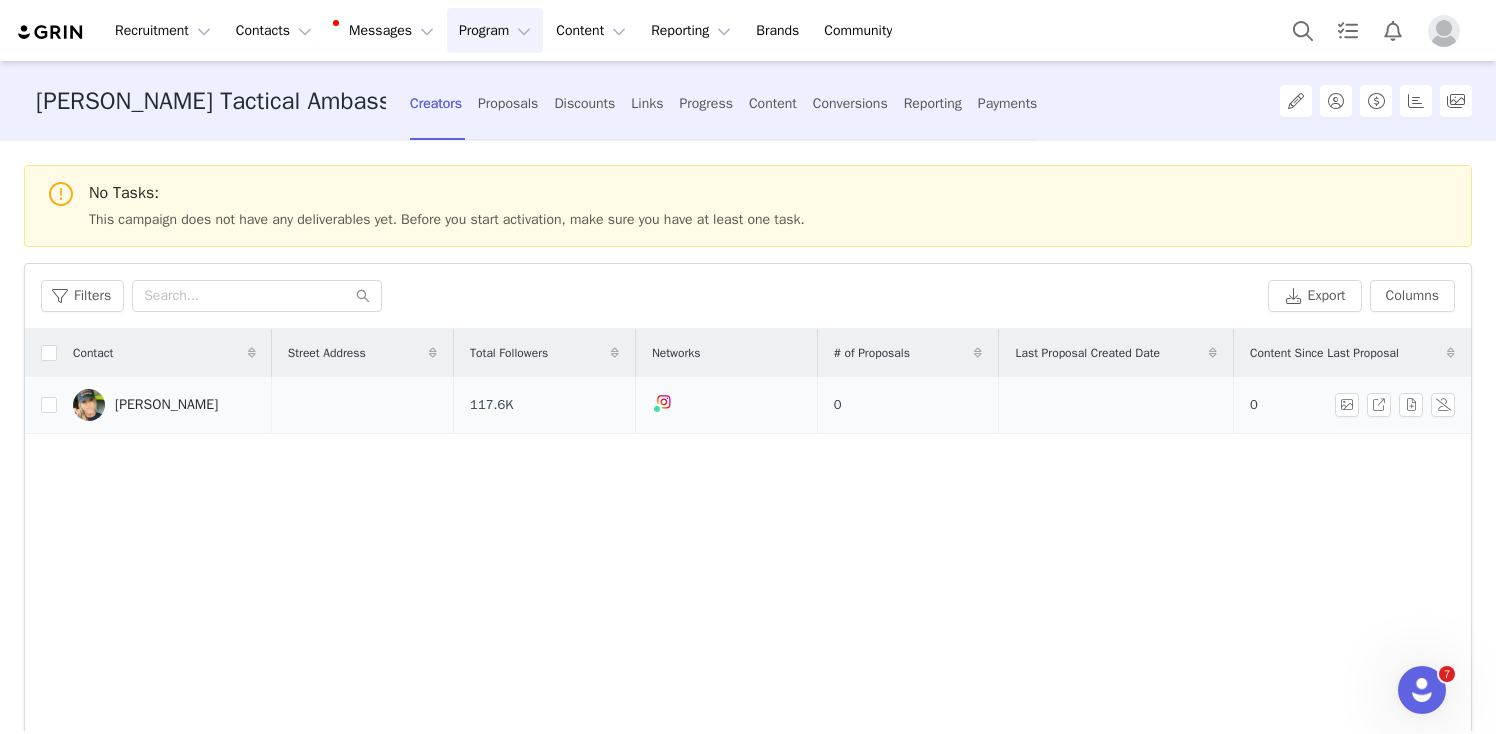 click on "[PERSON_NAME]" at bounding box center [166, 405] 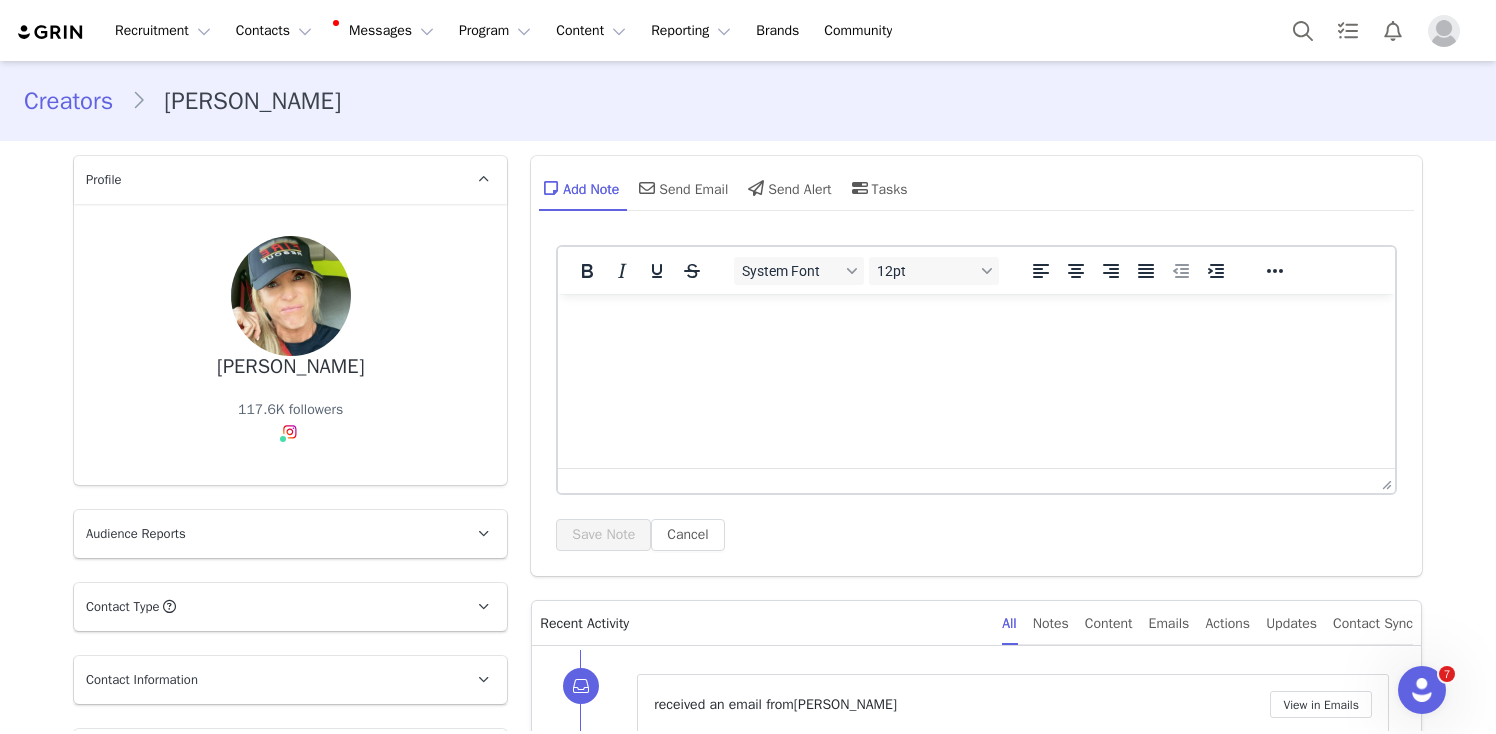 scroll, scrollTop: 0, scrollLeft: 0, axis: both 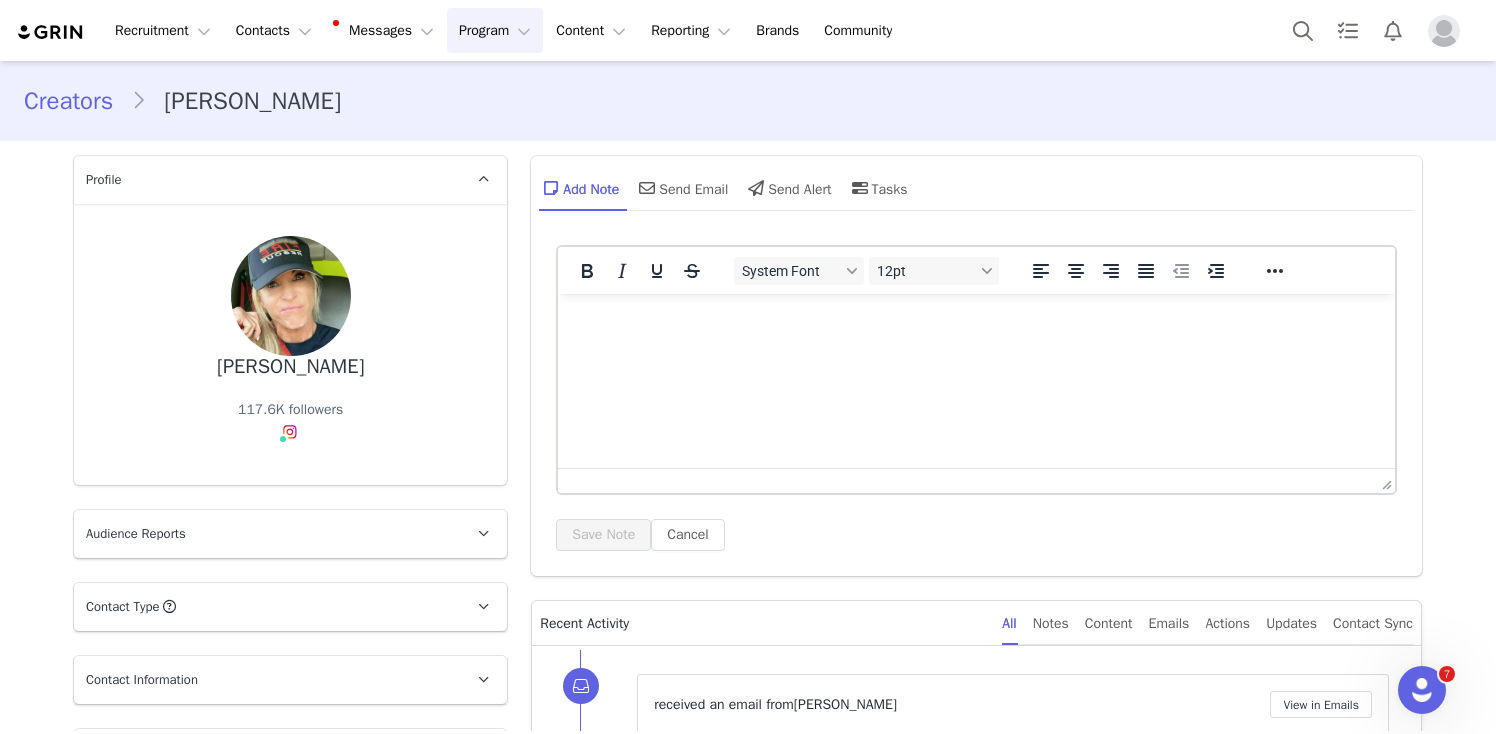click on "Program Program" at bounding box center (495, 30) 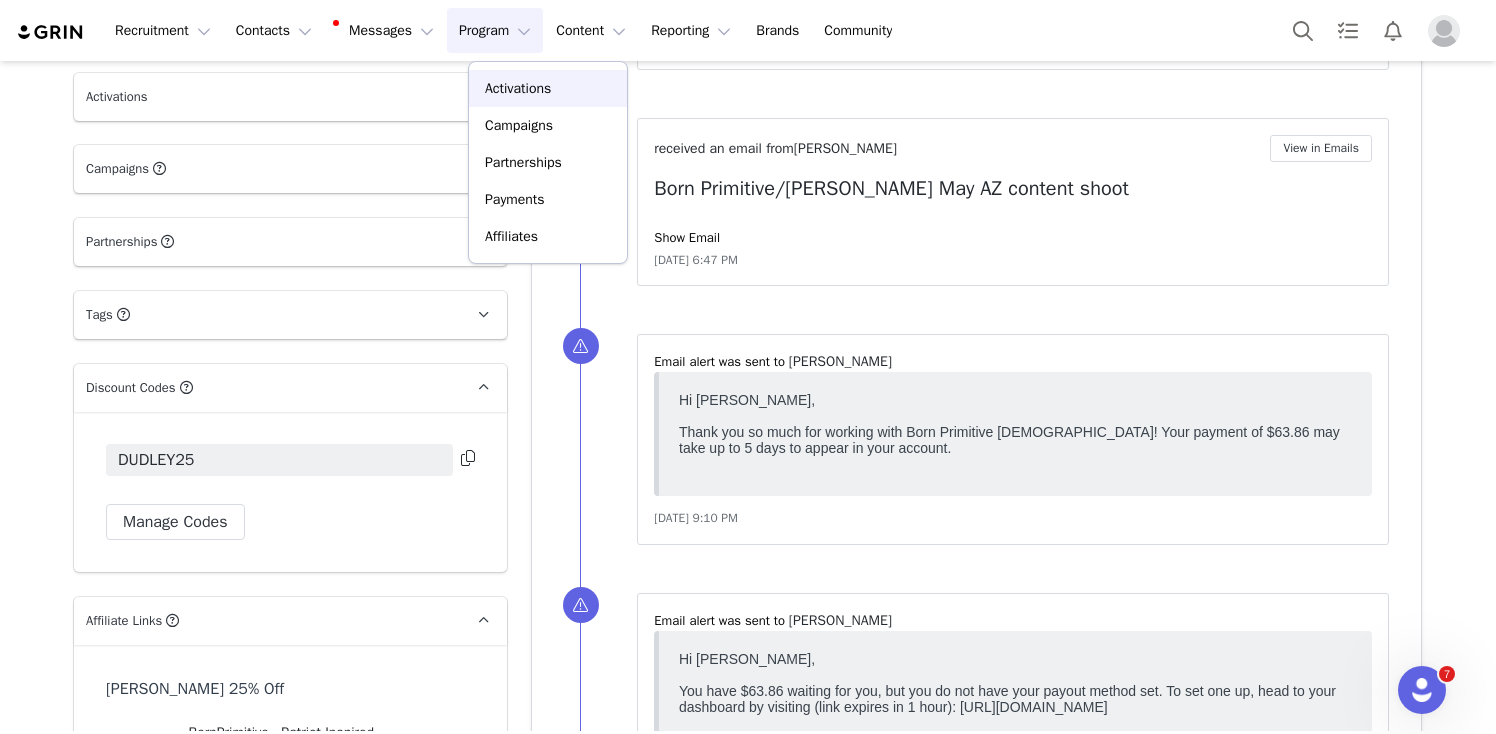 scroll, scrollTop: 1456, scrollLeft: 0, axis: vertical 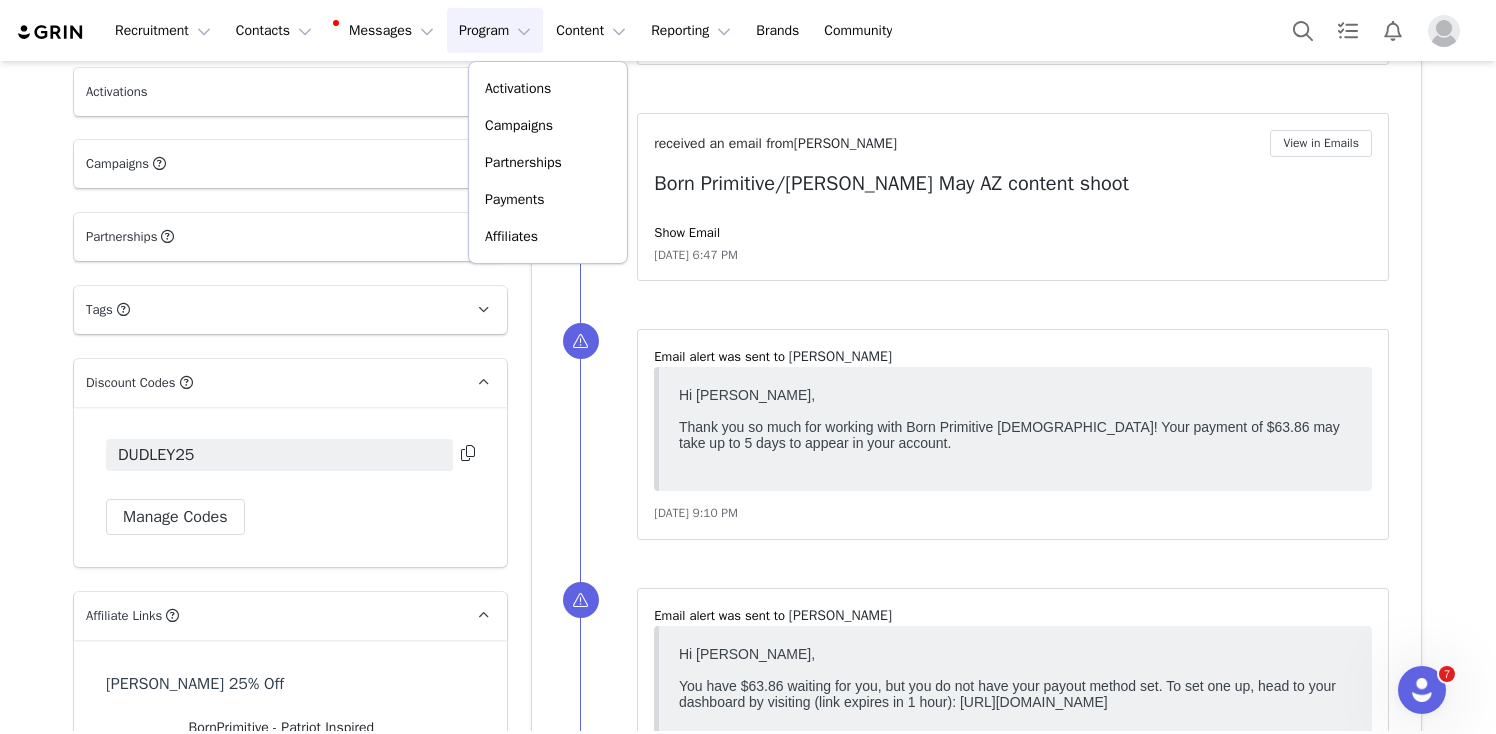 click on "⁨Email⁩ alert was sent to ⁨ Julie Dudley ⁩ May 7, 2025, 9:10 PM" at bounding box center [1000, 434] 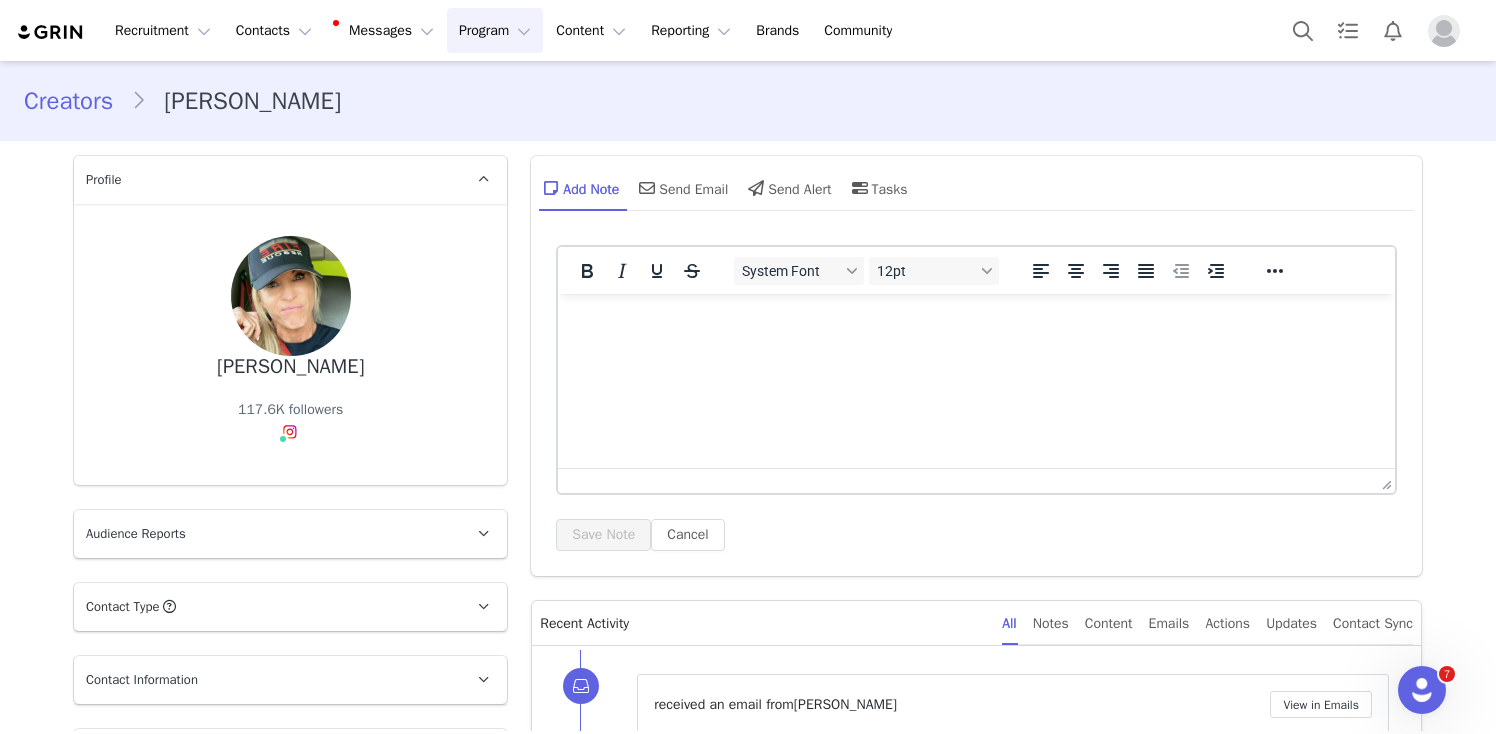 scroll, scrollTop: 107, scrollLeft: 0, axis: vertical 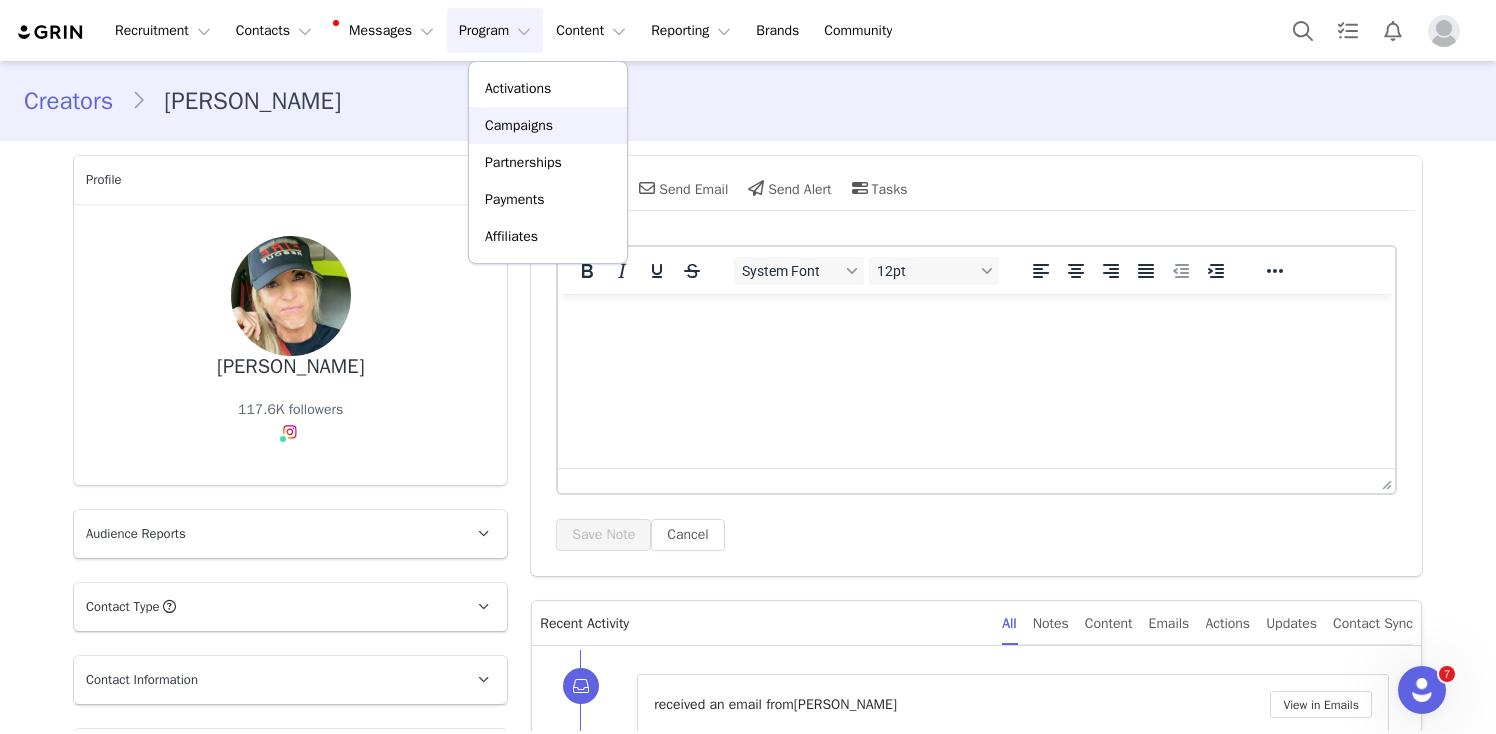 click on "Campaigns" at bounding box center (519, 125) 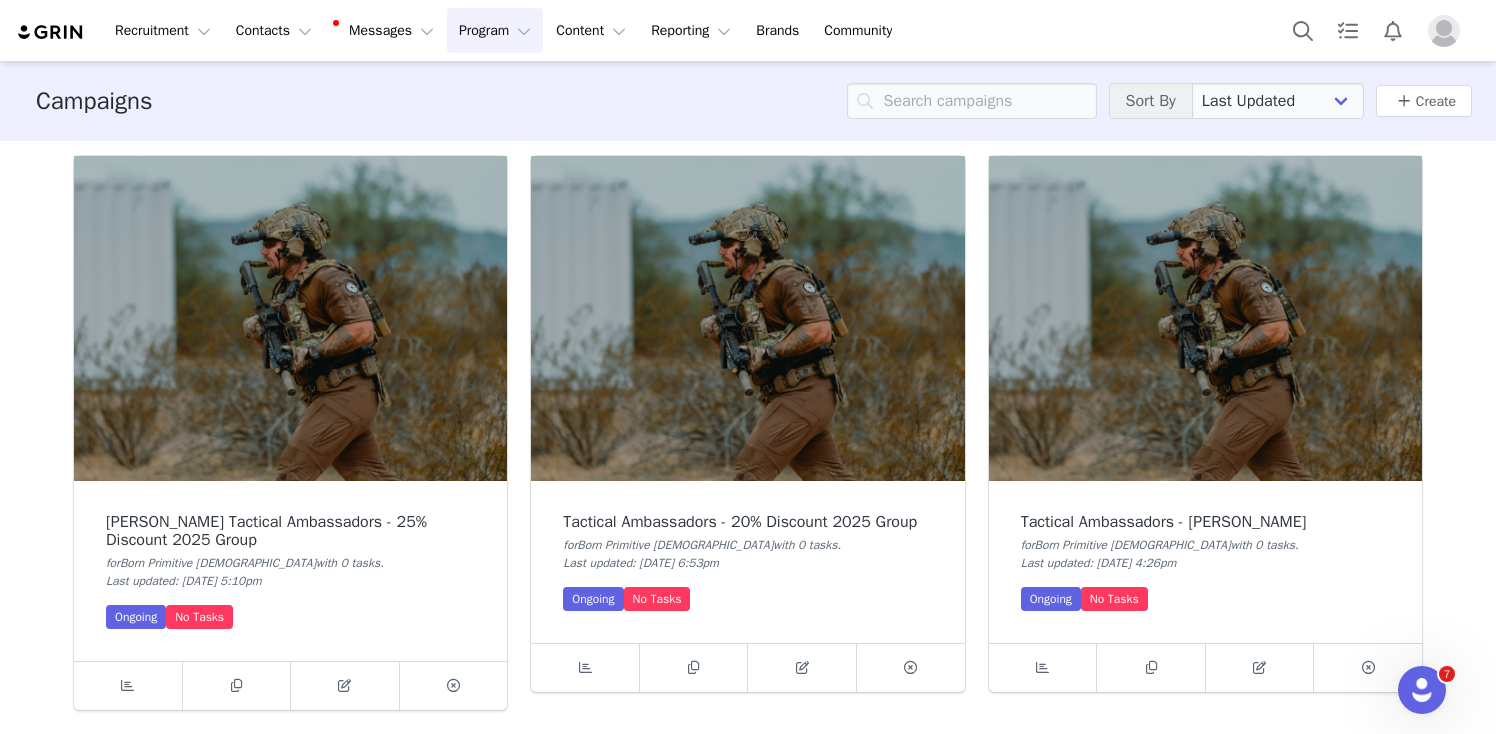 scroll, scrollTop: 50, scrollLeft: 0, axis: vertical 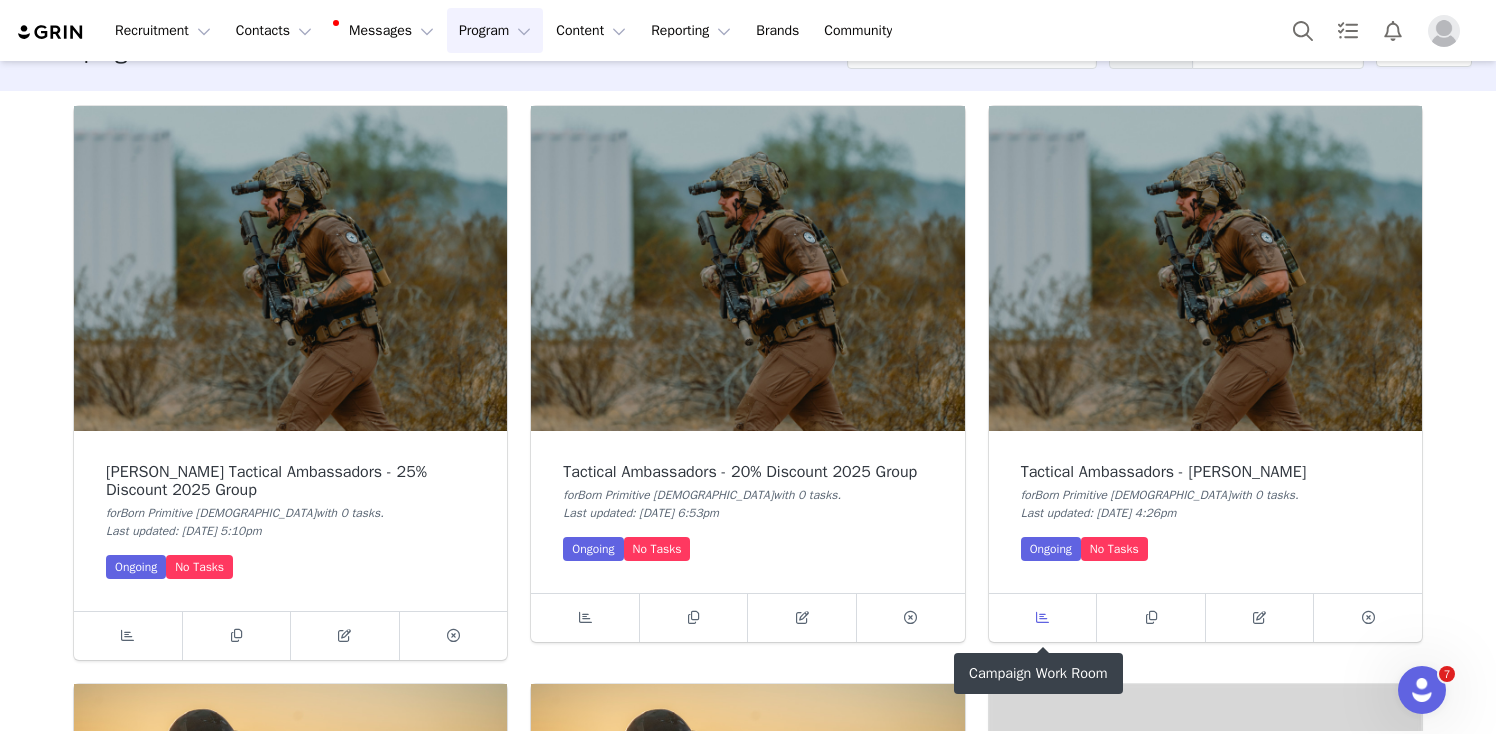 click at bounding box center [1042, 617] 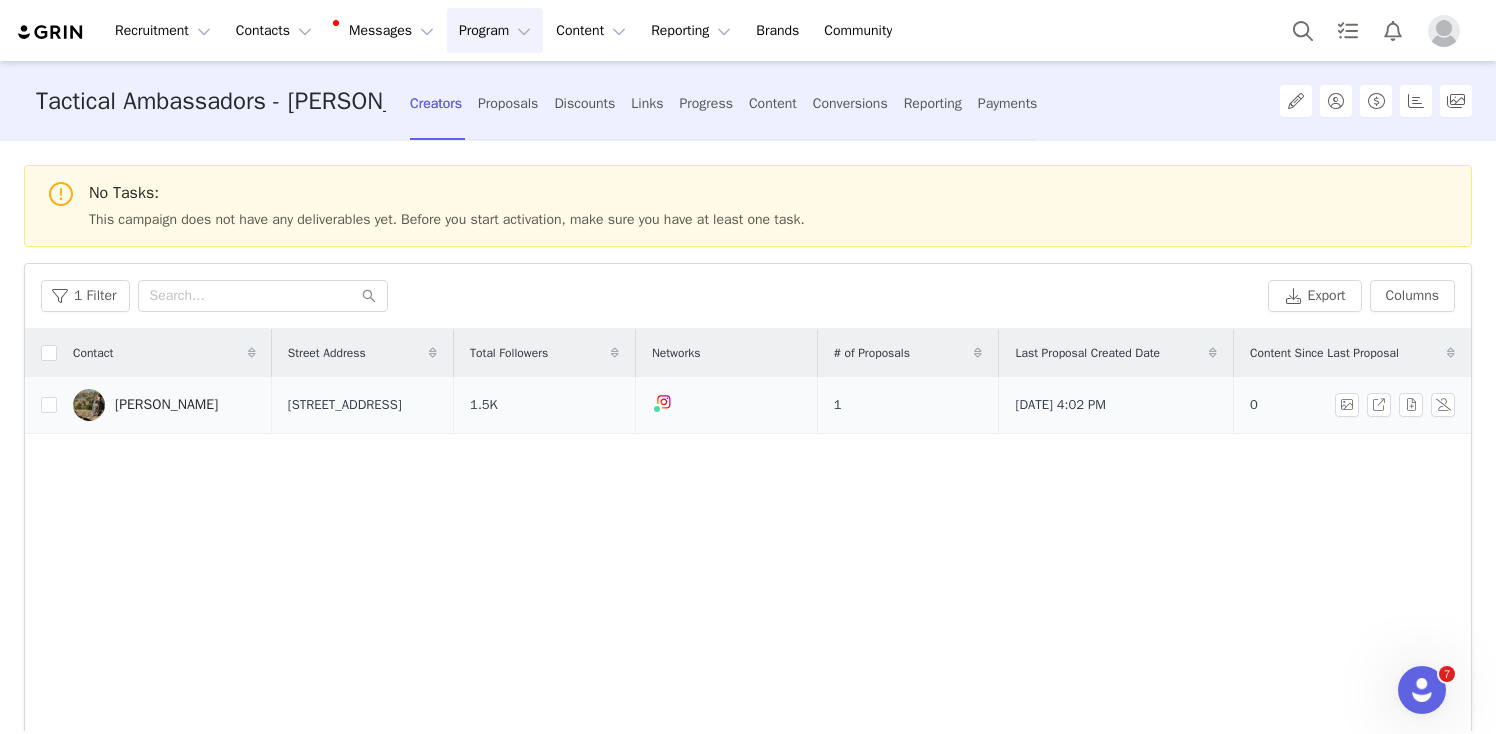 click on "Kirt Finnell" at bounding box center (166, 405) 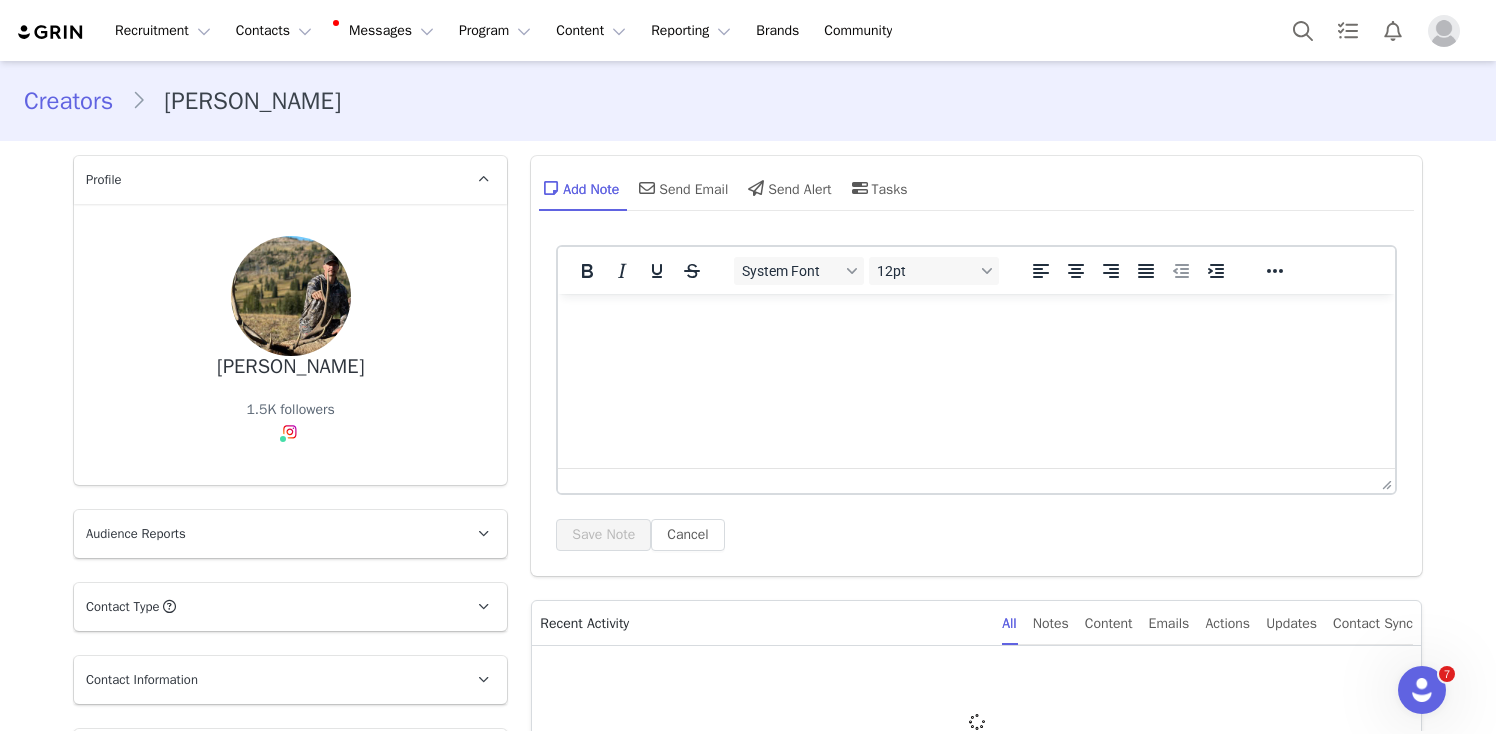 scroll, scrollTop: 0, scrollLeft: 0, axis: both 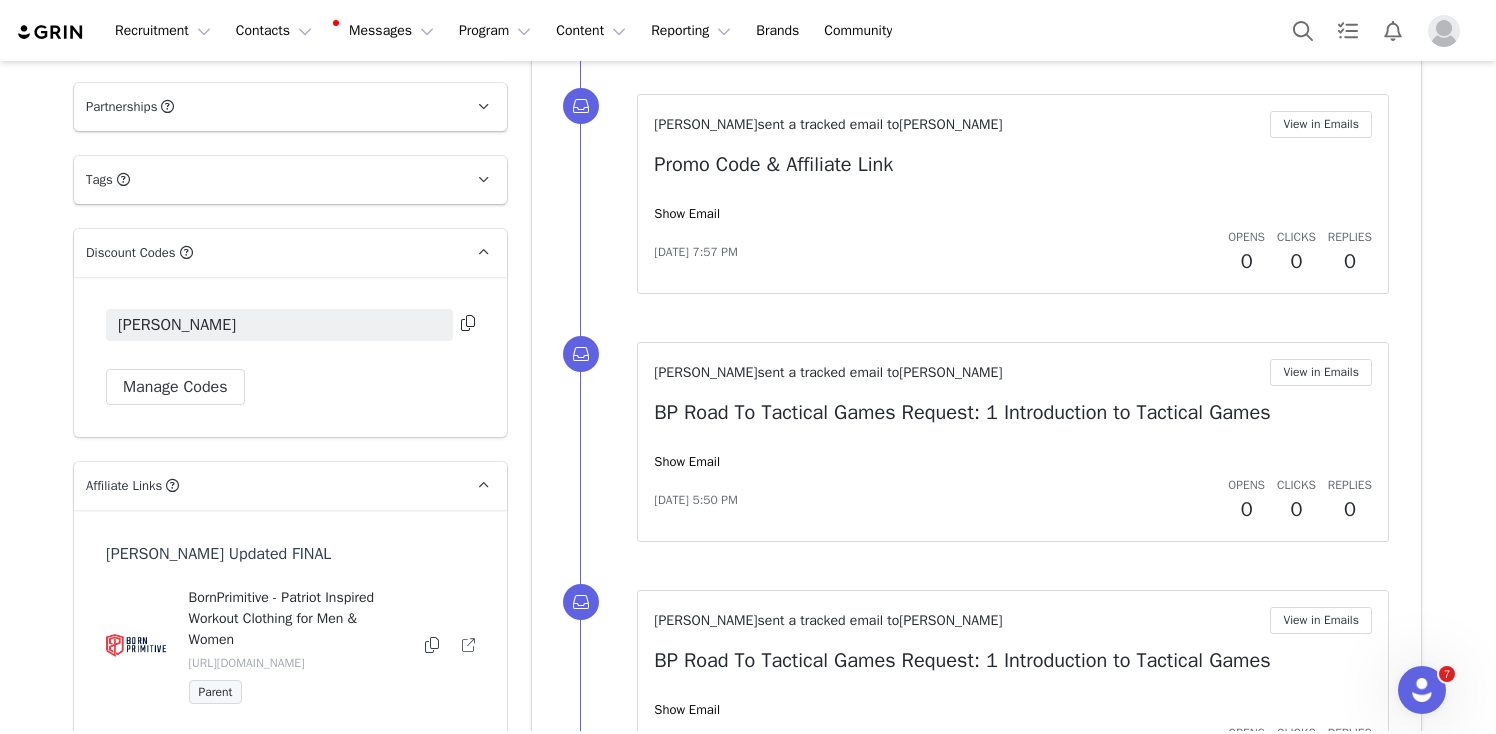 click at bounding box center (468, 323) 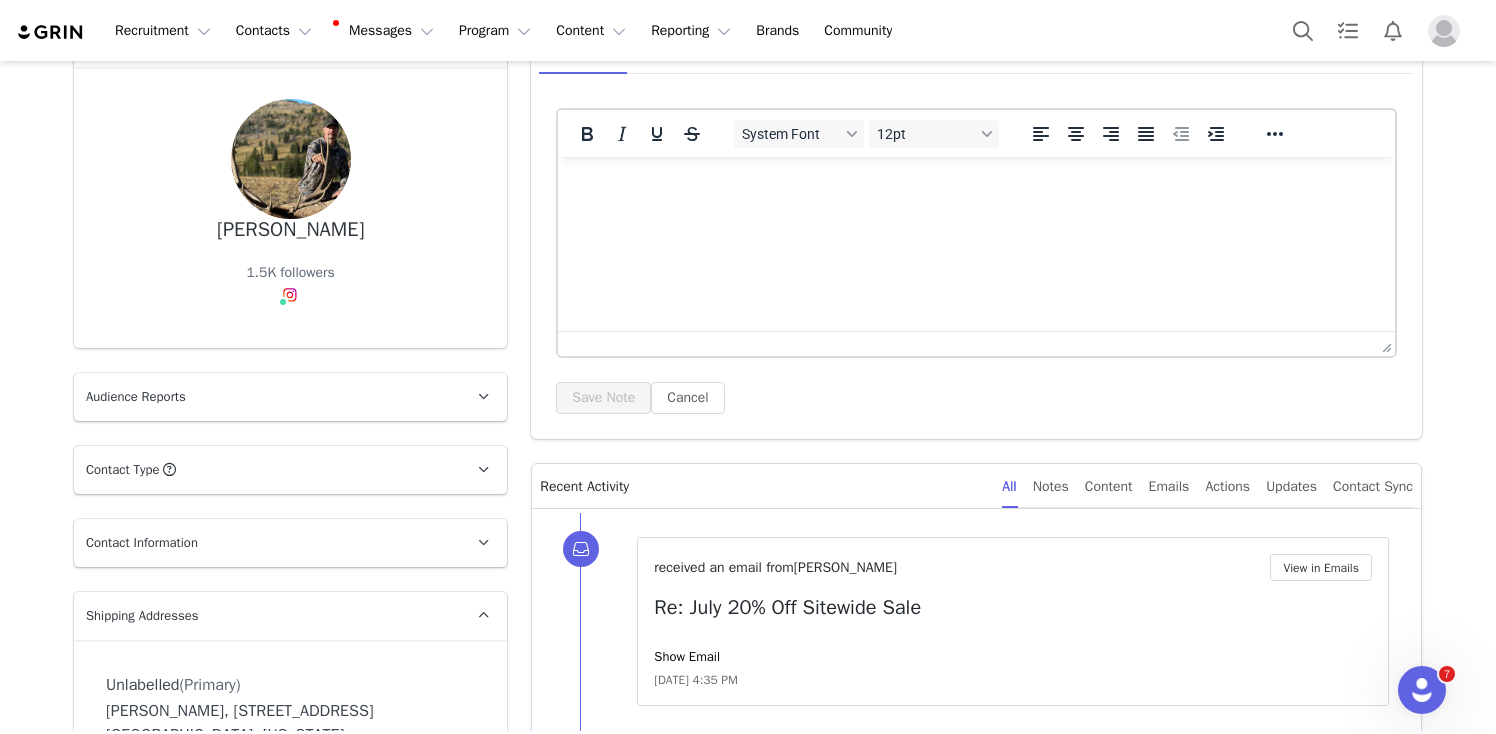 scroll, scrollTop: 0, scrollLeft: 0, axis: both 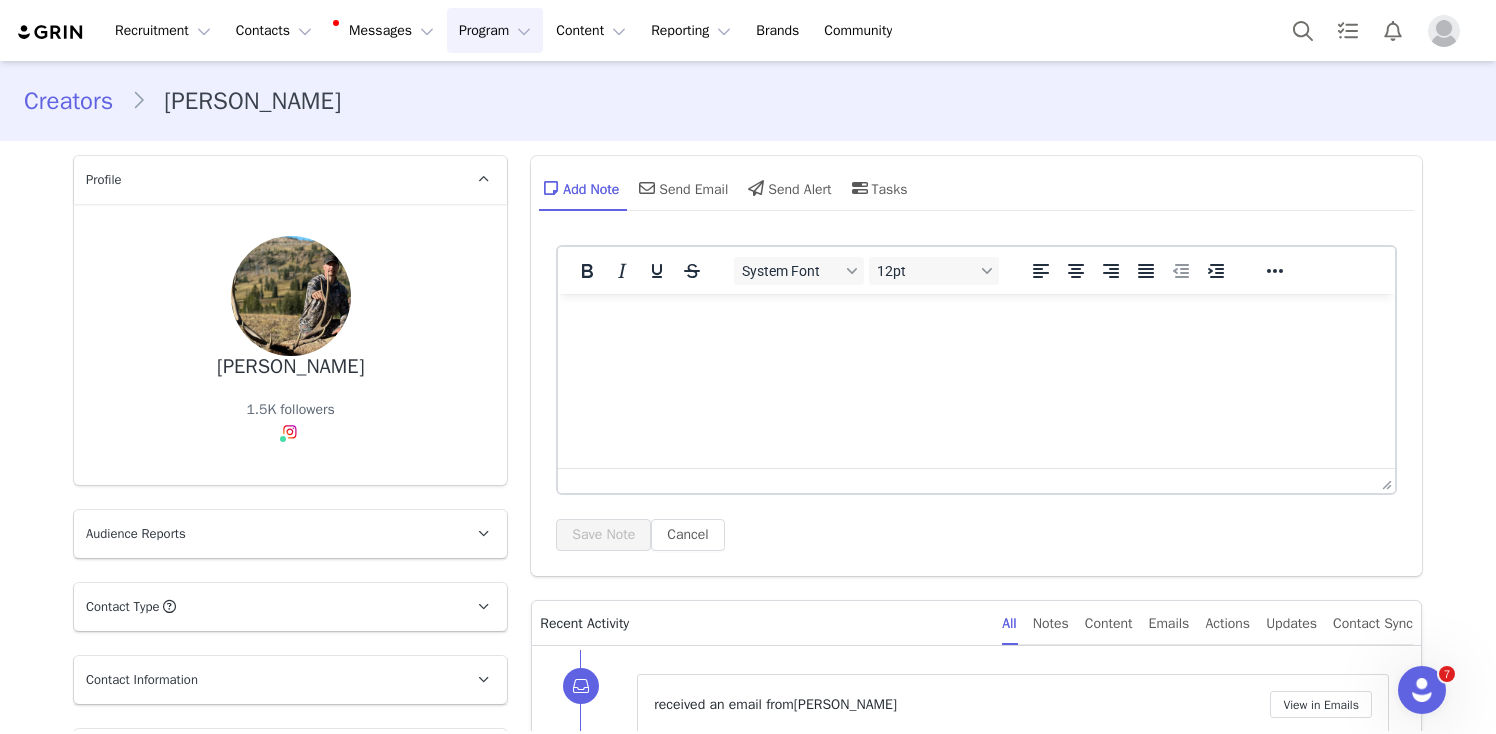 click on "Program Program" at bounding box center [495, 30] 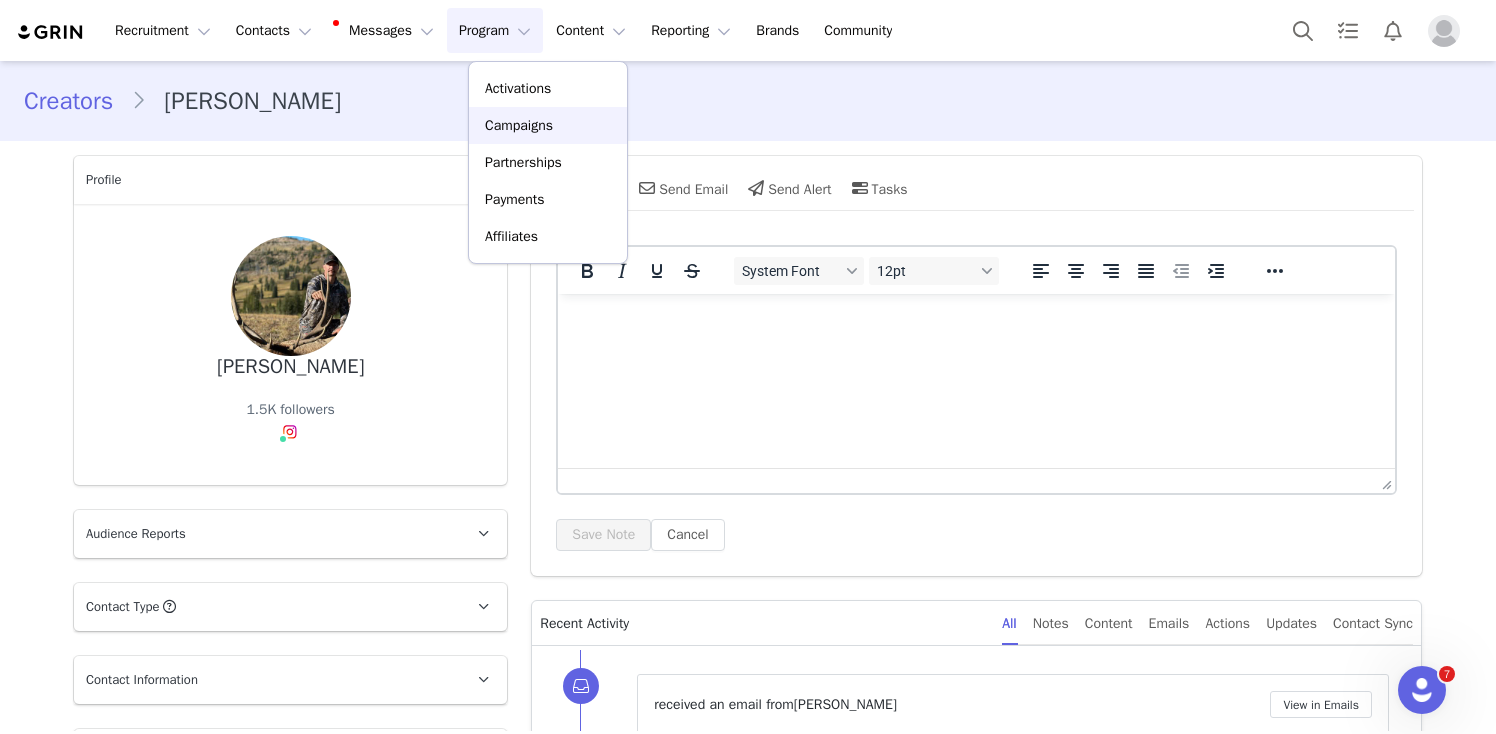 click on "Campaigns" at bounding box center (519, 125) 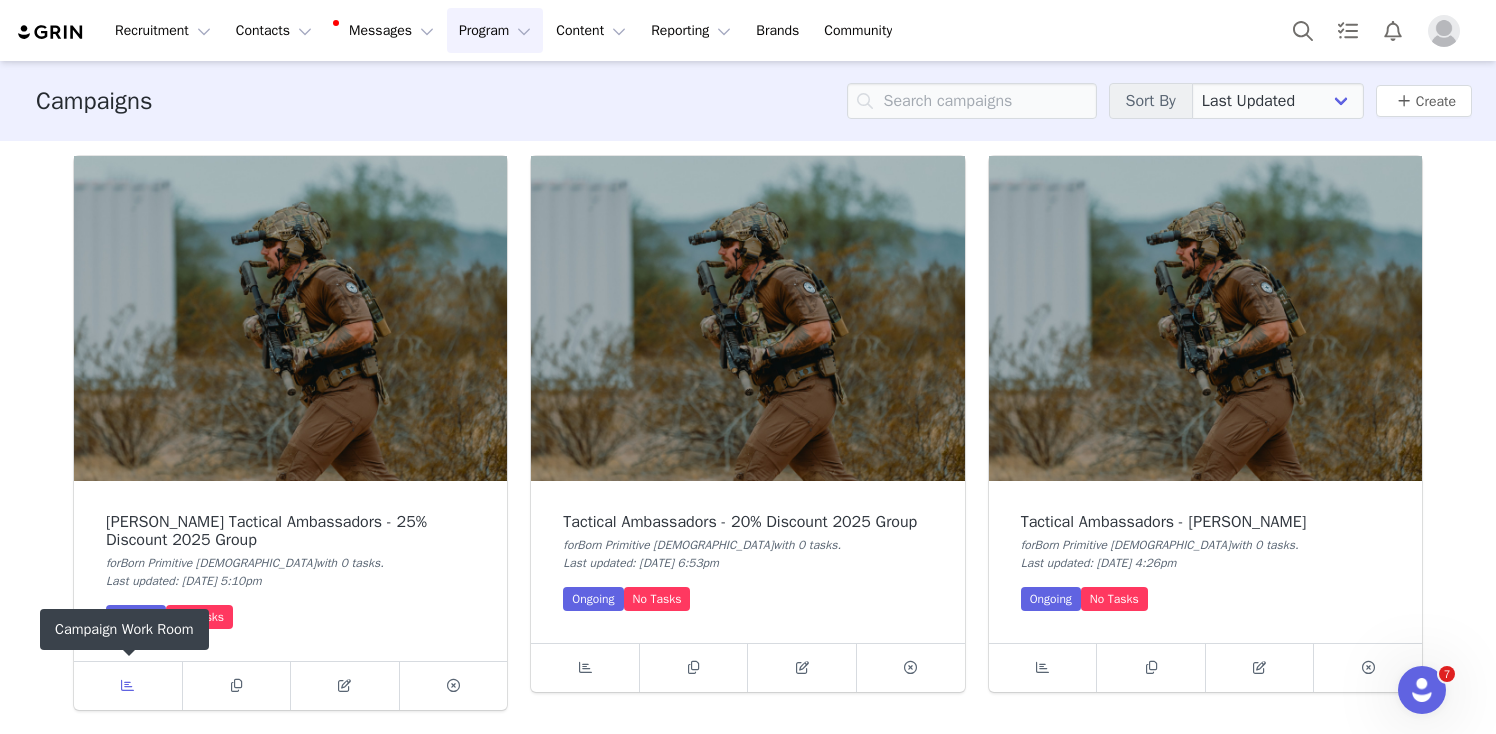 click at bounding box center (127, 685) 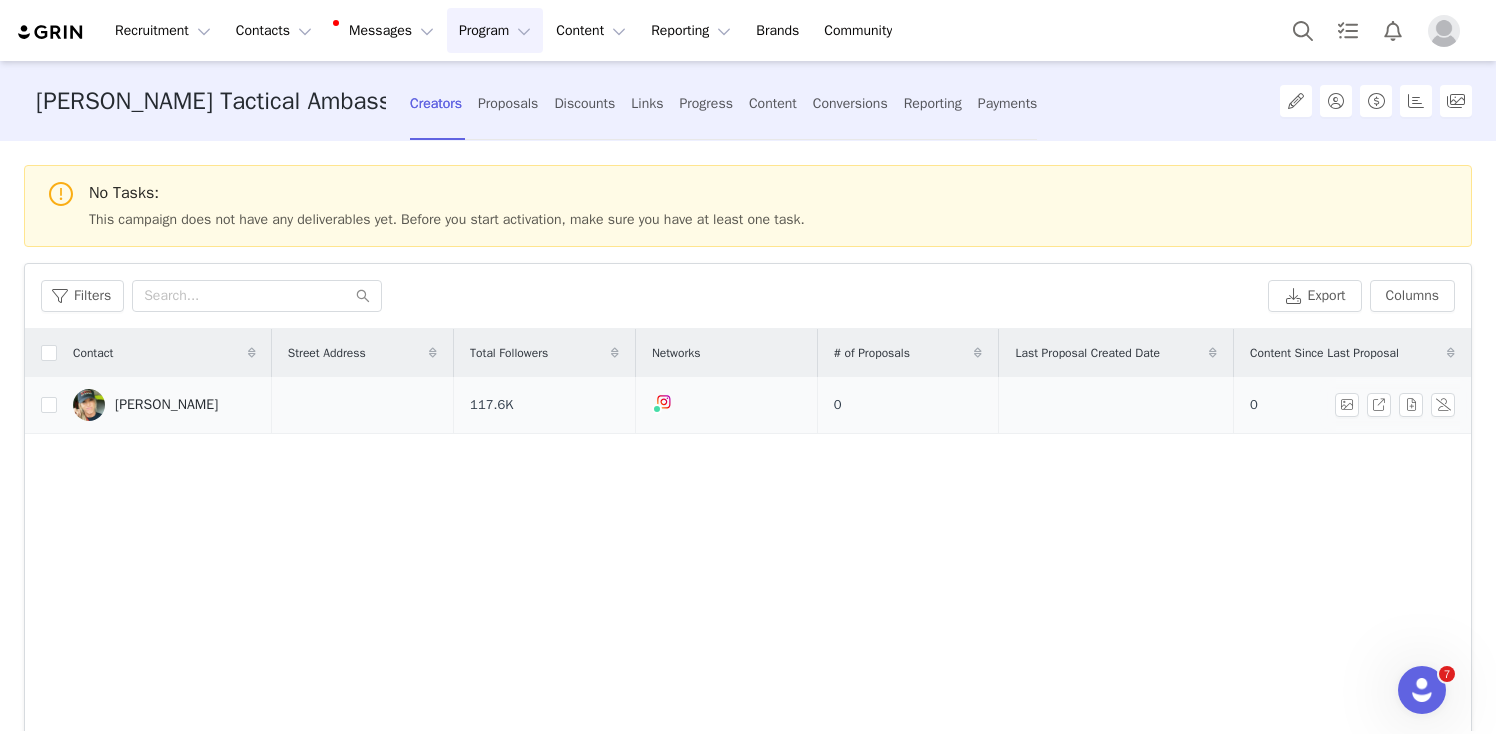 click on "[PERSON_NAME]" at bounding box center (166, 405) 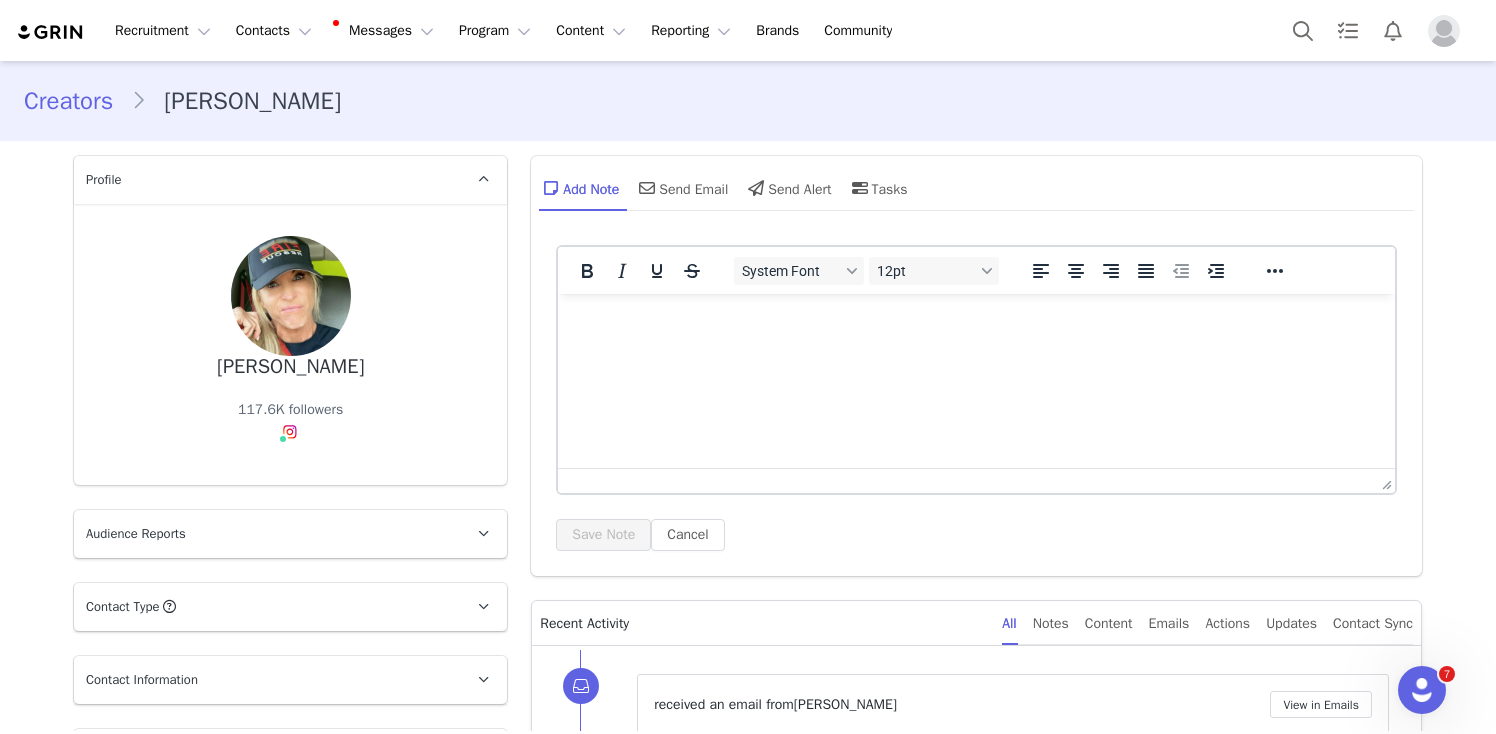 scroll, scrollTop: 0, scrollLeft: 0, axis: both 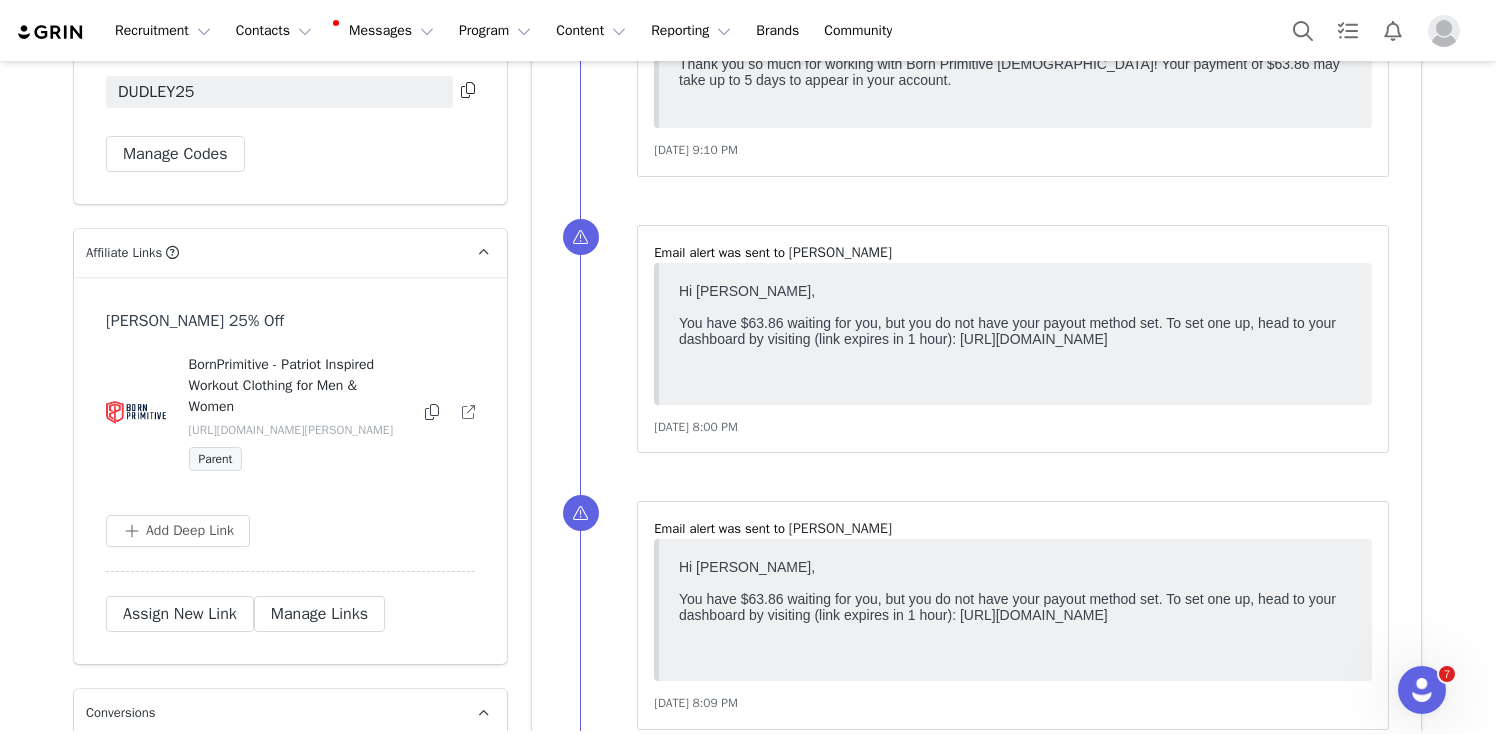 click at bounding box center (432, 412) 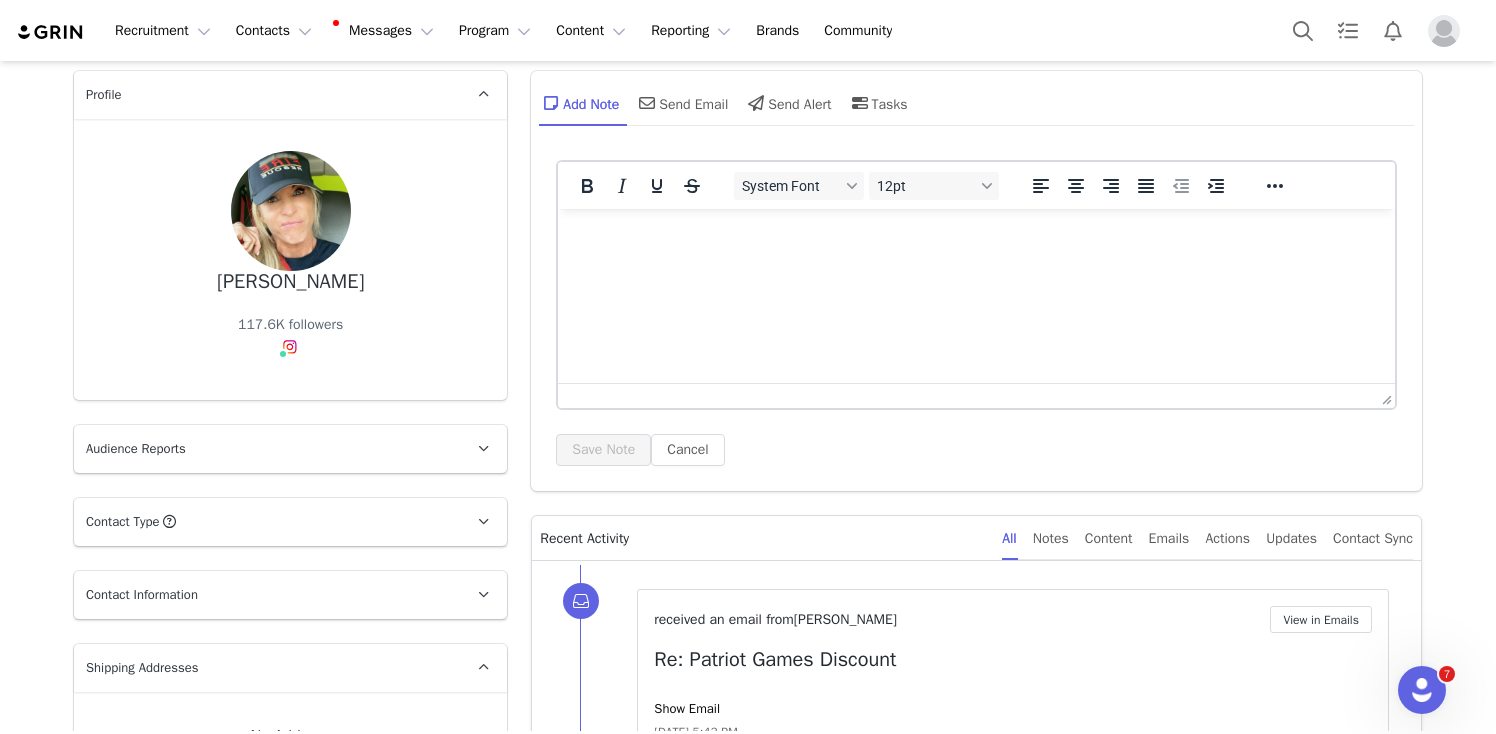 scroll, scrollTop: 0, scrollLeft: 0, axis: both 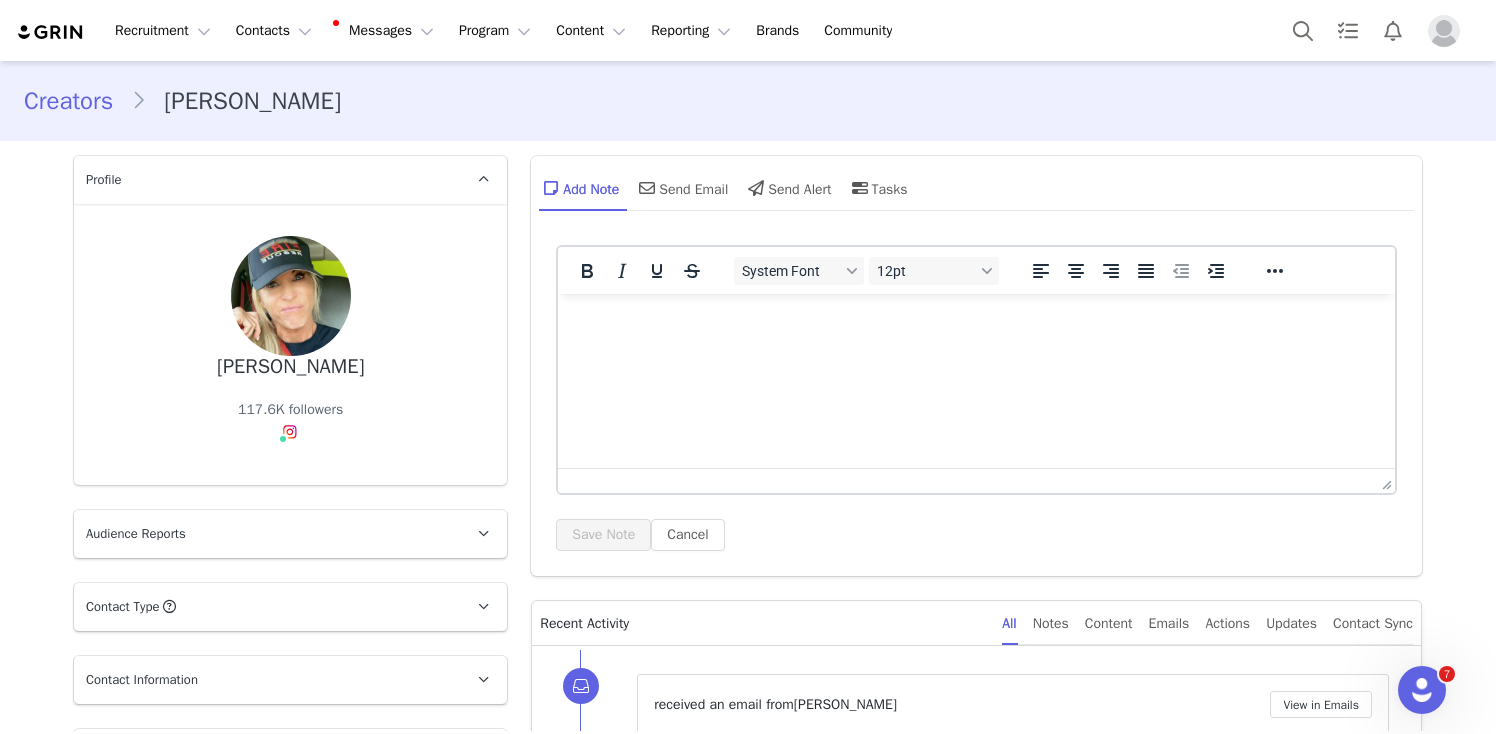 click at bounding box center [1444, 31] 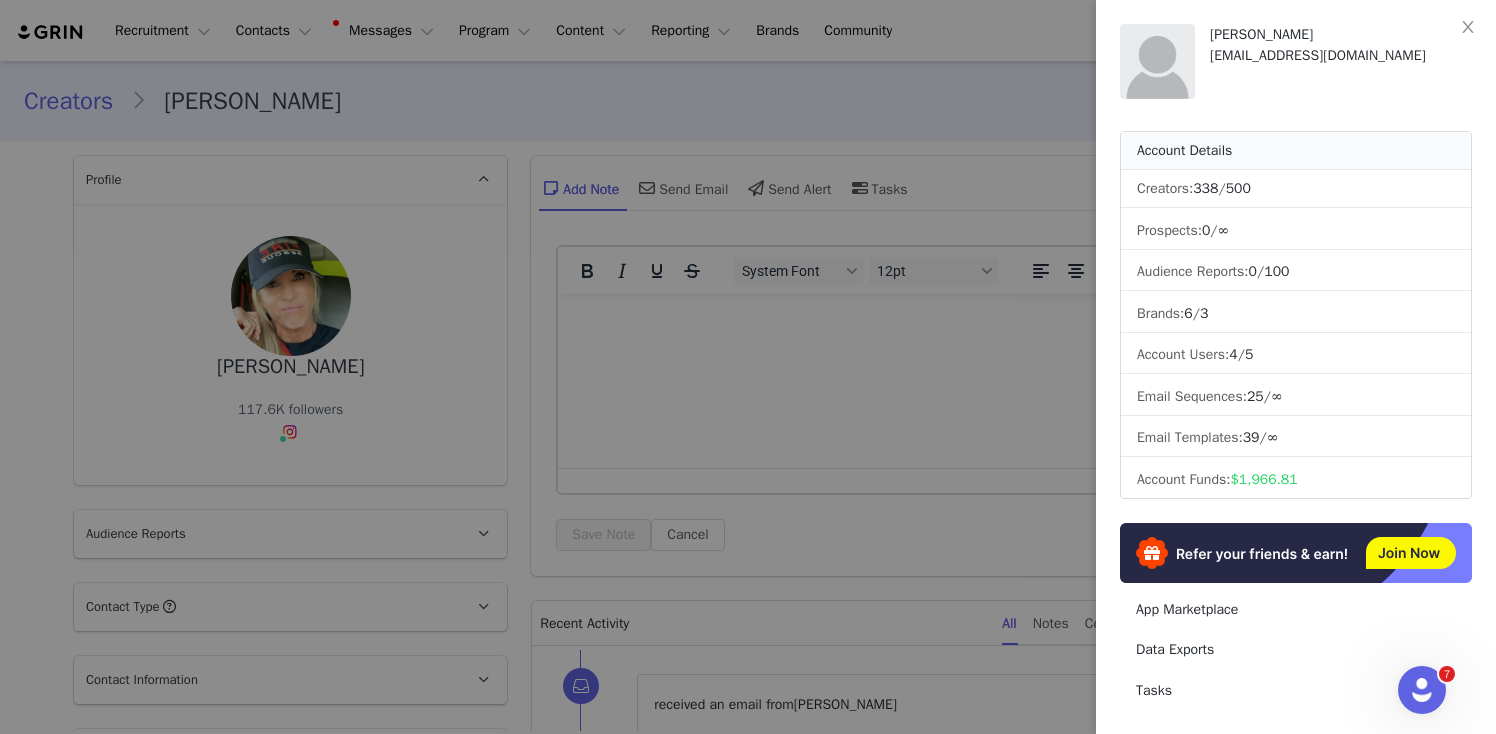click 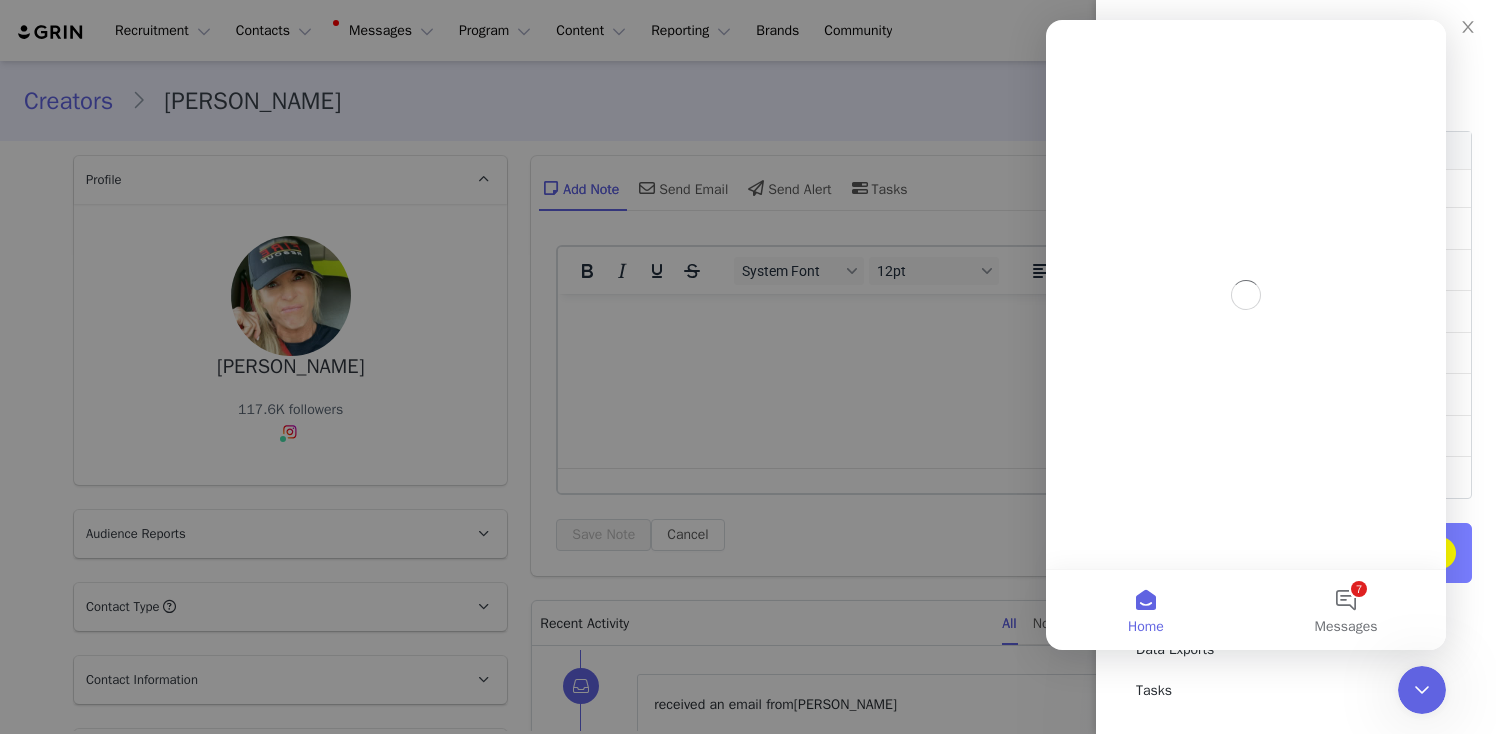 scroll, scrollTop: 0, scrollLeft: 0, axis: both 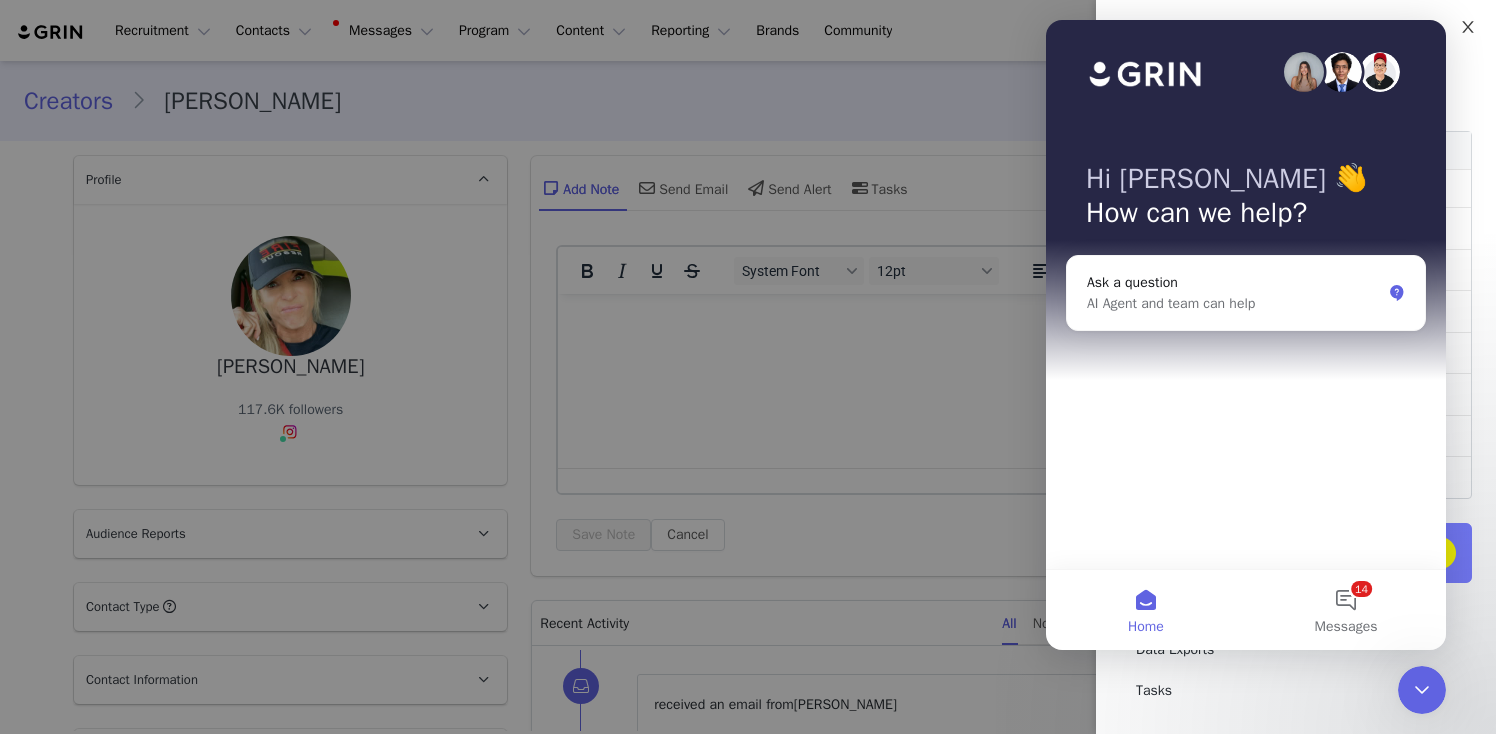 click 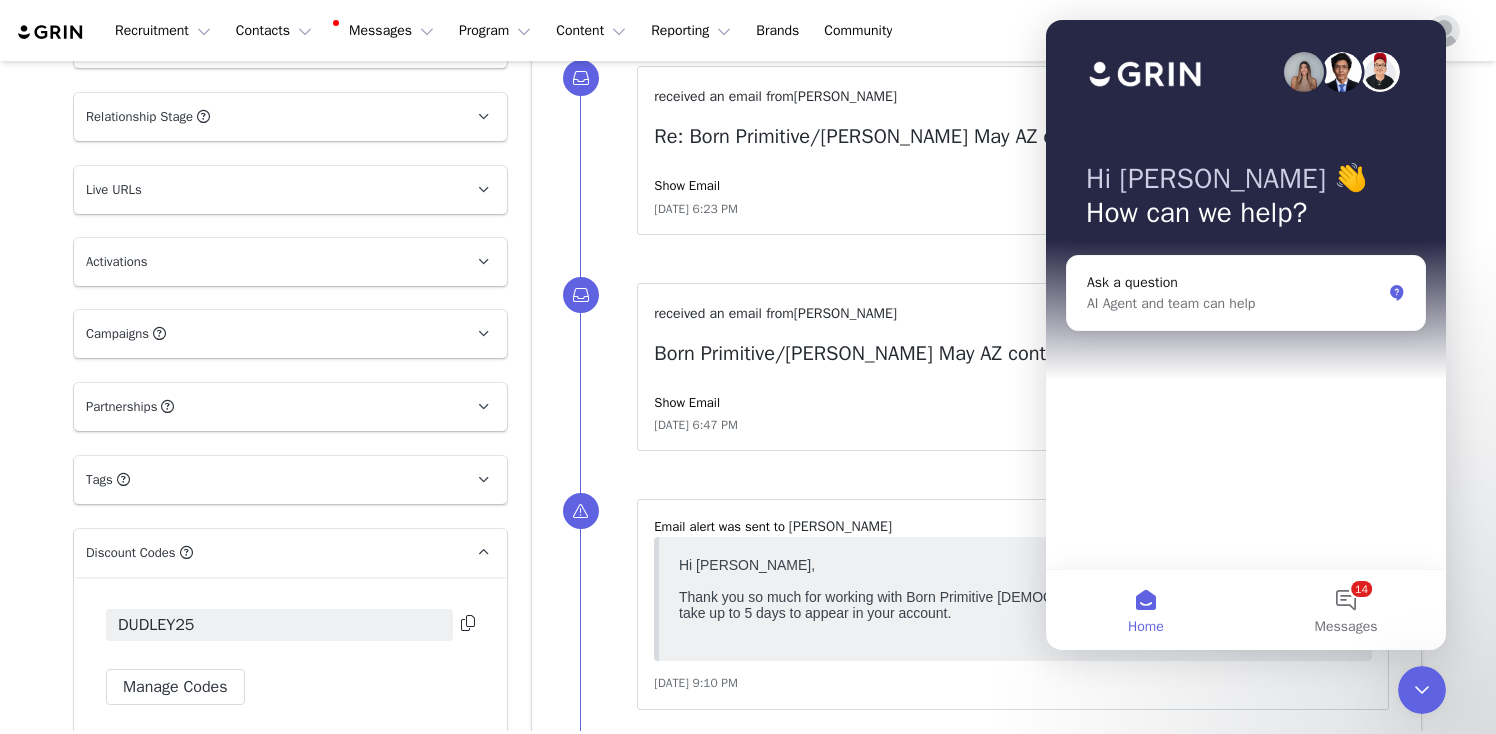 scroll, scrollTop: 0, scrollLeft: 0, axis: both 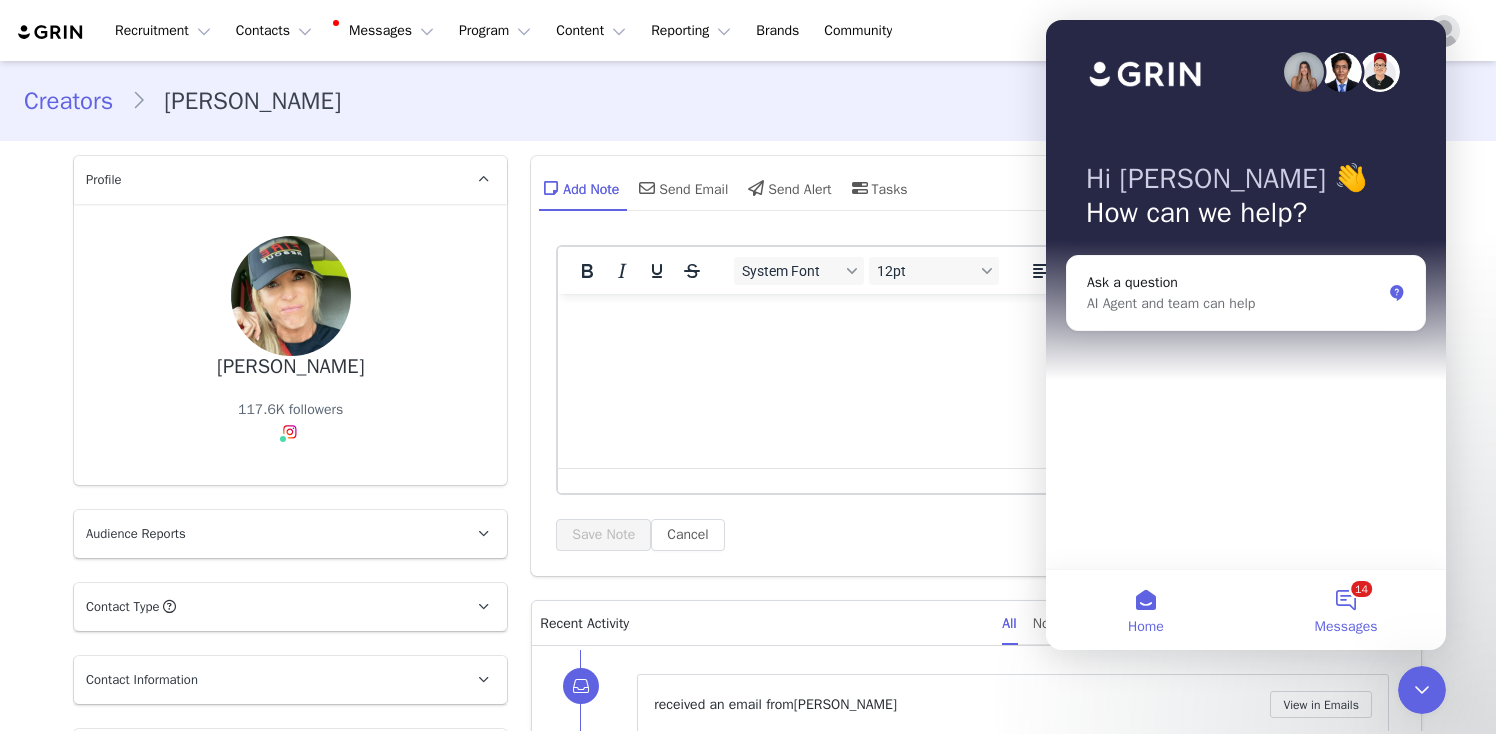 click on "14 Messages" at bounding box center [1346, 610] 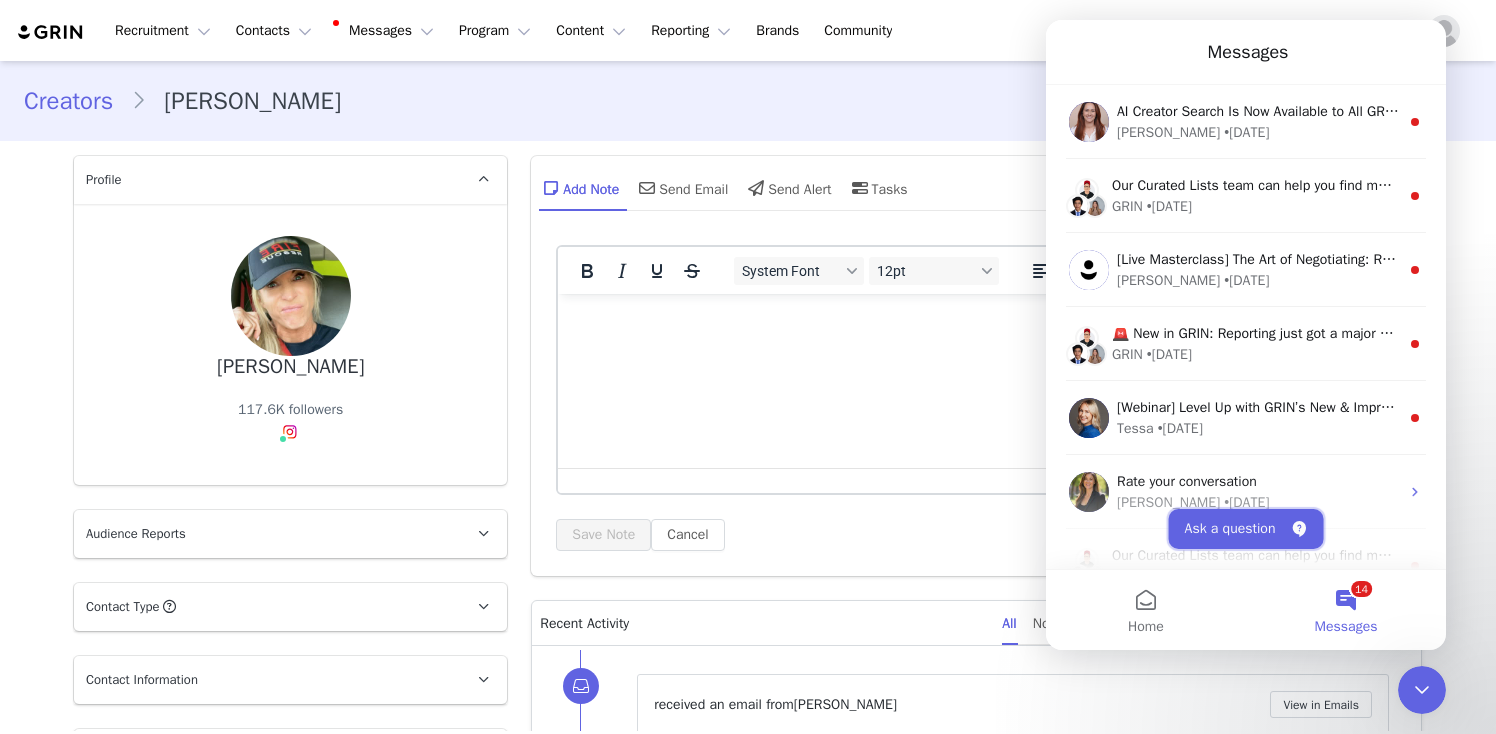 click on "Ask a question" at bounding box center [1246, 529] 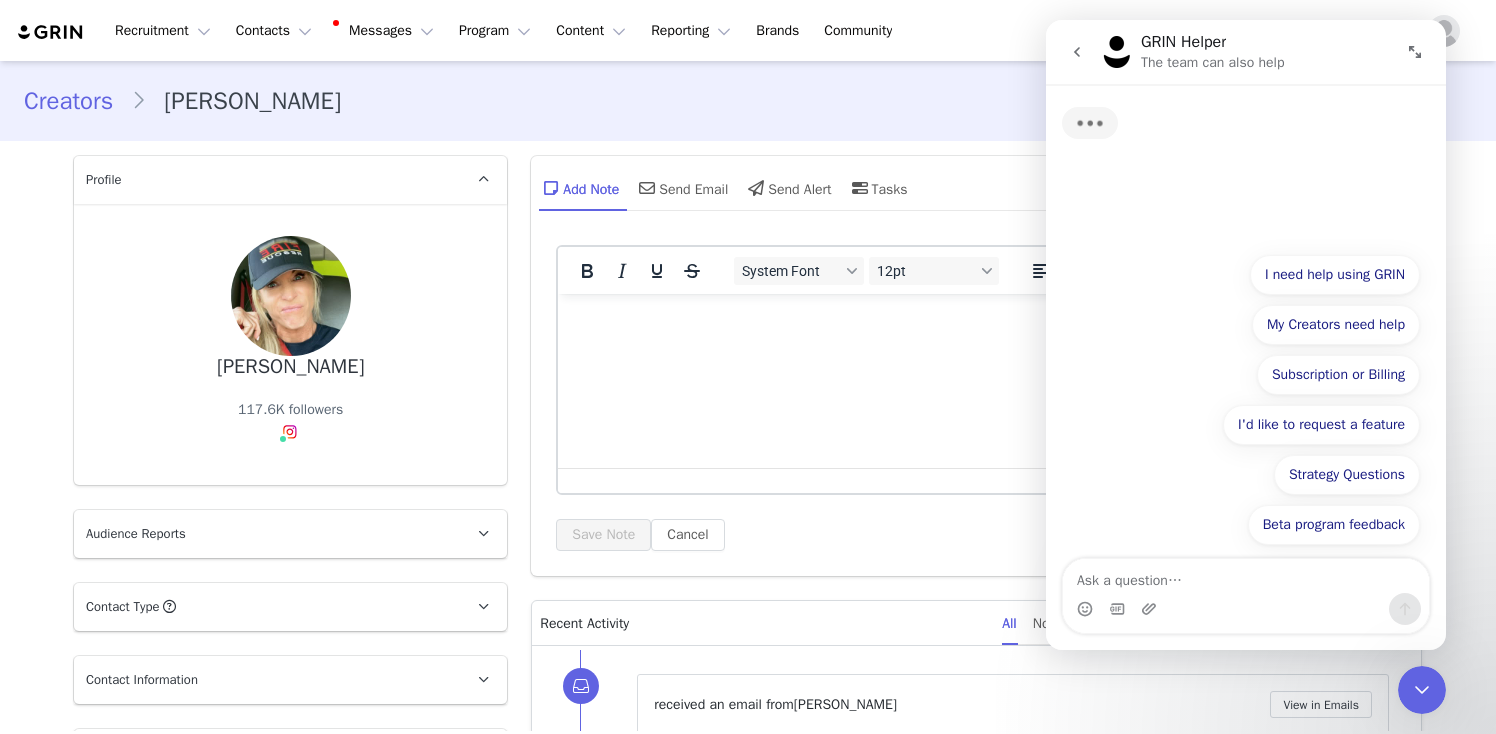 click at bounding box center [1246, 576] 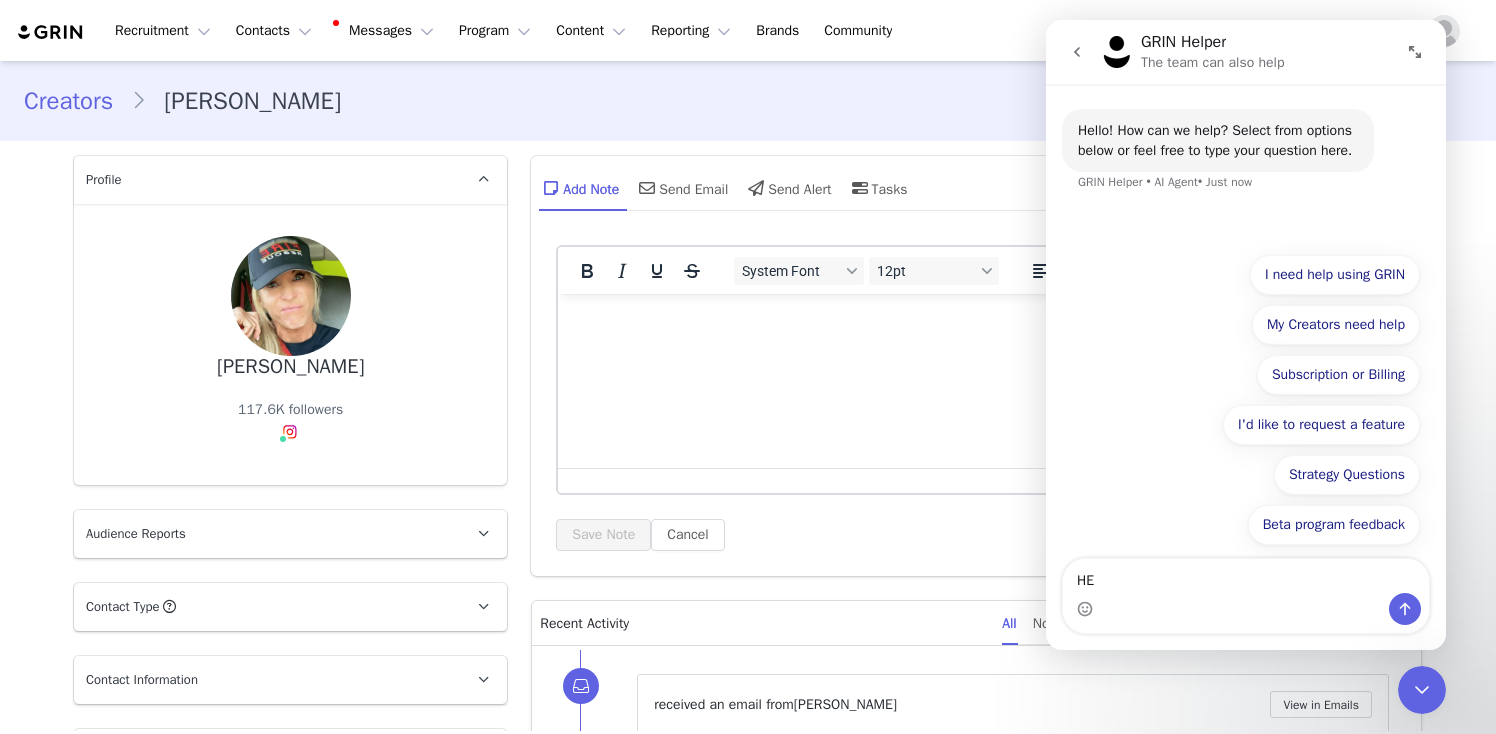 type on "H" 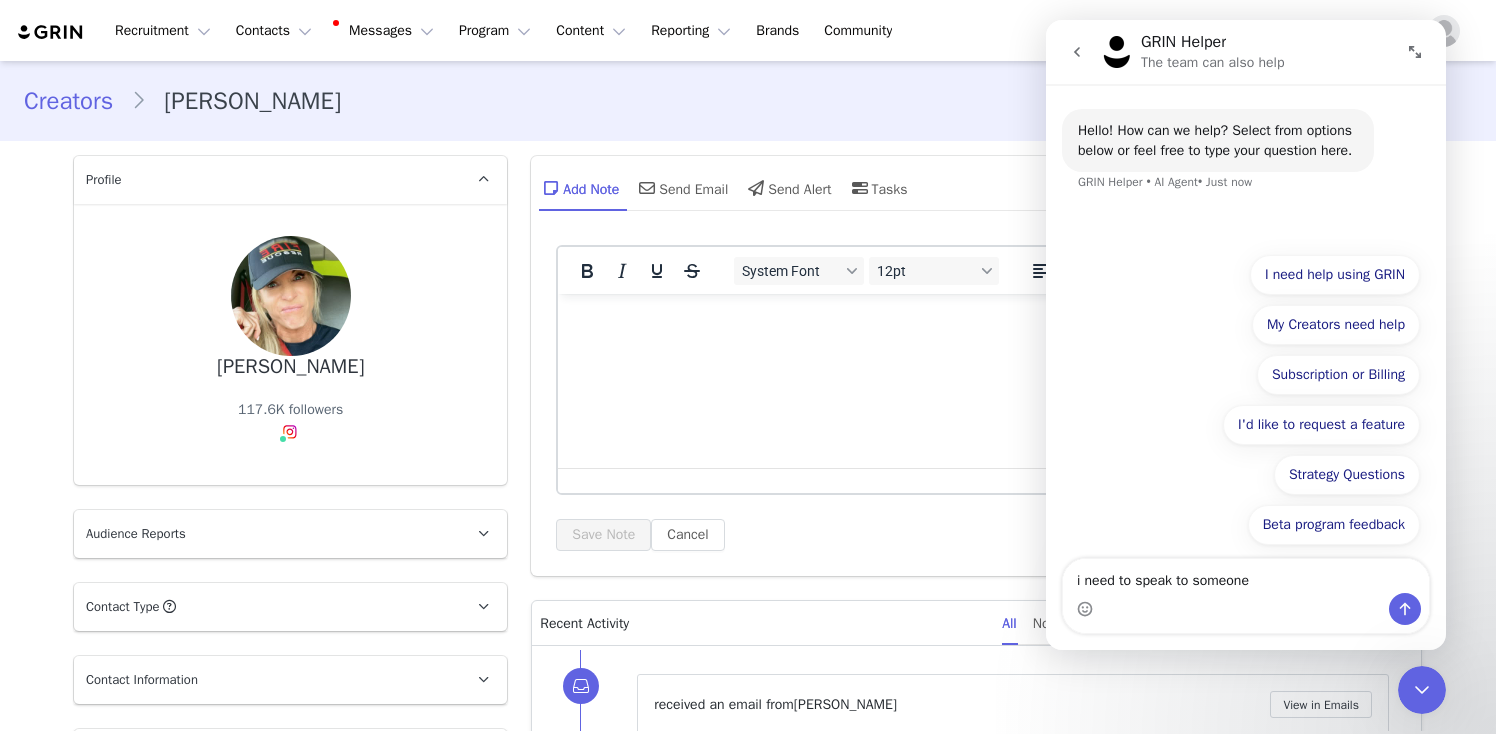 type on "i need to speak to someone" 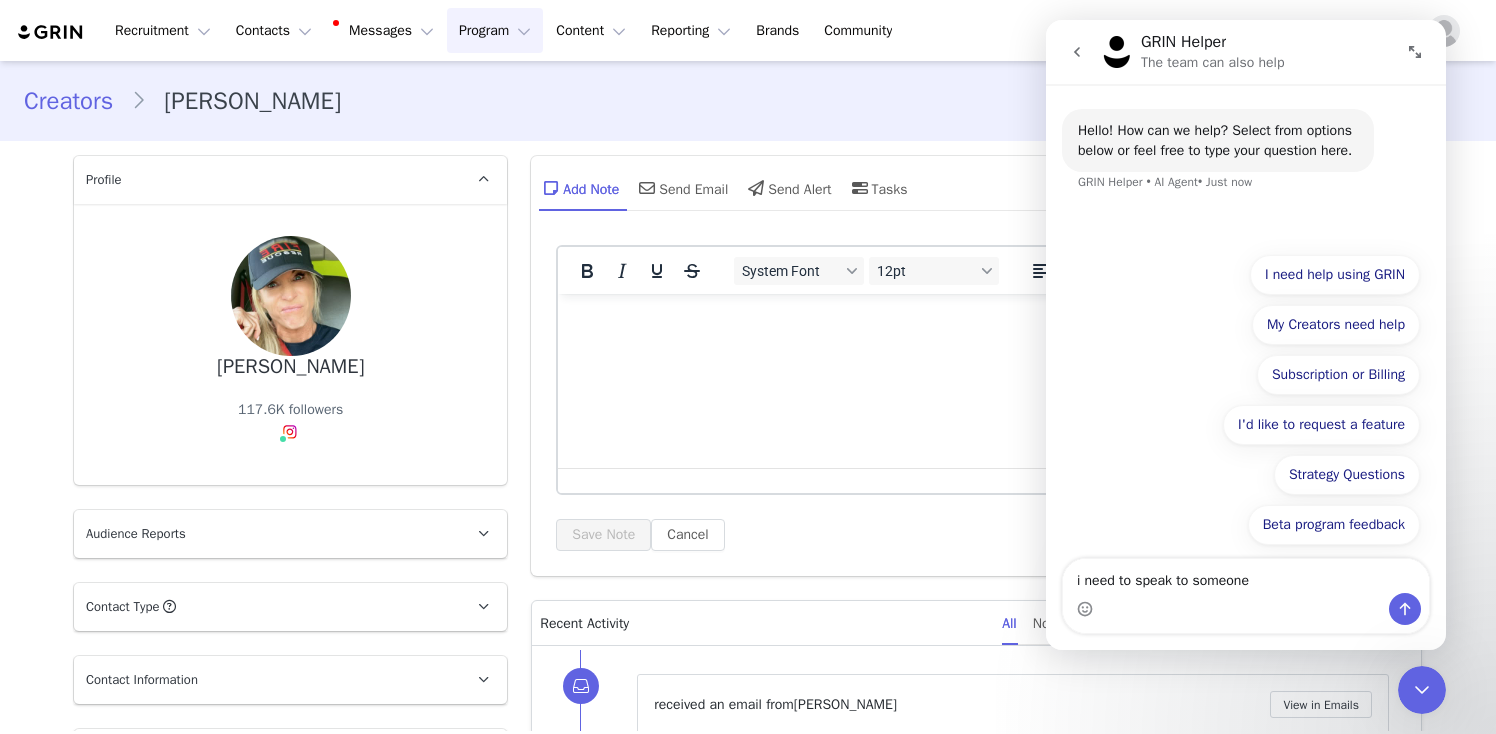 click on "Program Program" at bounding box center [495, 30] 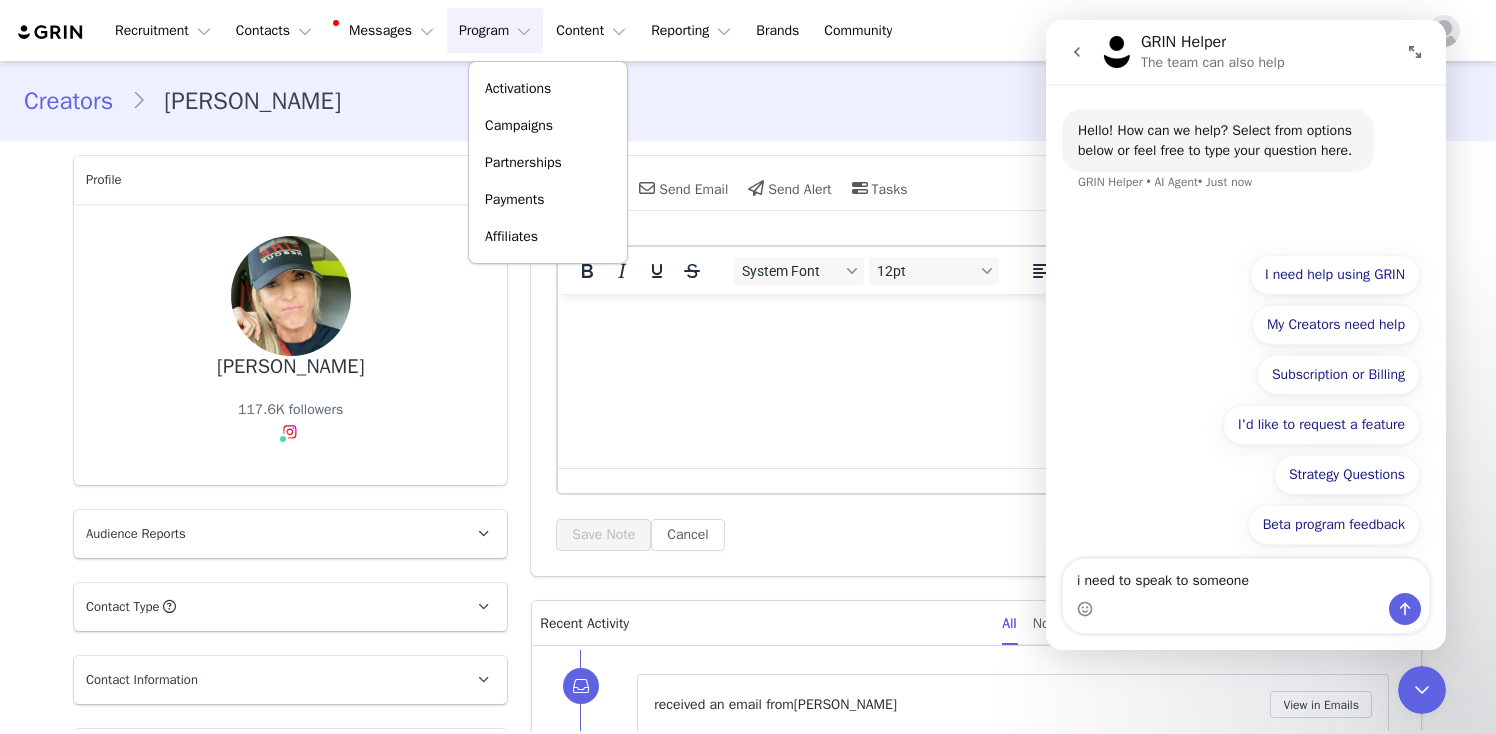 click on "Program Program" at bounding box center [495, 30] 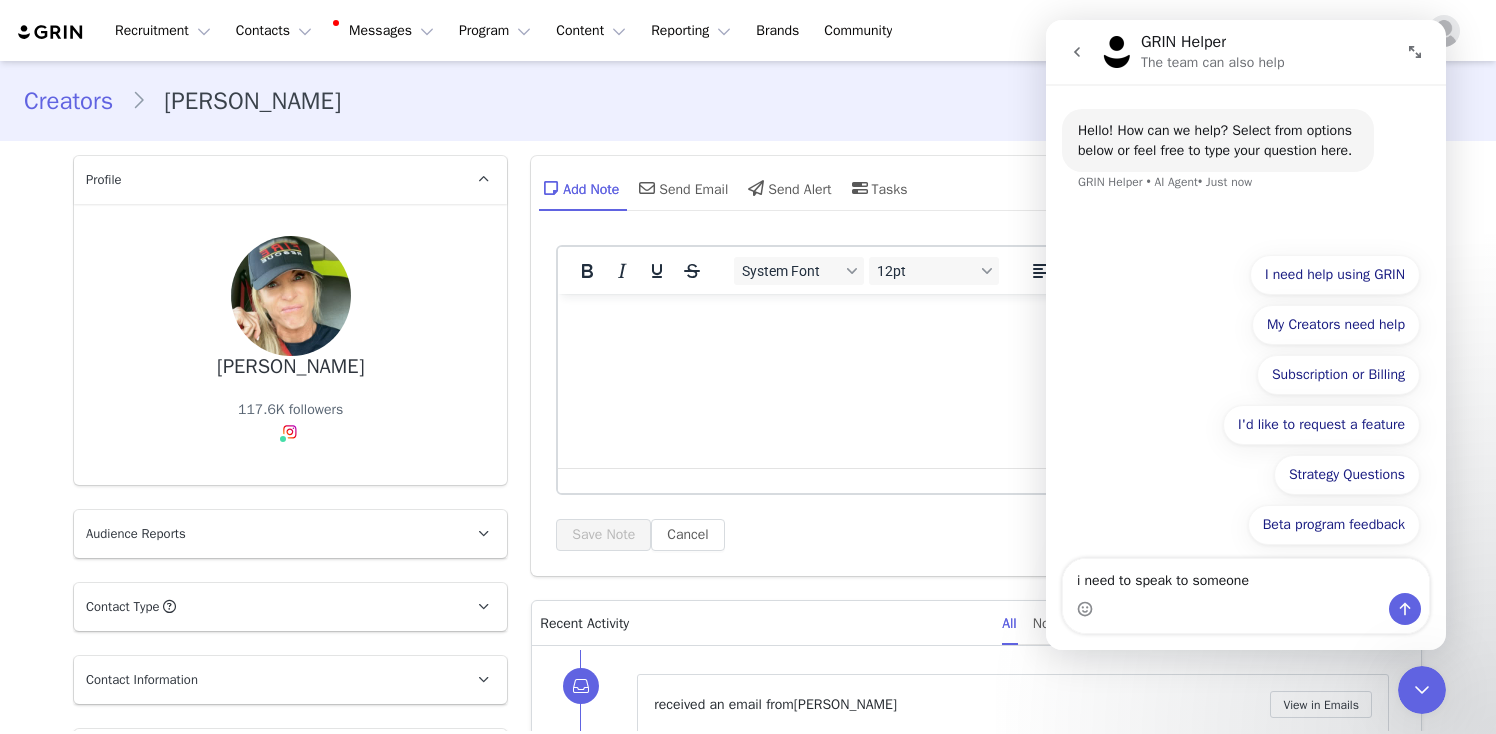 click 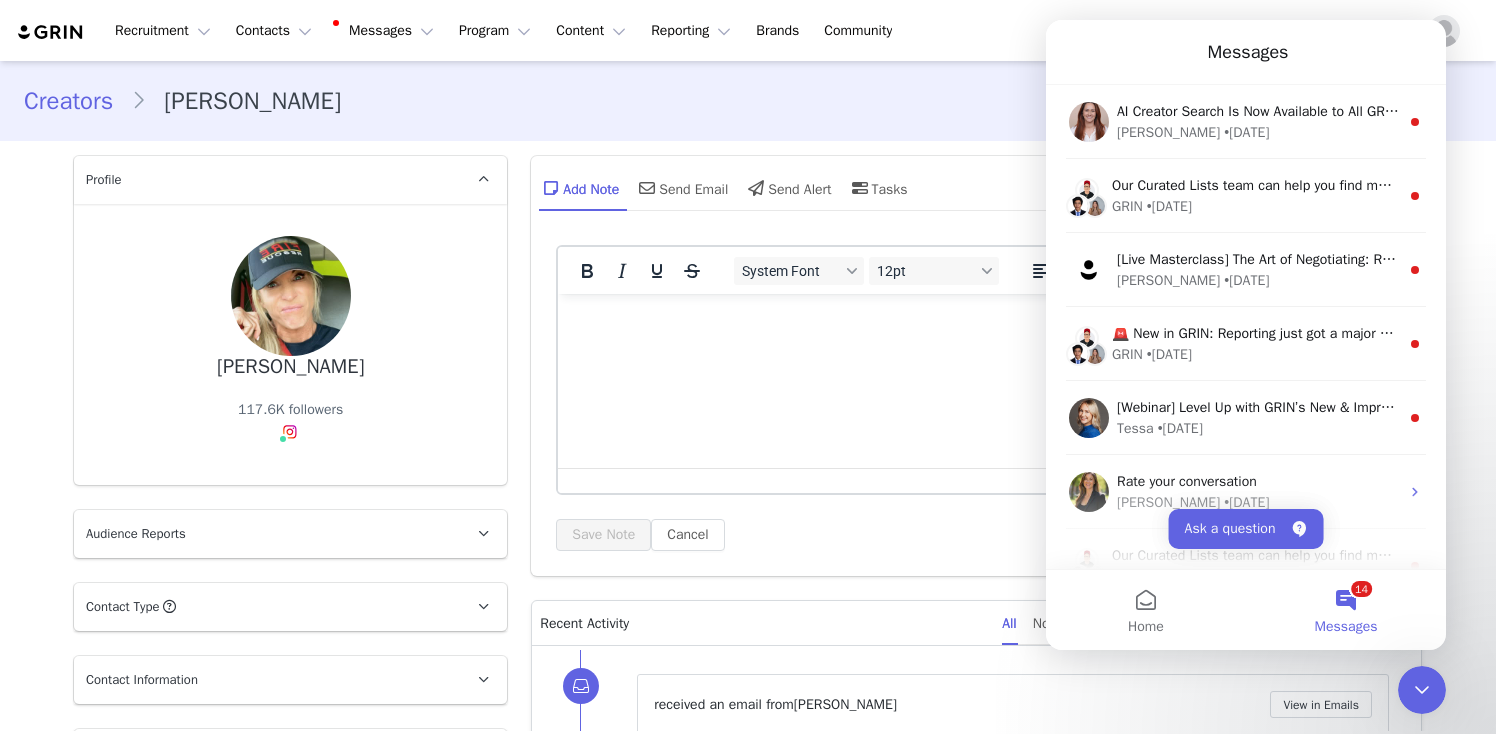 click on "Creators Julie Dudley" at bounding box center (748, 101) 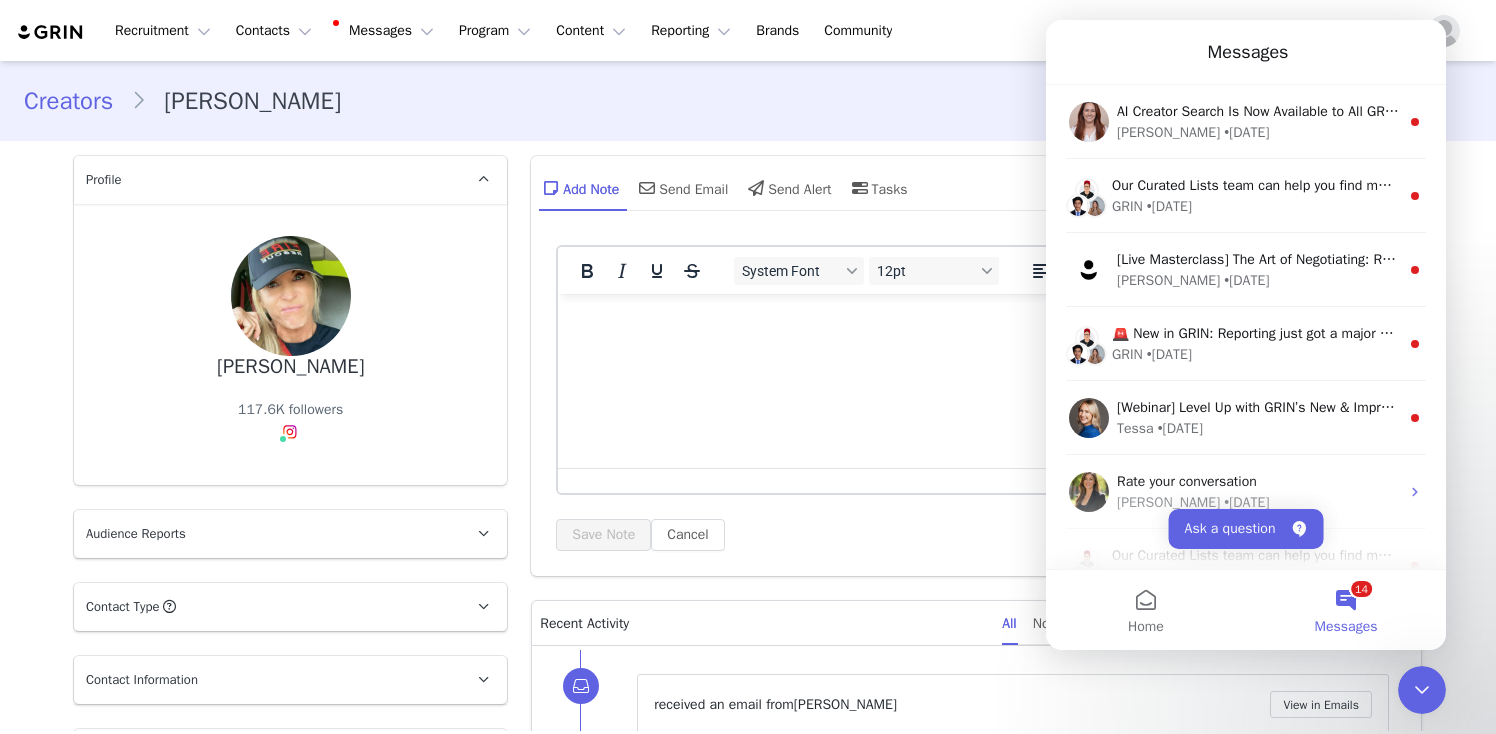 click at bounding box center [1444, 31] 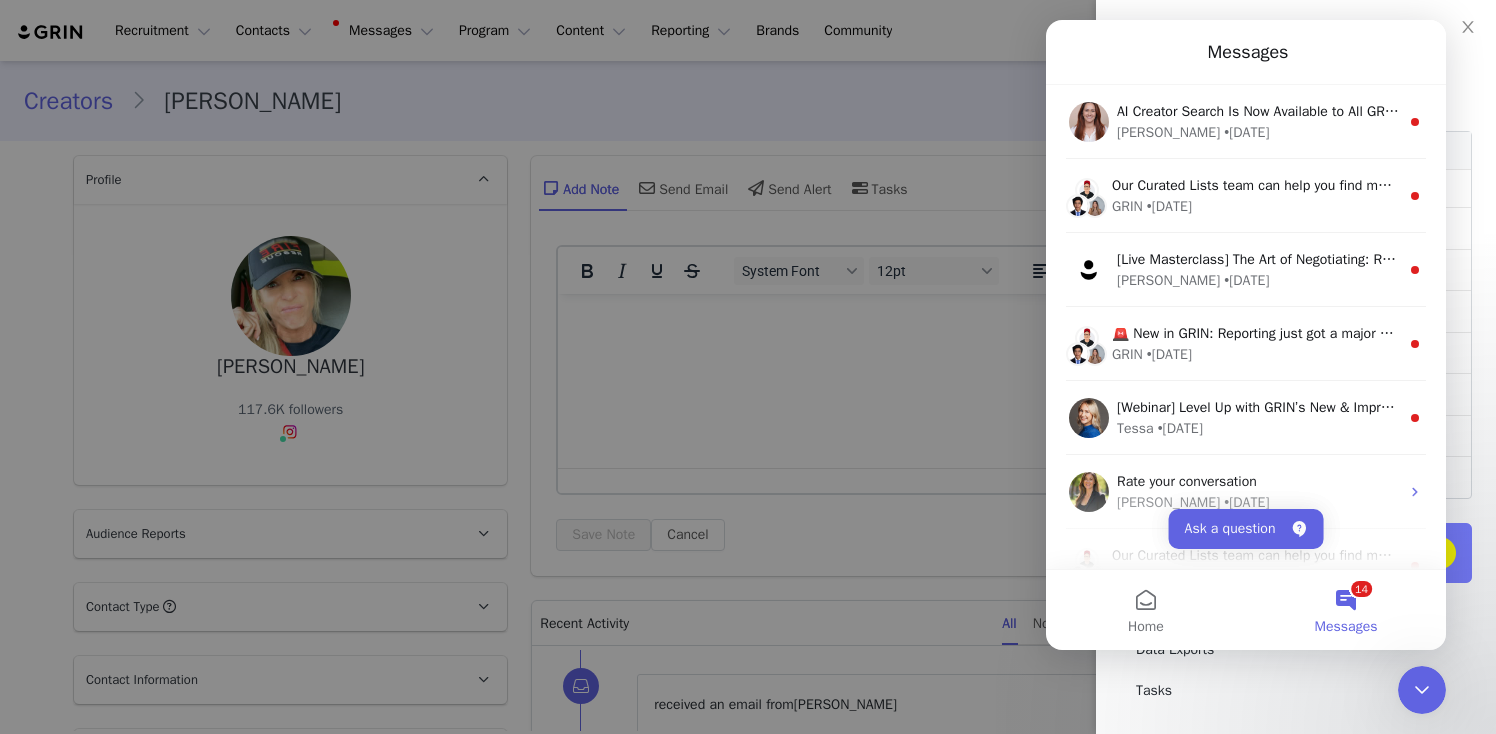 click at bounding box center [748, 367] 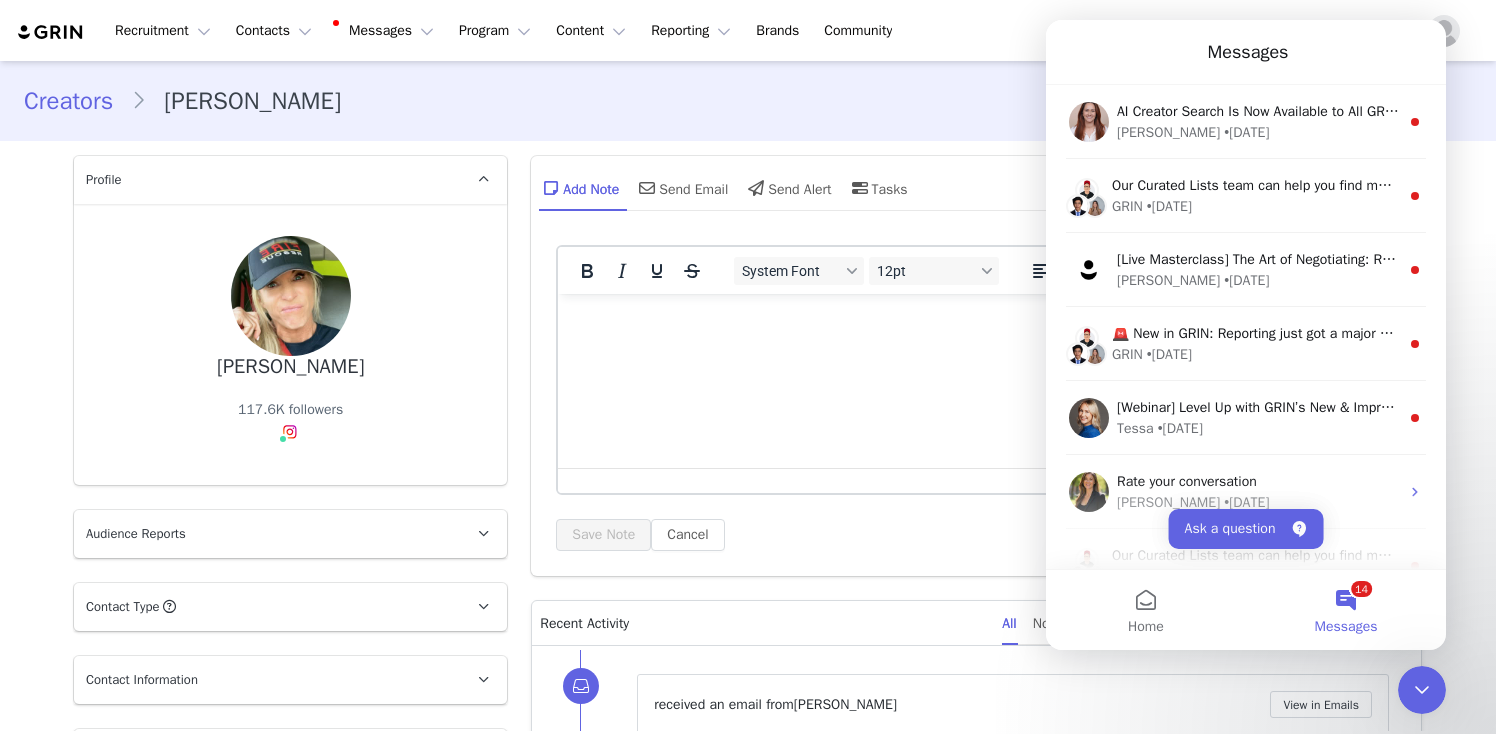 click 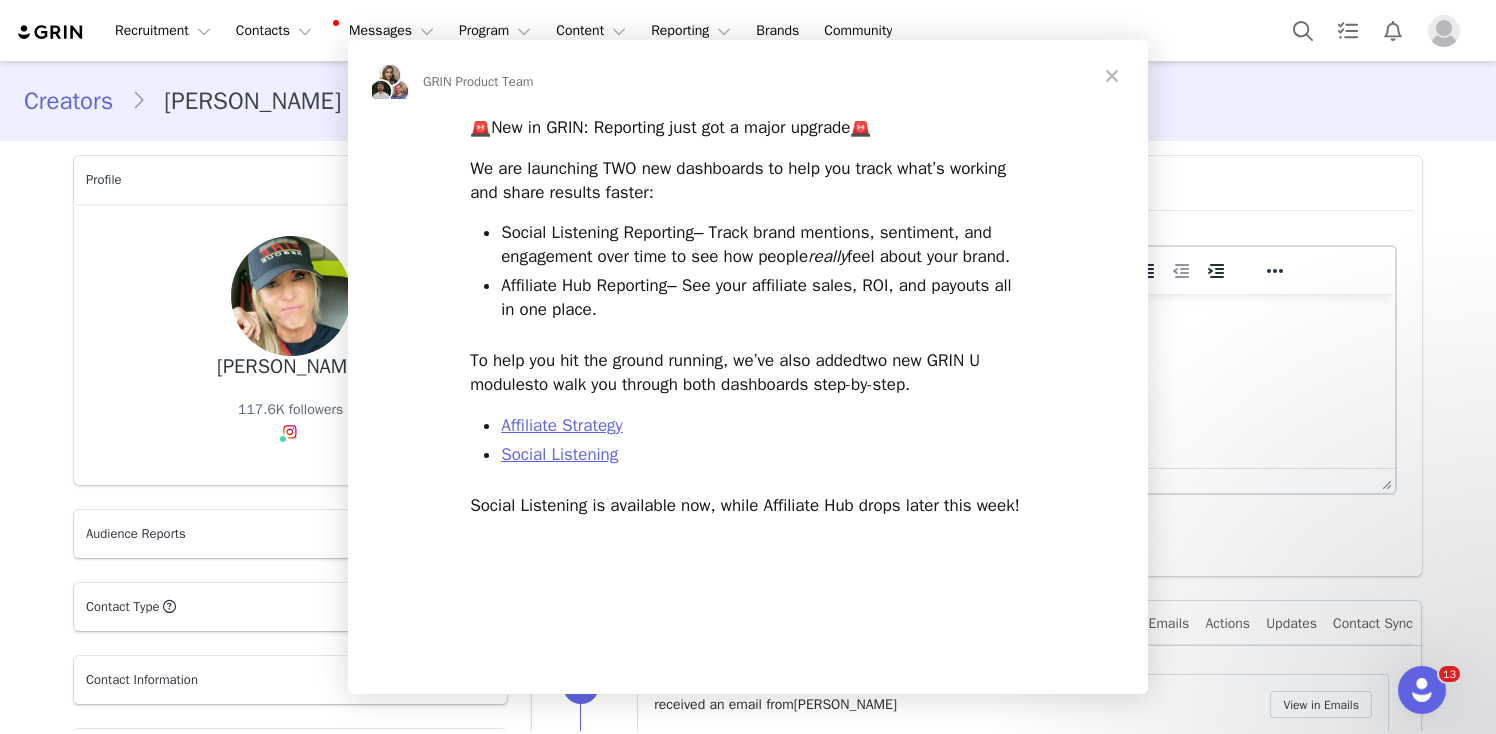 scroll, scrollTop: 0, scrollLeft: 0, axis: both 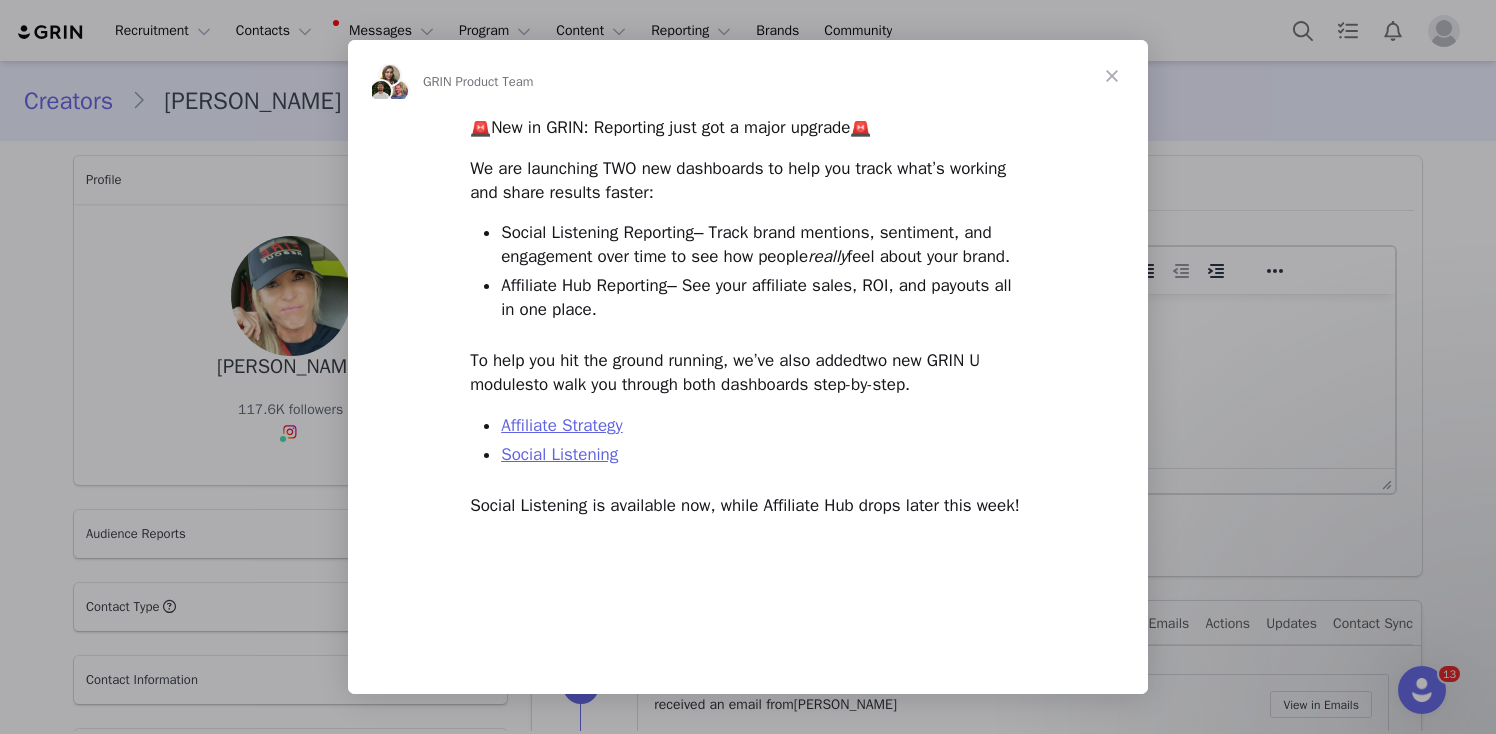 click at bounding box center (1112, 76) 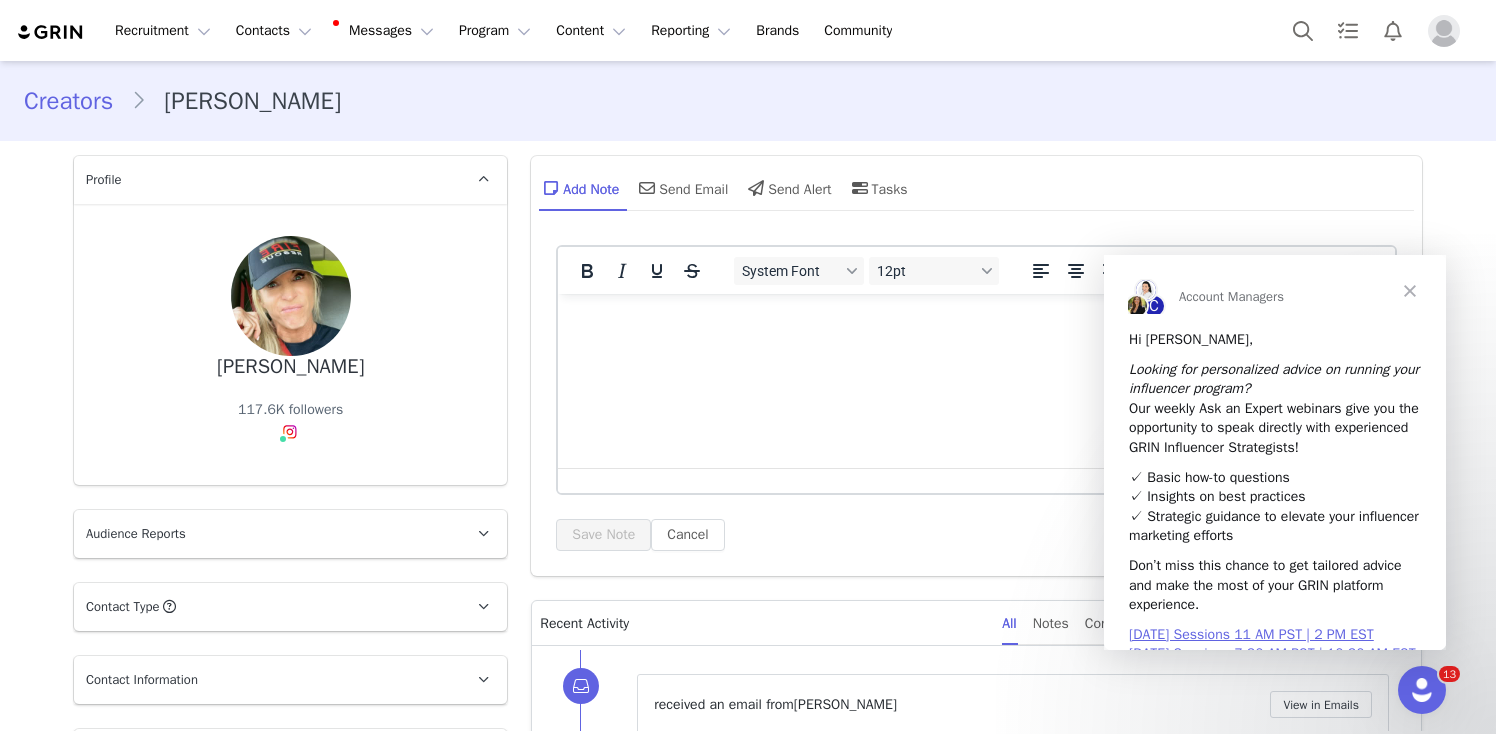 scroll, scrollTop: 0, scrollLeft: 0, axis: both 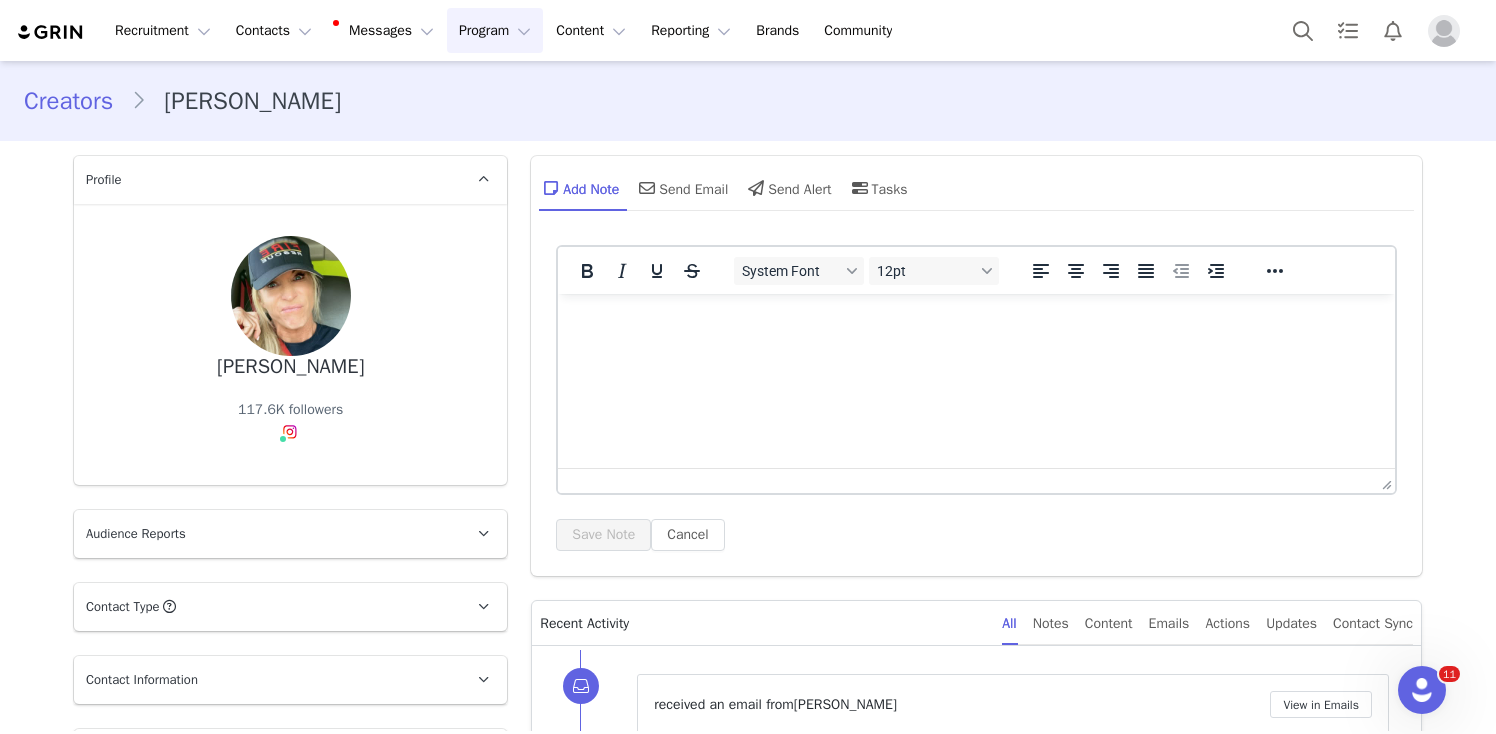 click on "Program Program" at bounding box center (495, 30) 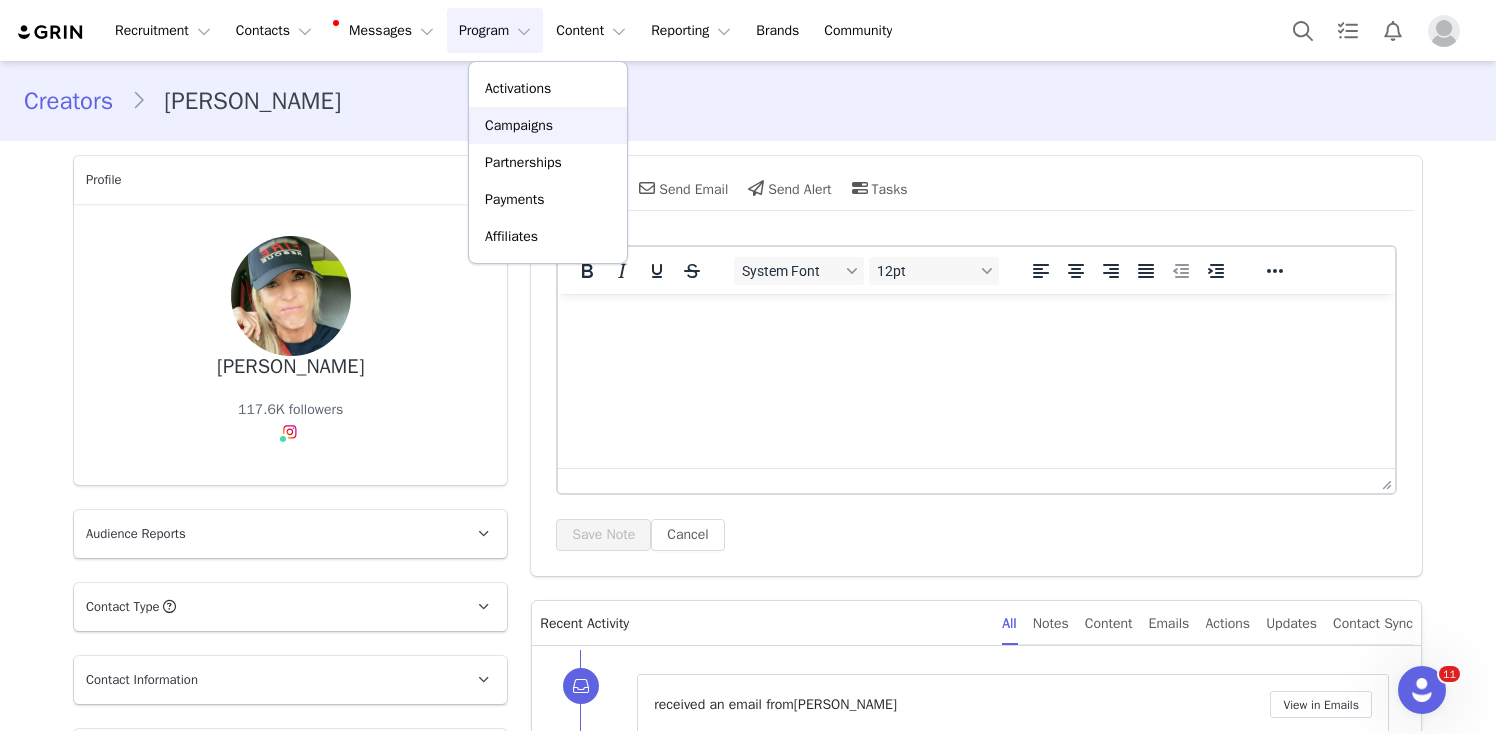 click on "Campaigns" at bounding box center [519, 125] 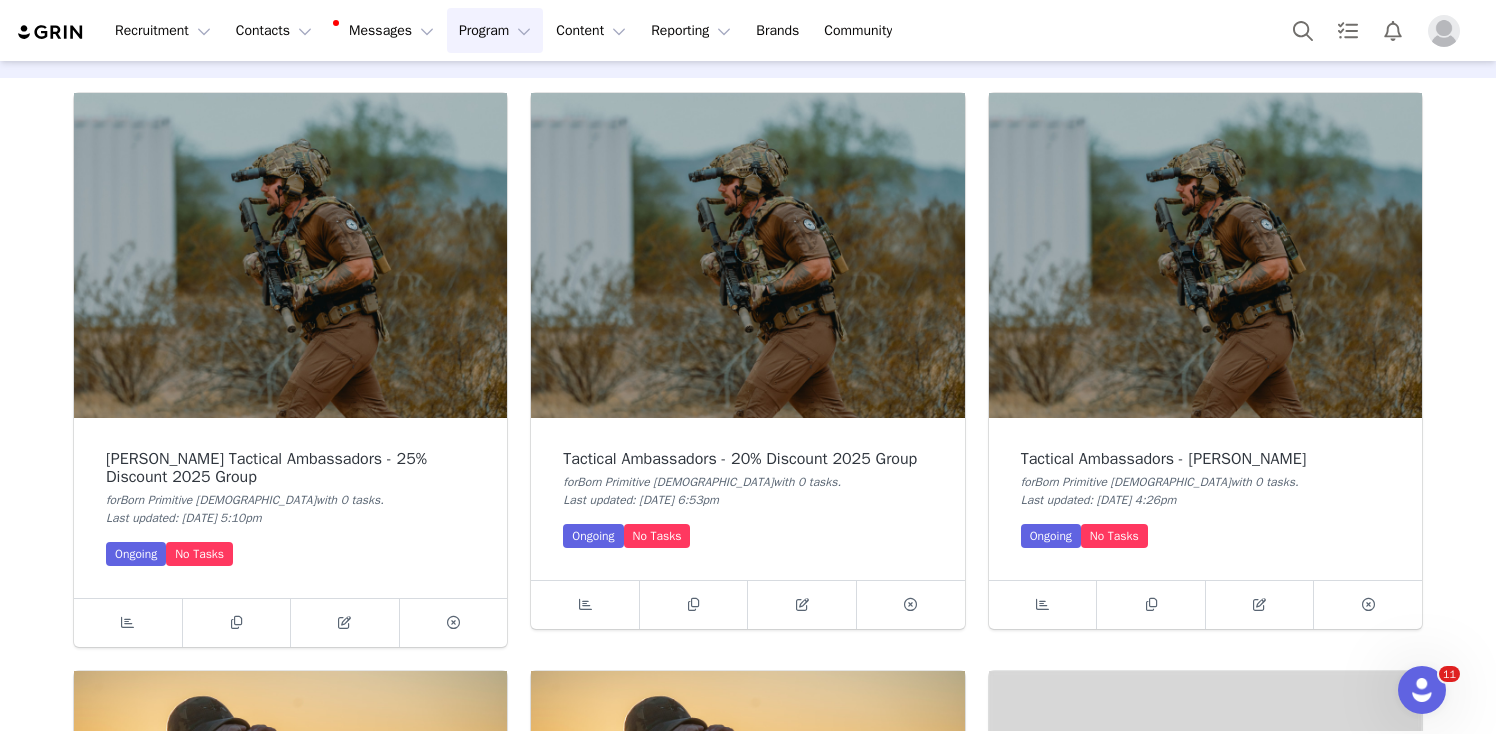 scroll, scrollTop: 88, scrollLeft: 0, axis: vertical 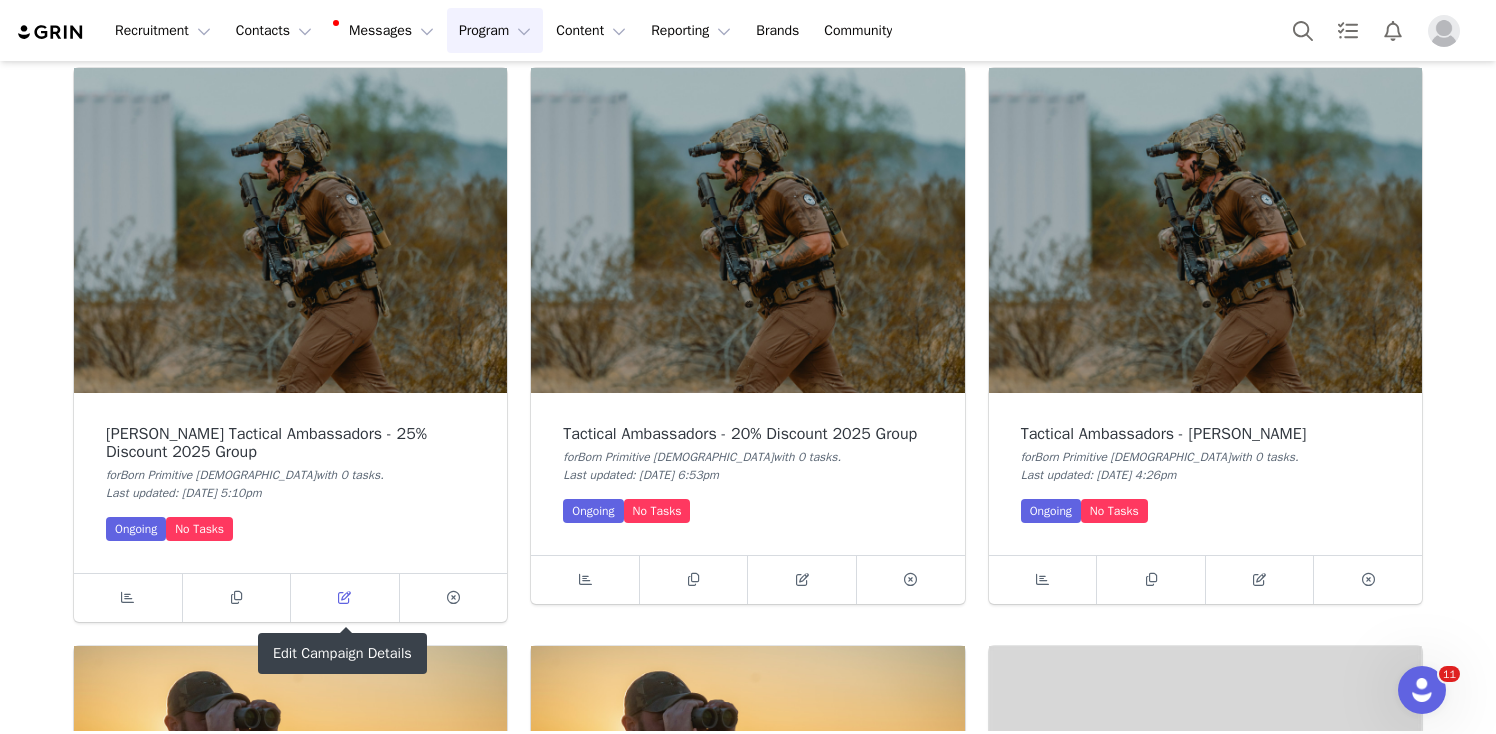 click at bounding box center [344, 597] 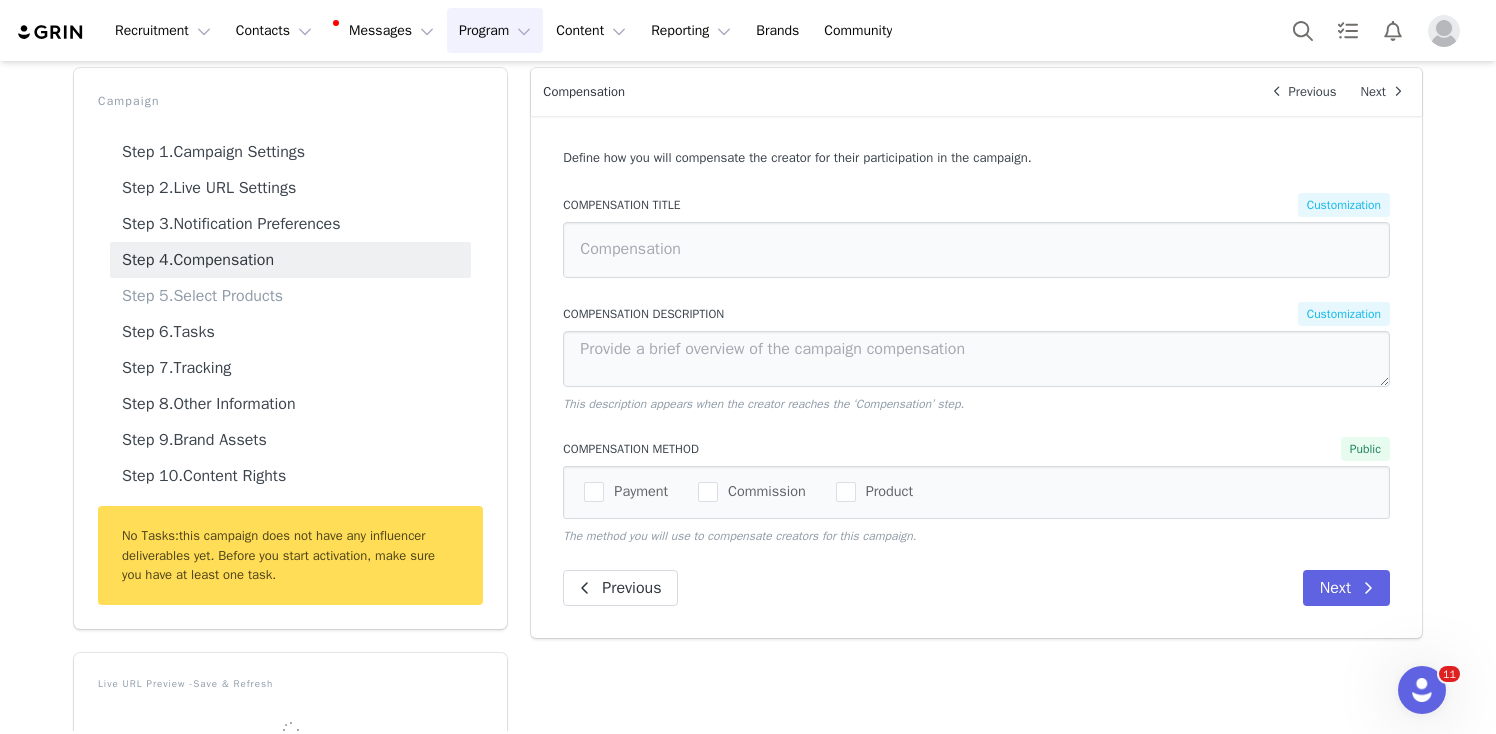 scroll, scrollTop: 483, scrollLeft: 0, axis: vertical 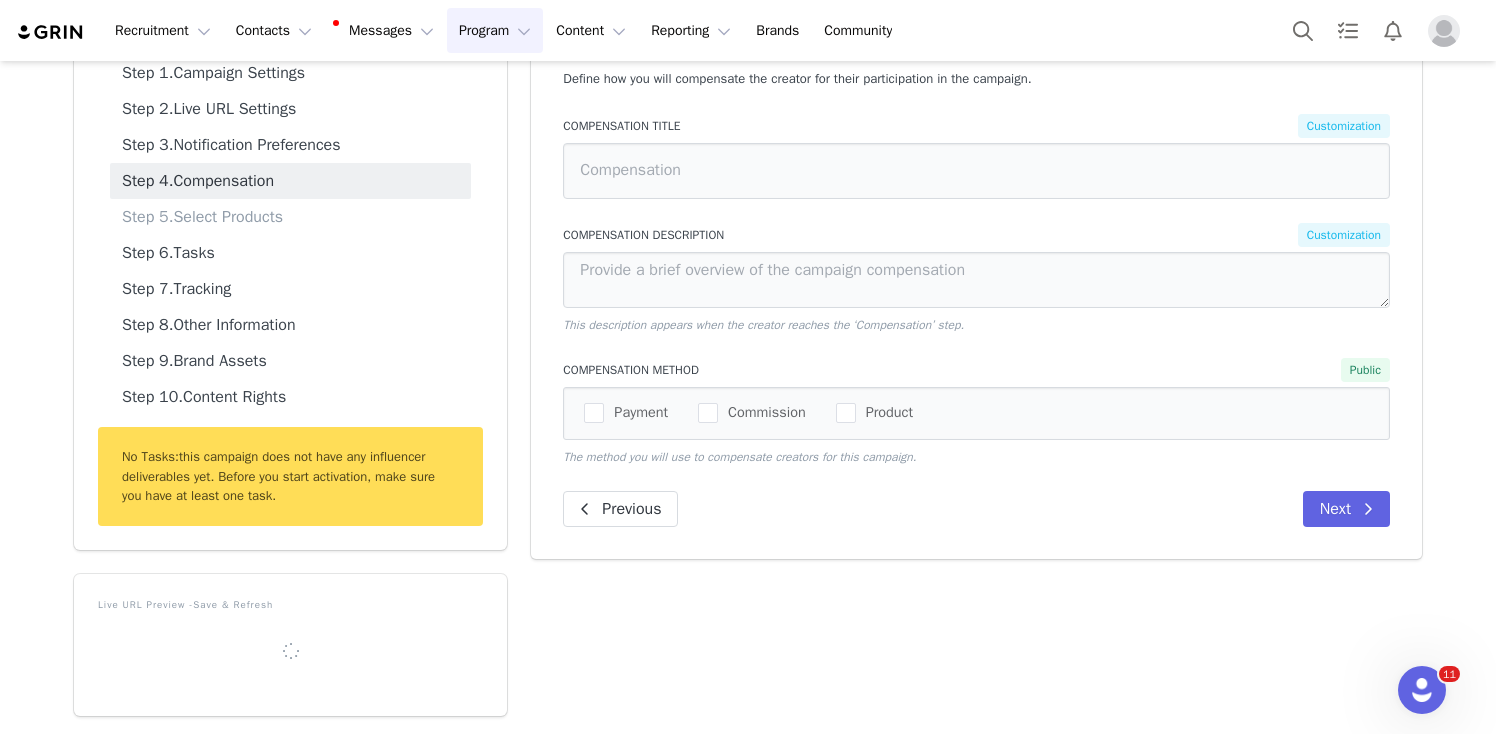 type on "Commission" 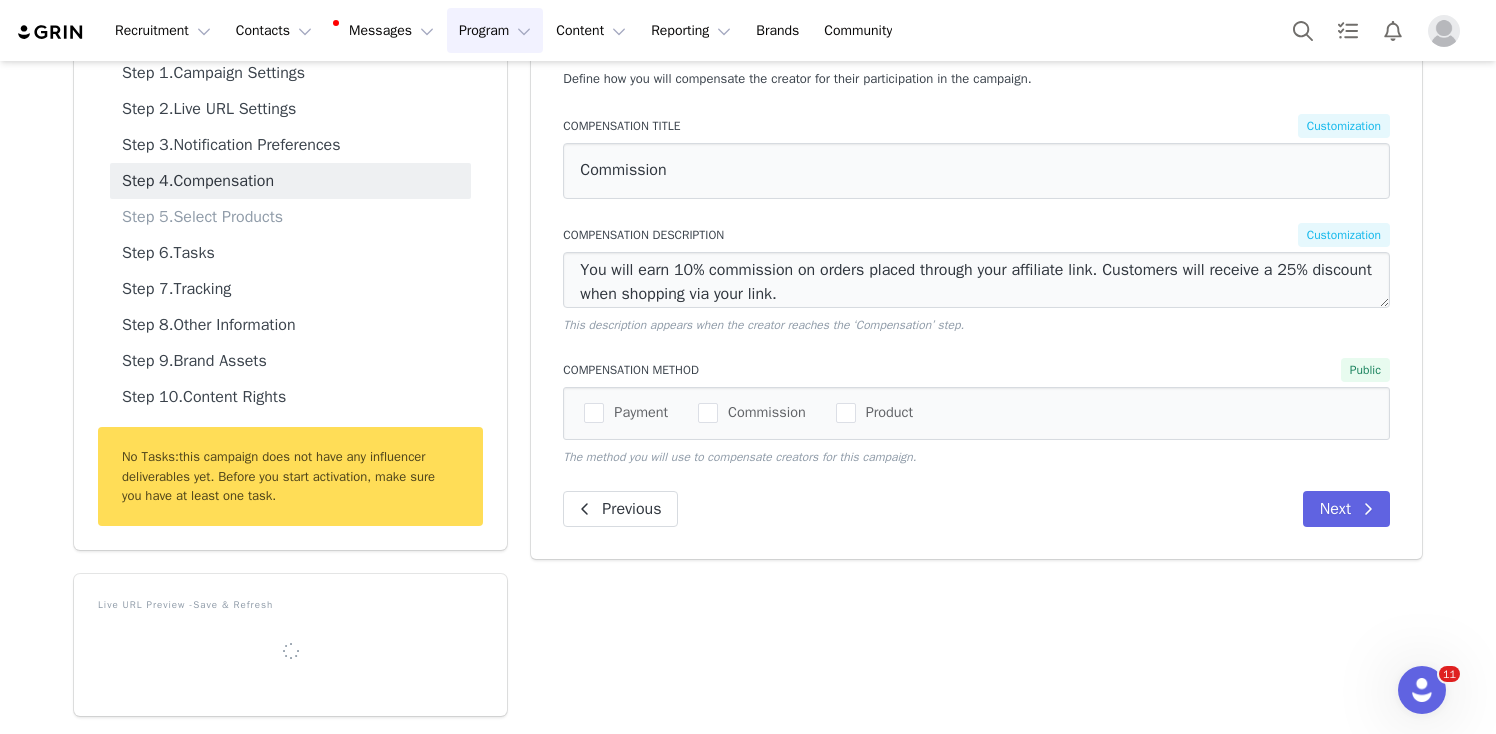select on "10009453" 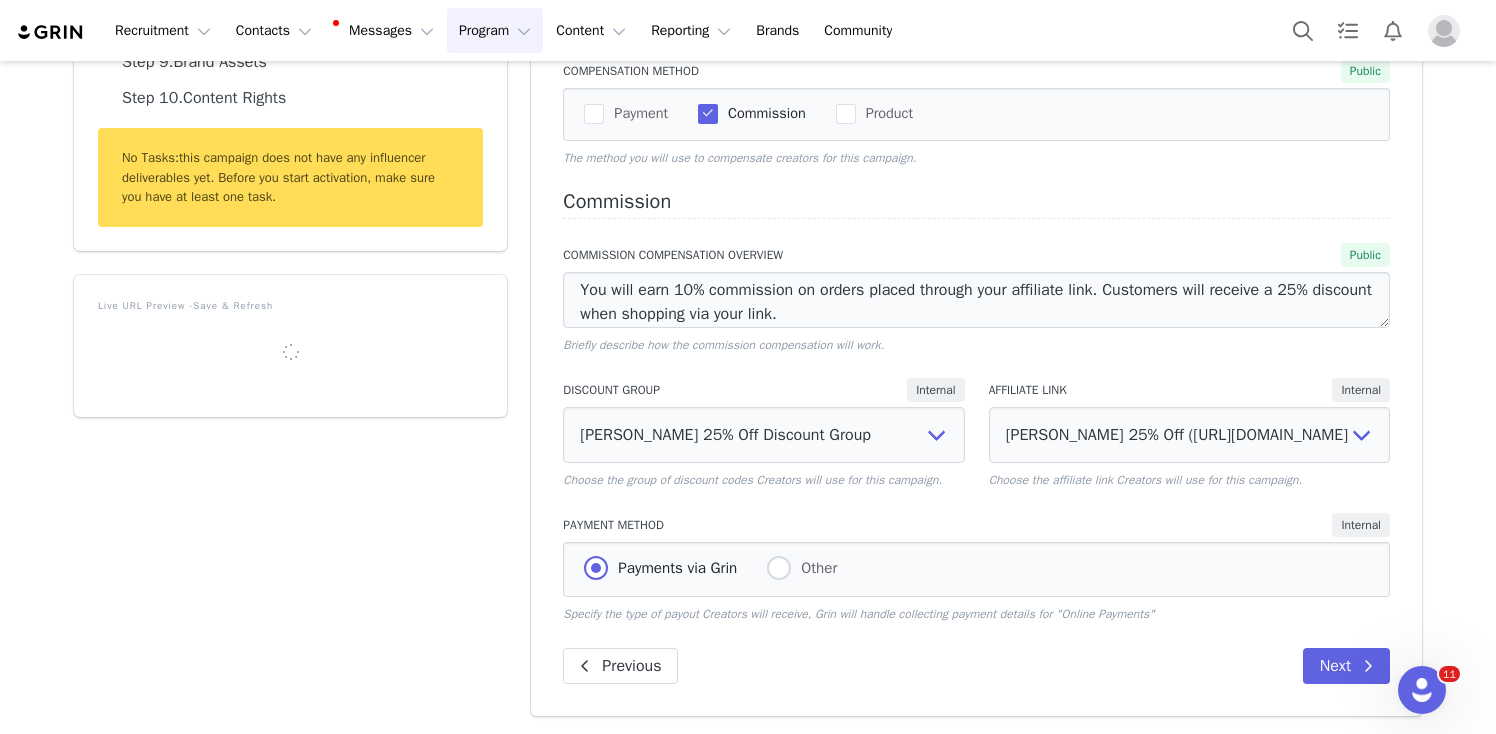 scroll, scrollTop: 0, scrollLeft: 0, axis: both 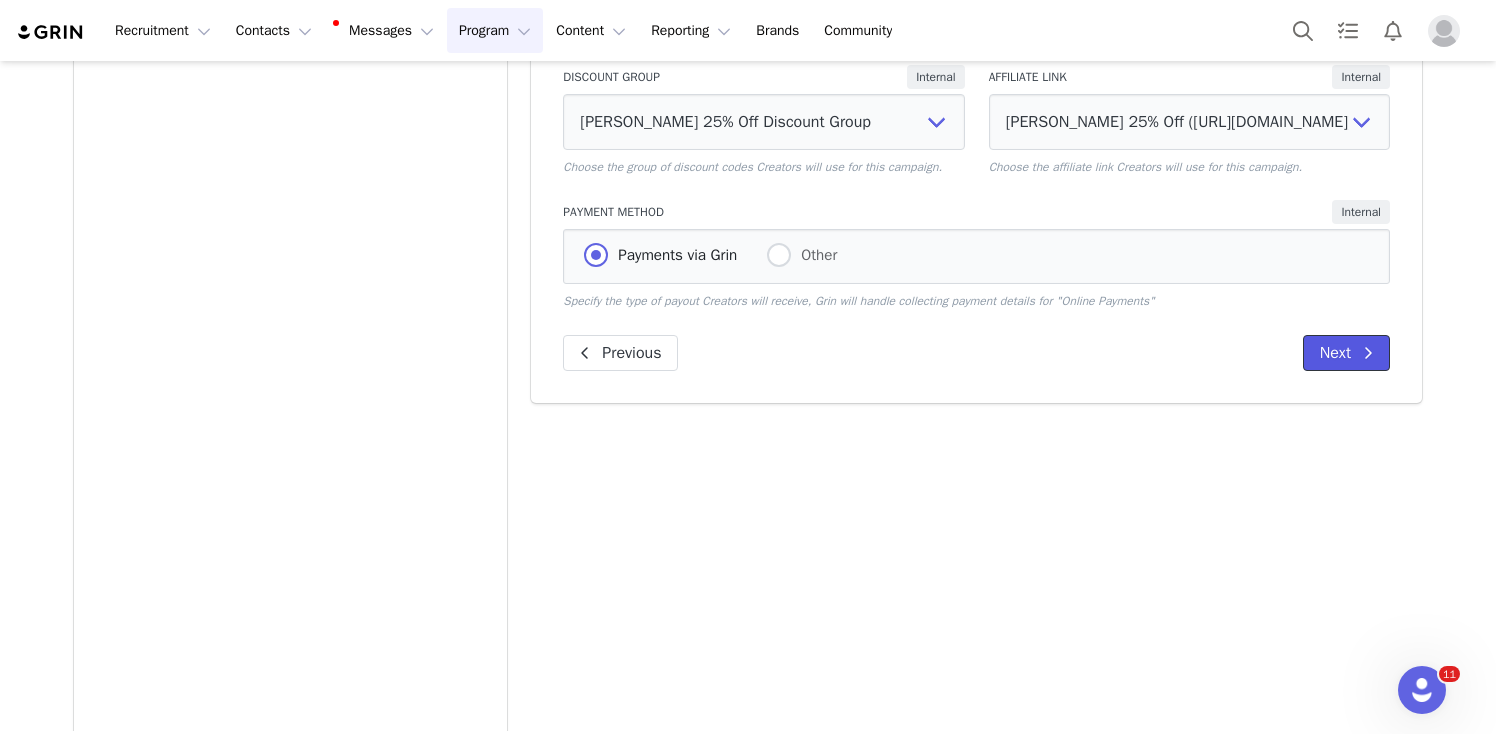 click on "Next" at bounding box center (1346, 353) 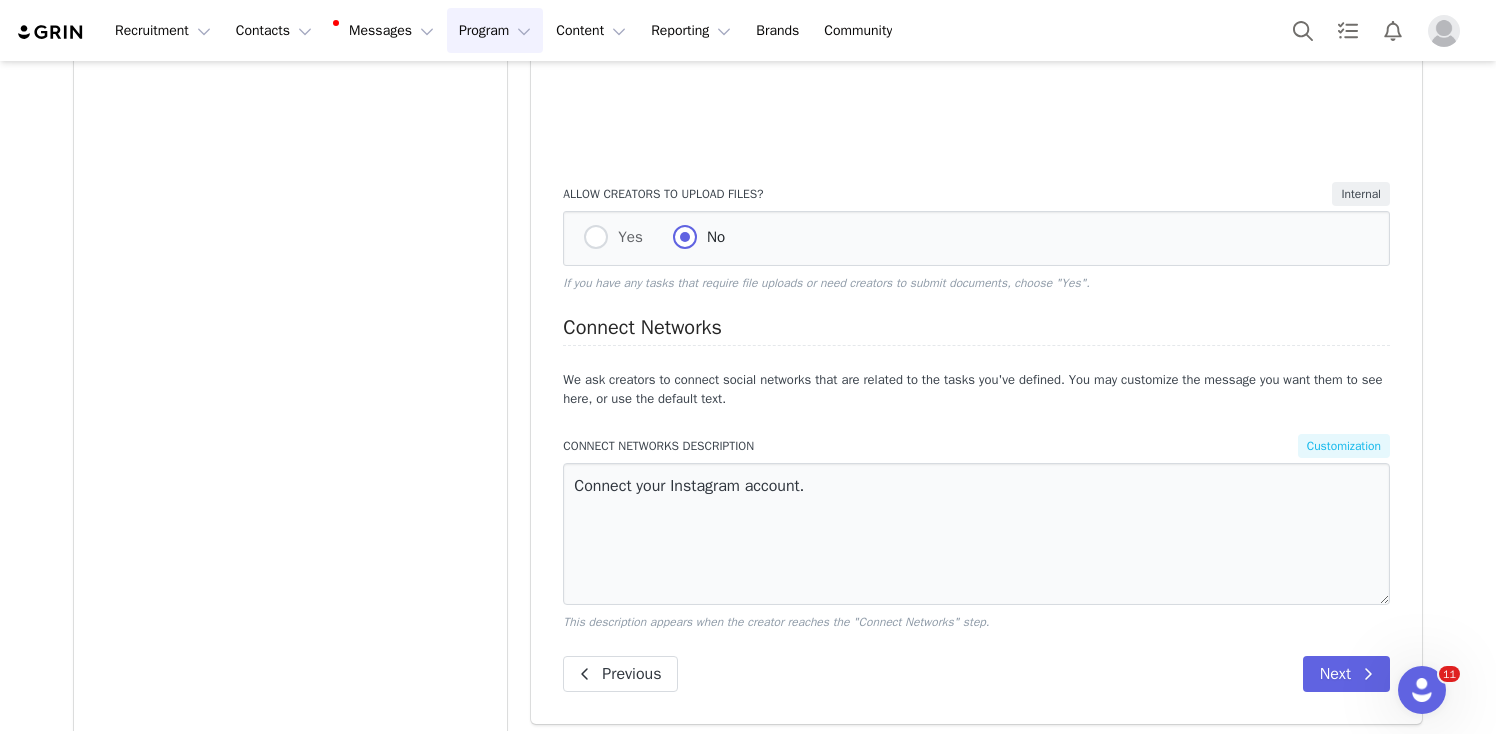 scroll, scrollTop: 897, scrollLeft: 0, axis: vertical 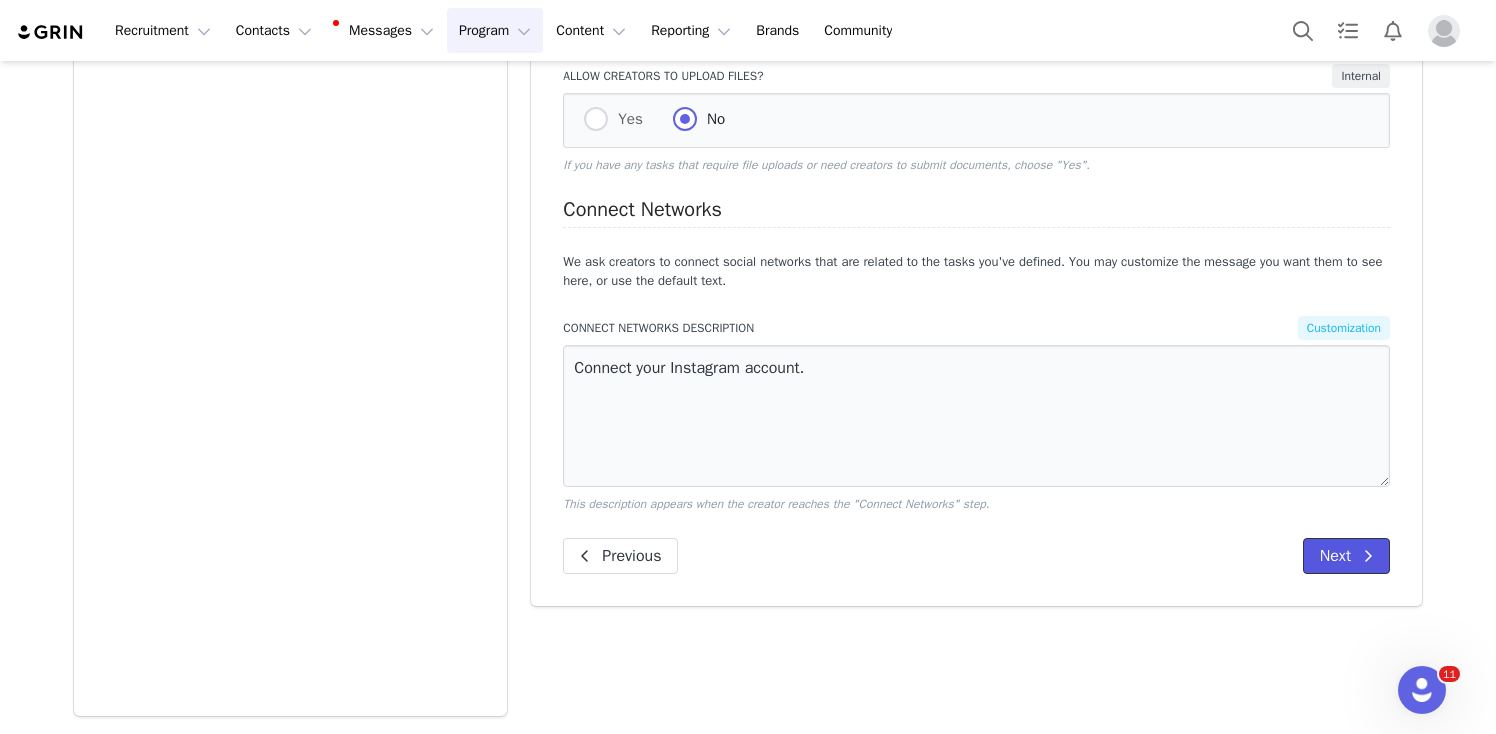 click on "Next" at bounding box center (1346, 556) 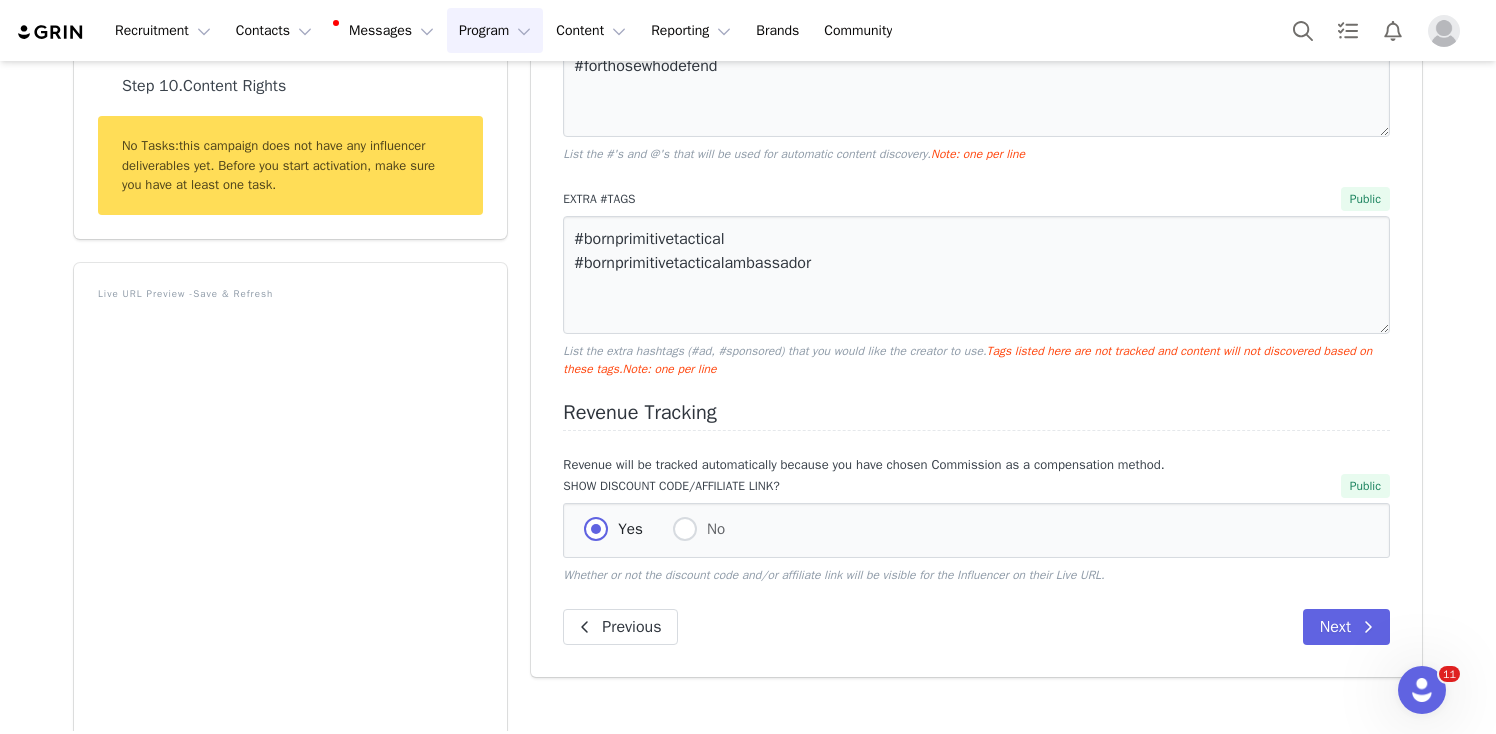 scroll, scrollTop: 897, scrollLeft: 0, axis: vertical 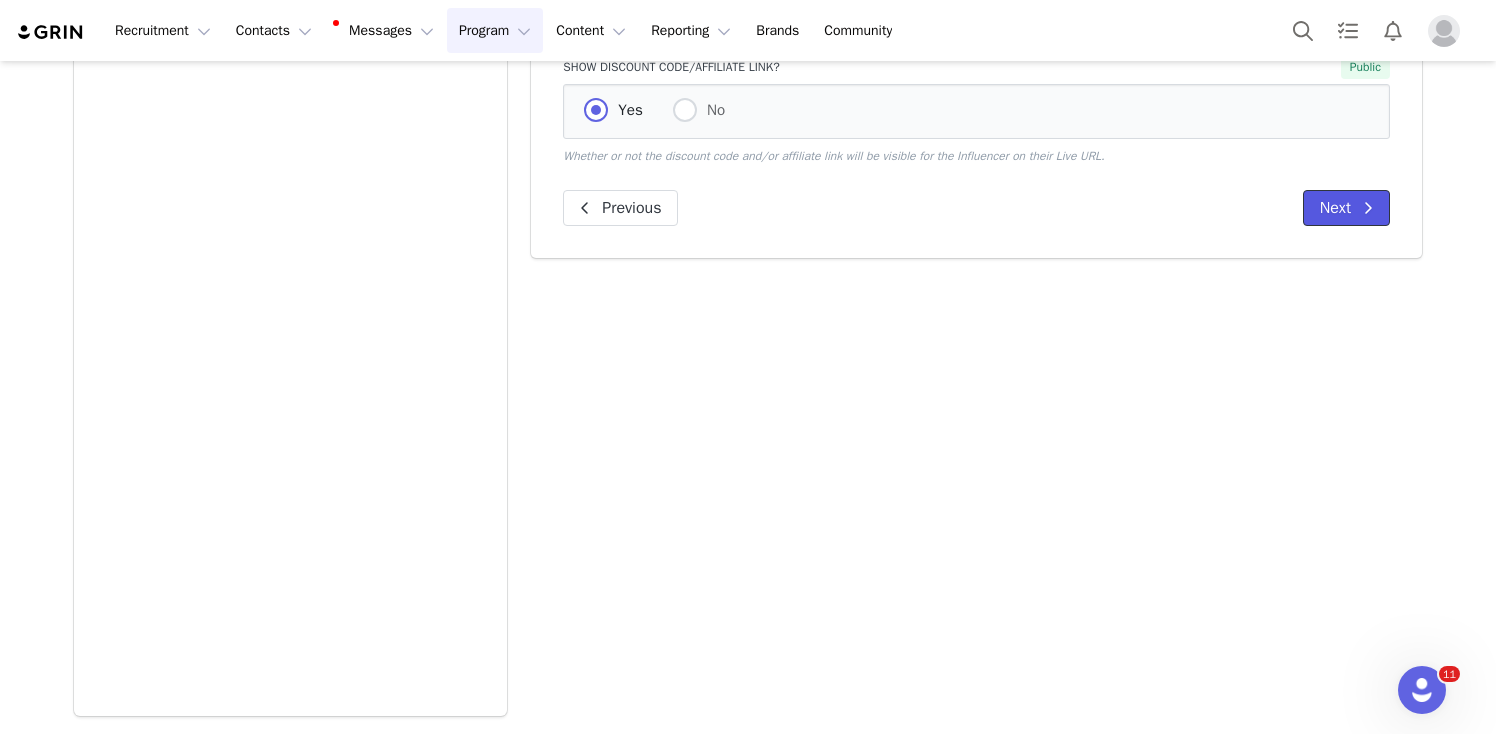 click at bounding box center (1368, 208) 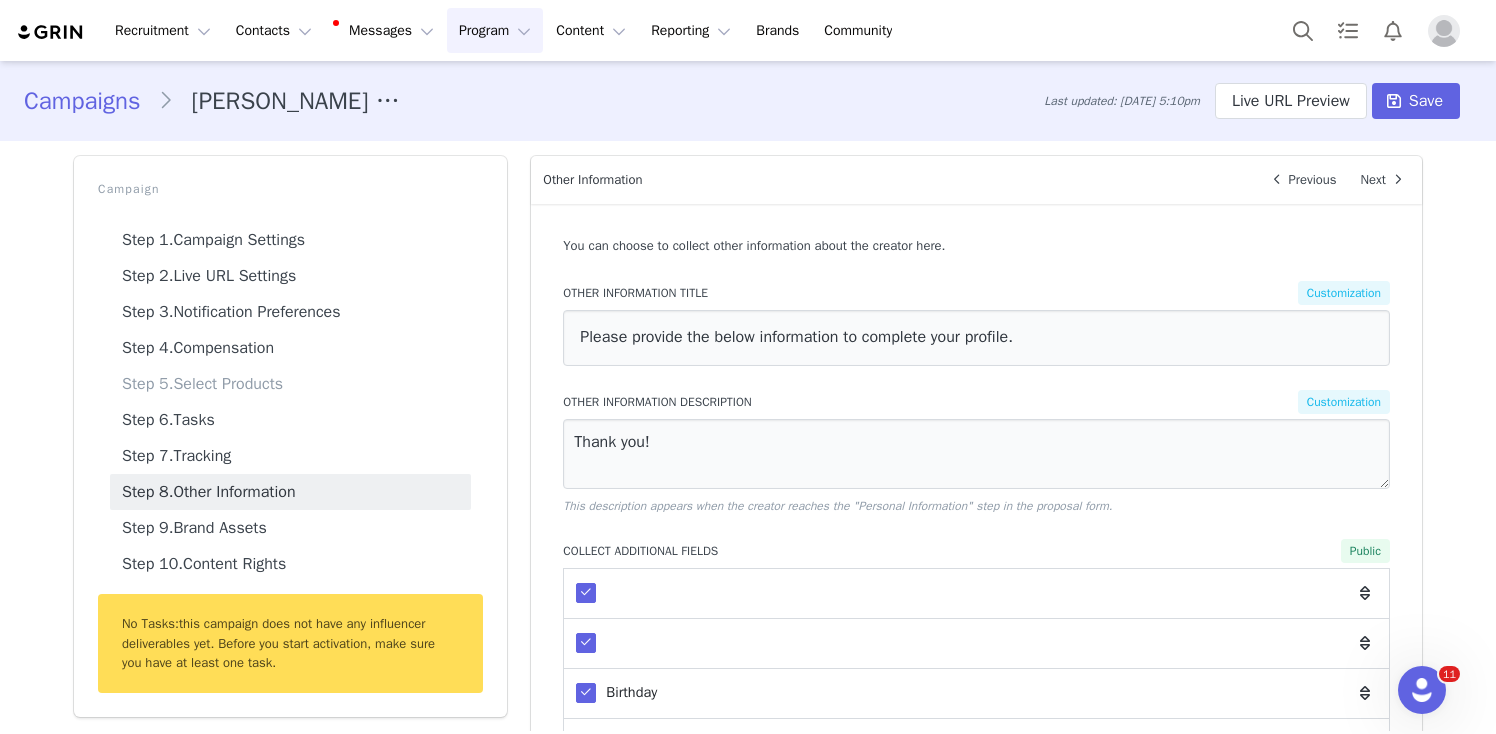 scroll, scrollTop: 2, scrollLeft: 0, axis: vertical 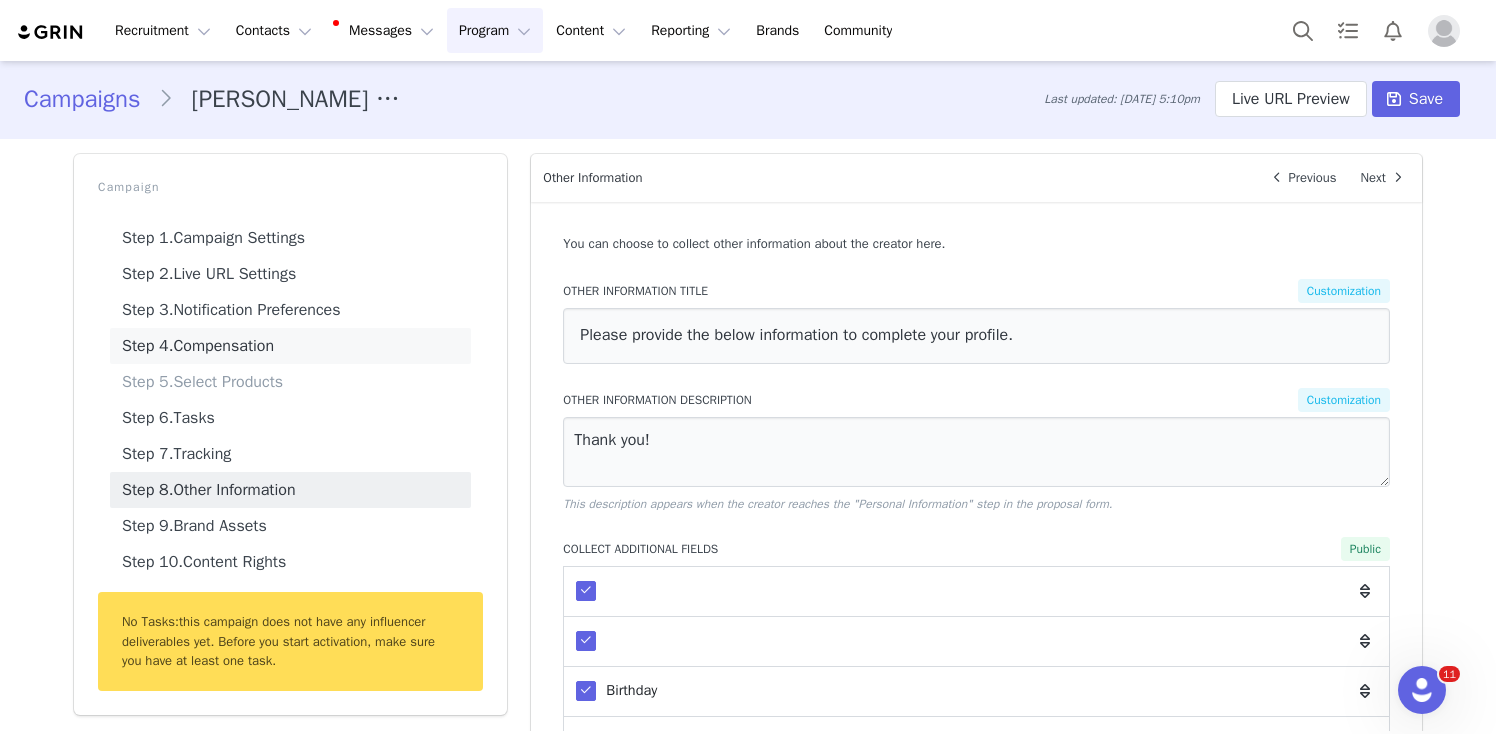 click on "Step 4.  Compensation" at bounding box center (290, 346) 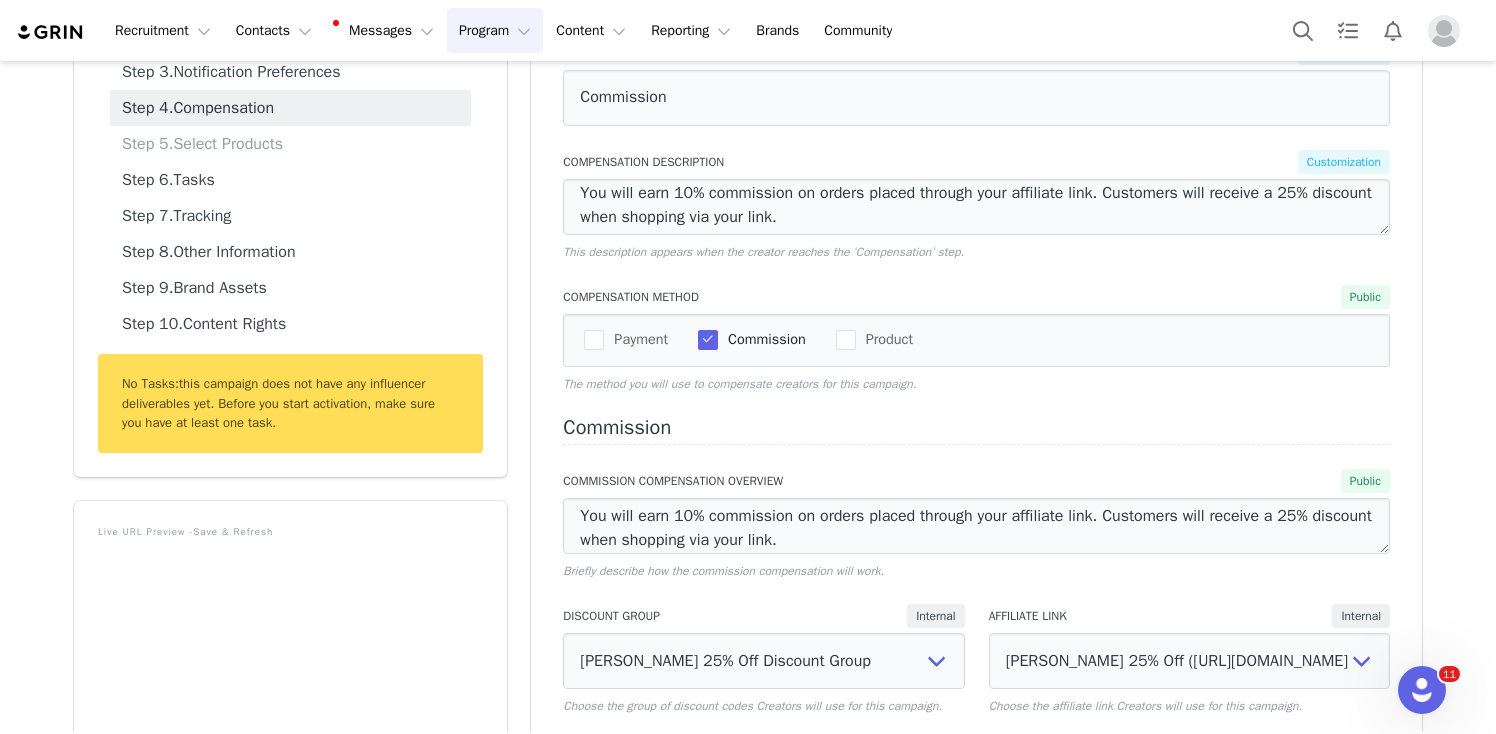 scroll, scrollTop: 0, scrollLeft: 0, axis: both 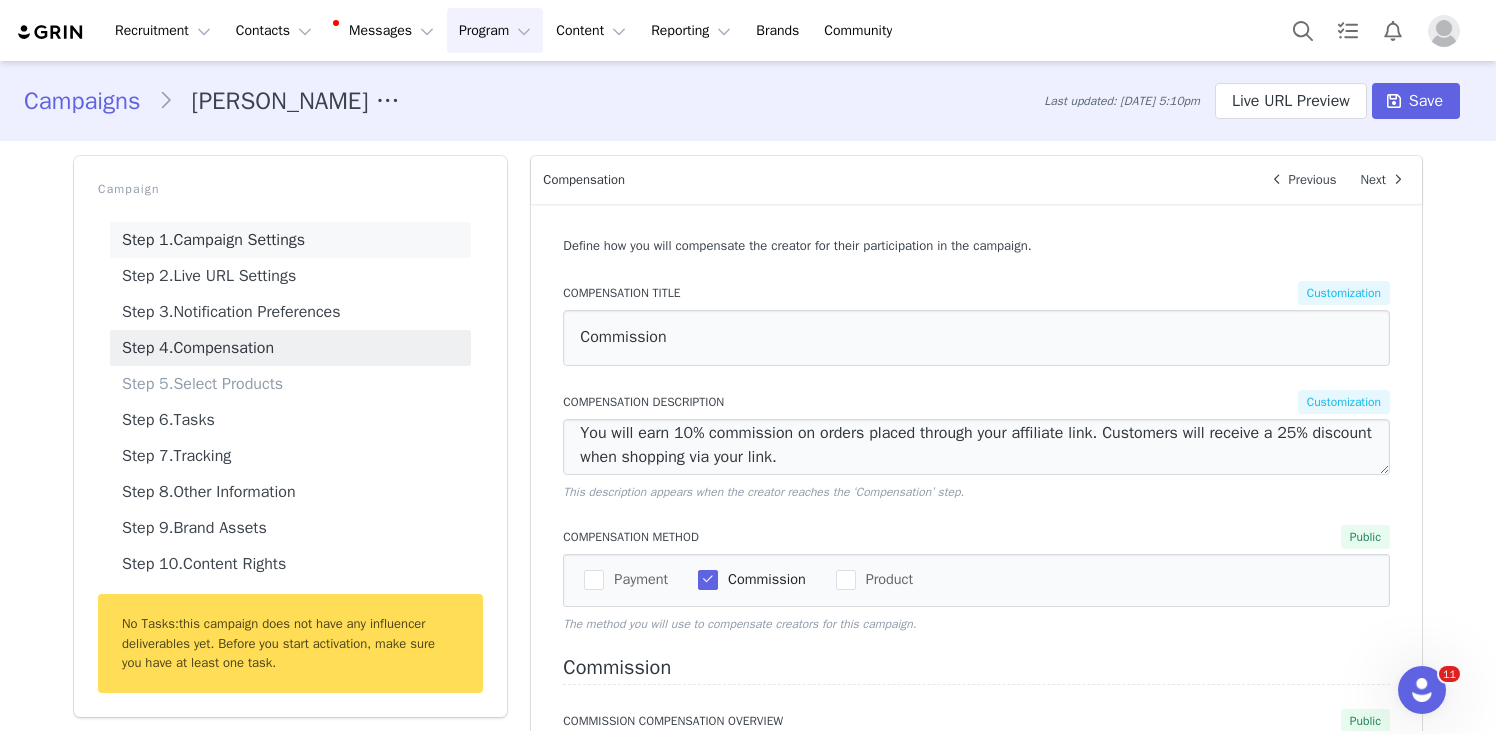 click on "Step 1.  Campaign Settings" at bounding box center [290, 240] 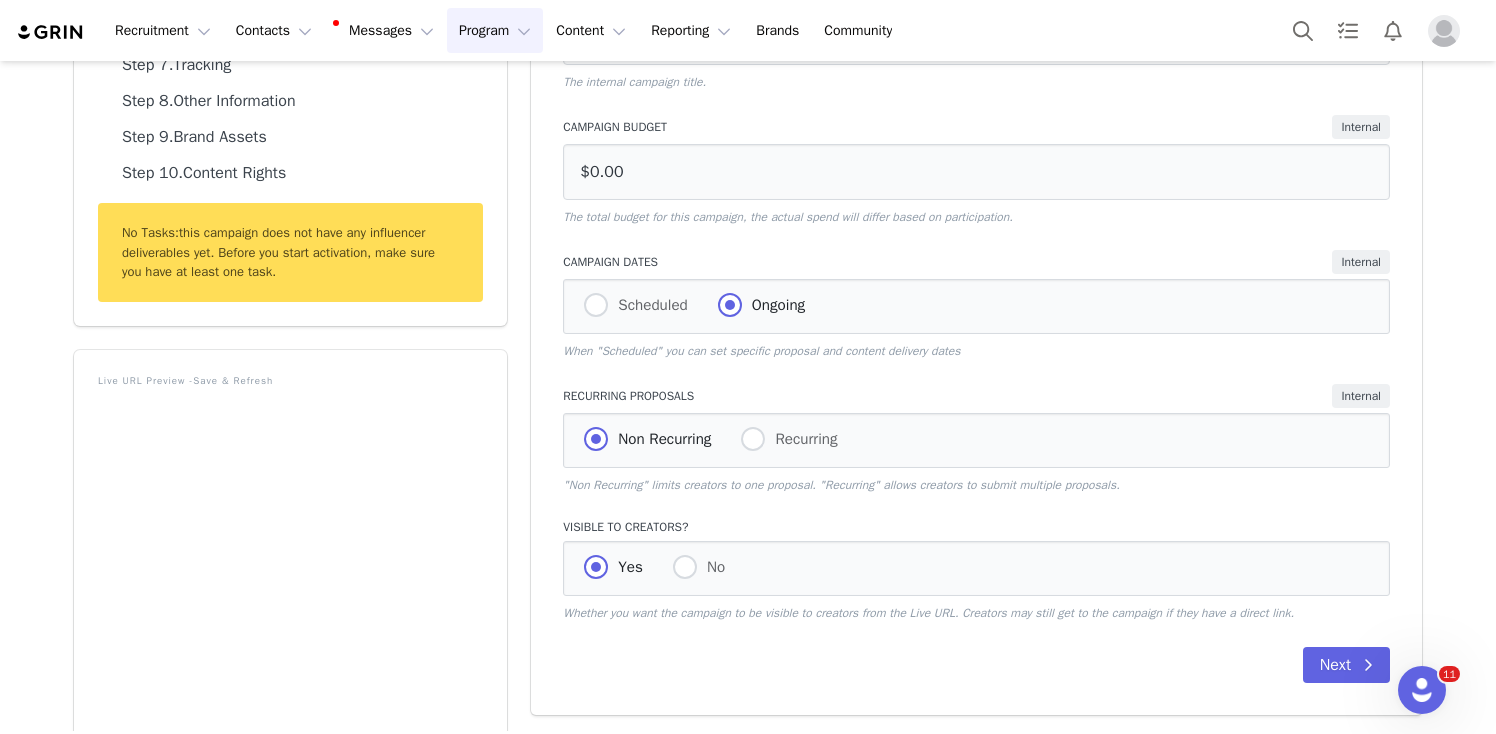 scroll, scrollTop: 0, scrollLeft: 0, axis: both 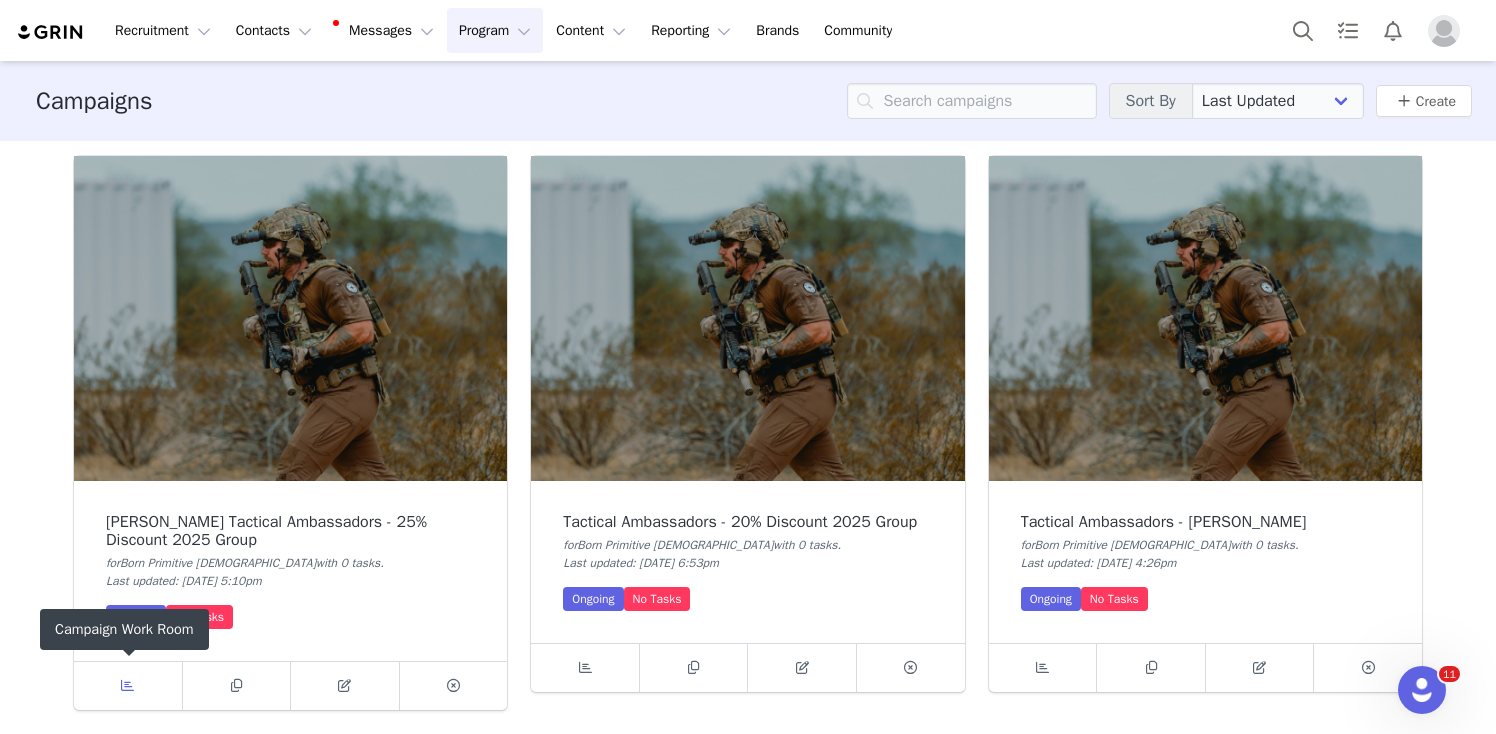 click at bounding box center (128, 686) 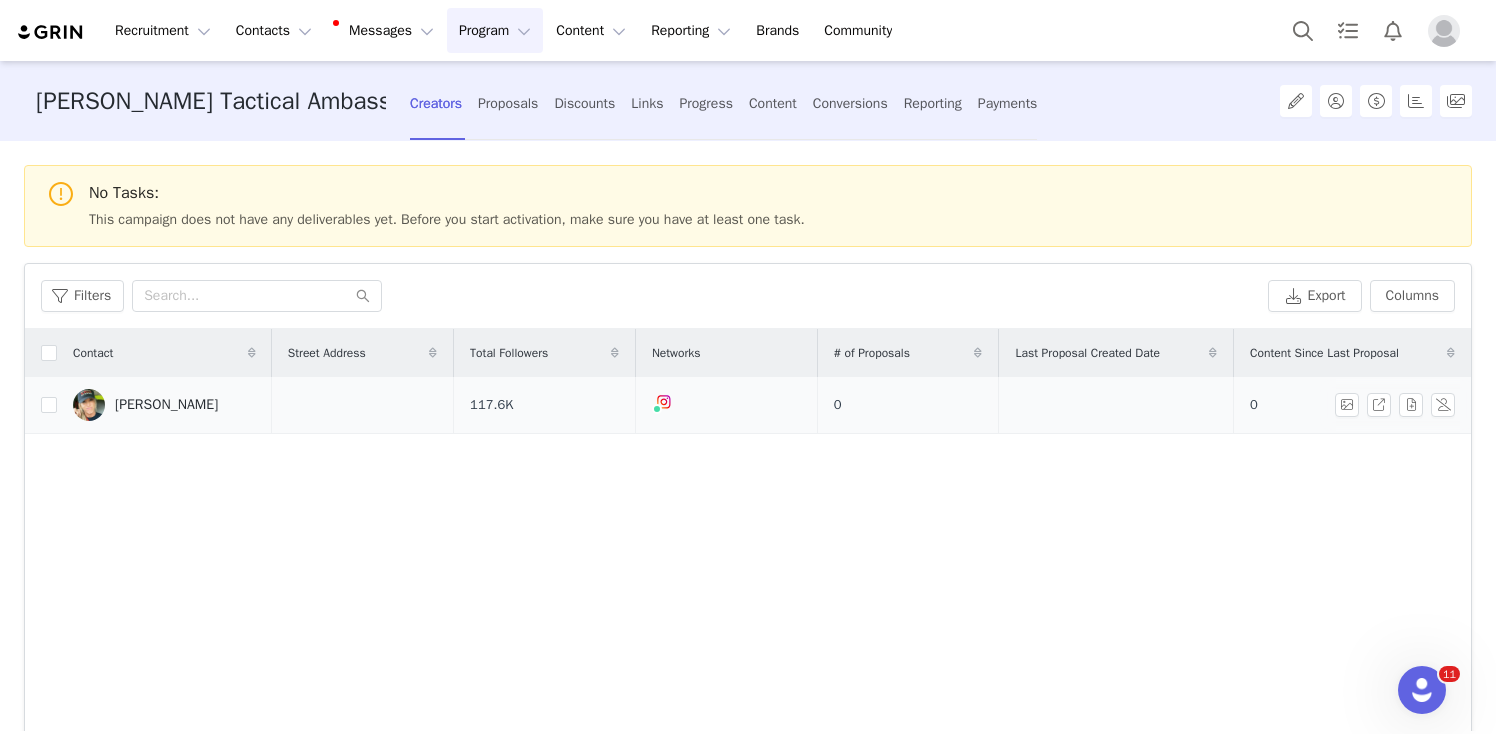 click on "[PERSON_NAME]" at bounding box center [166, 405] 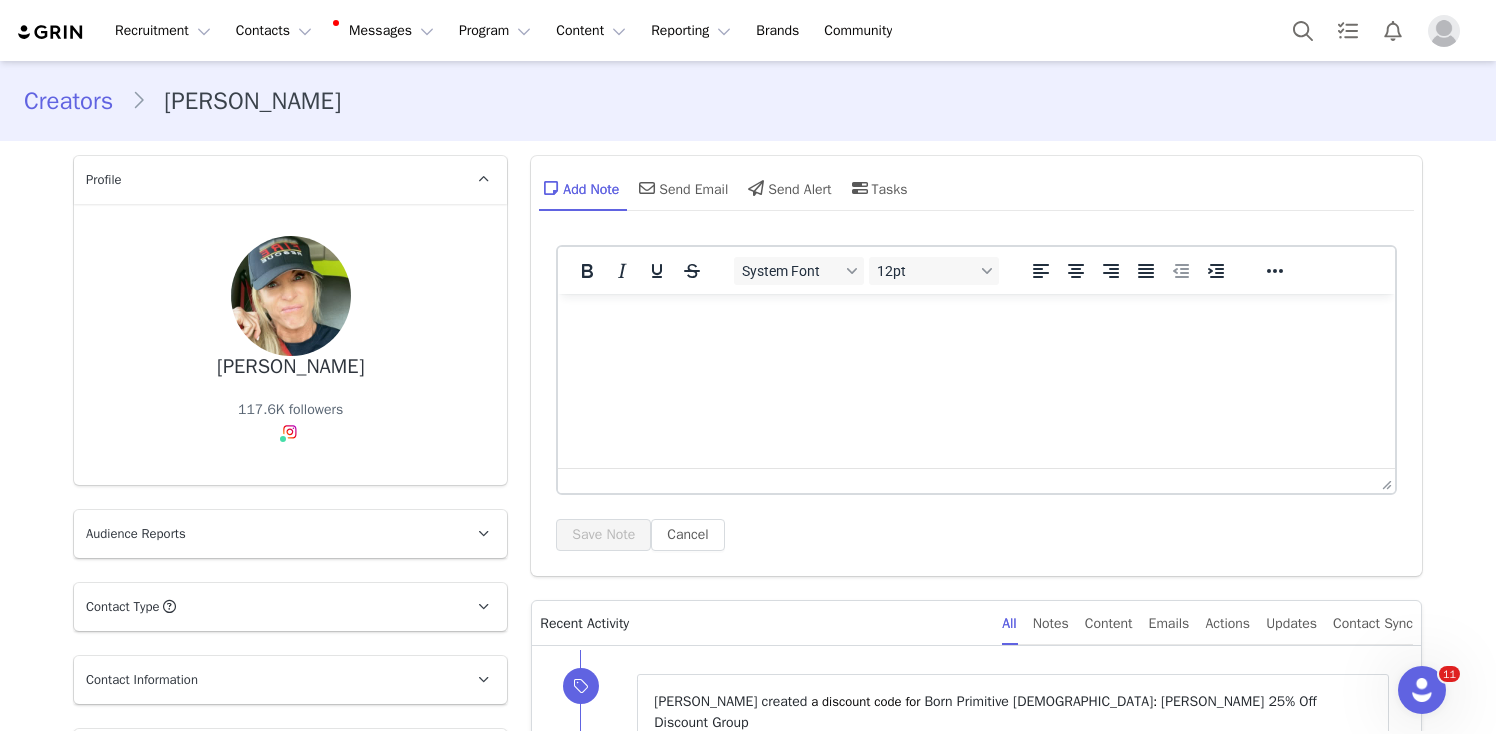scroll, scrollTop: 0, scrollLeft: 0, axis: both 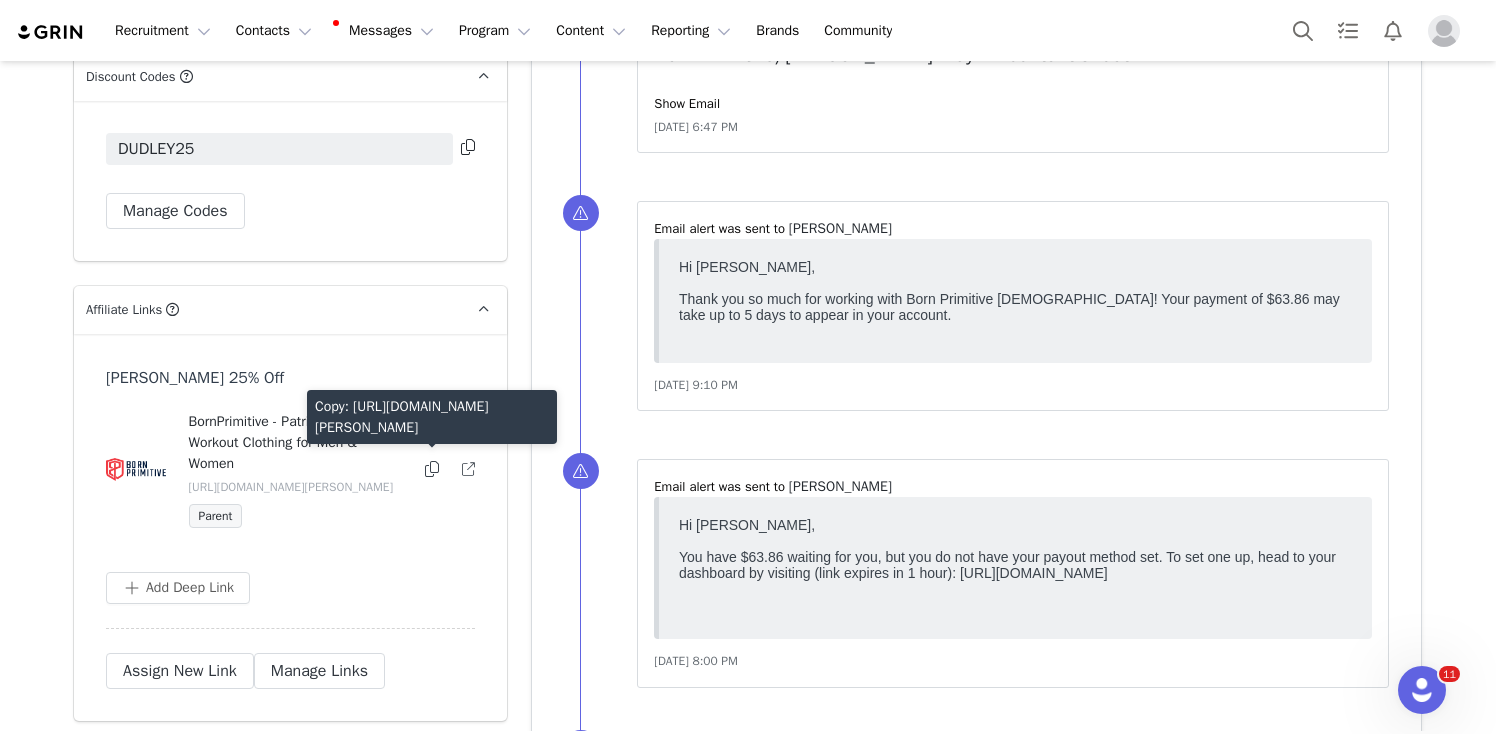 click at bounding box center [432, 469] 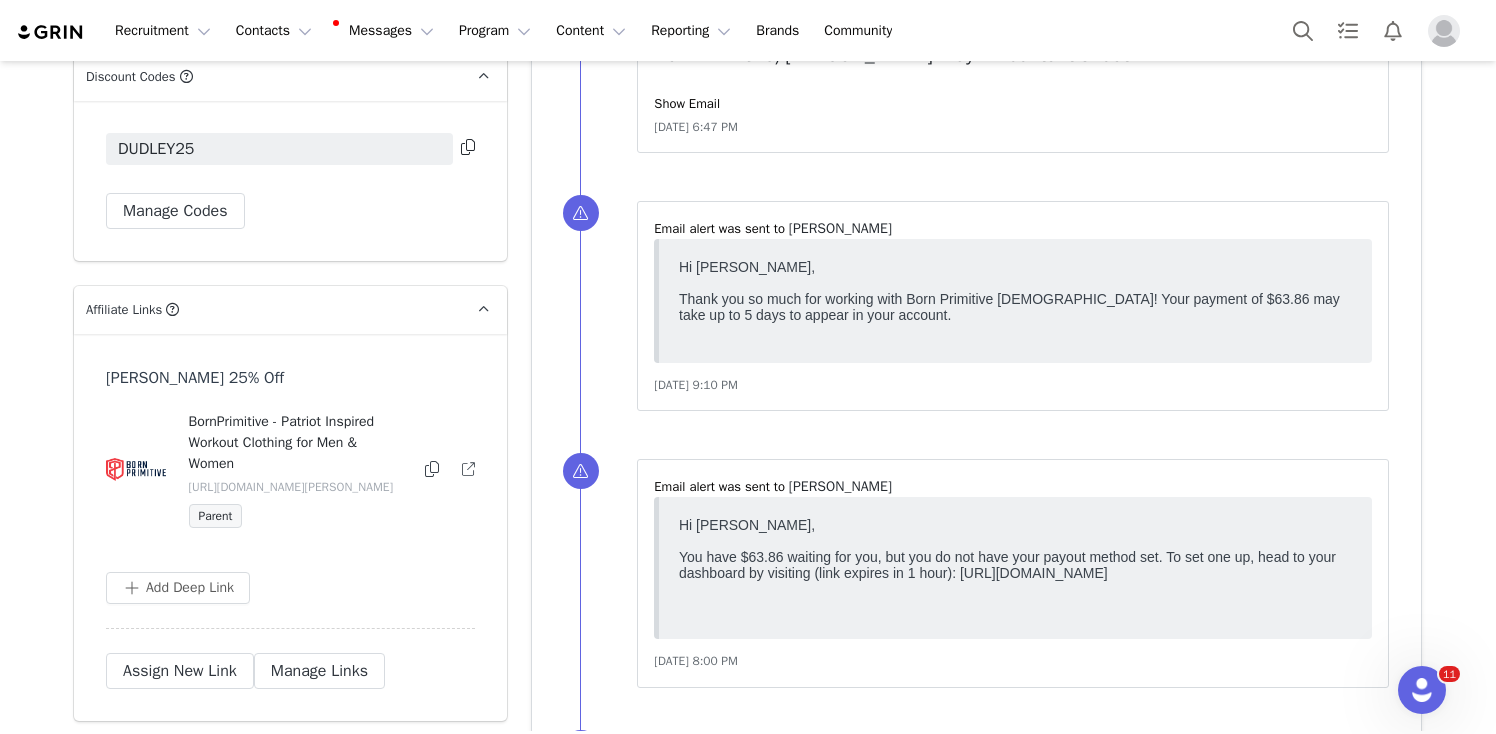 click at bounding box center [432, 469] 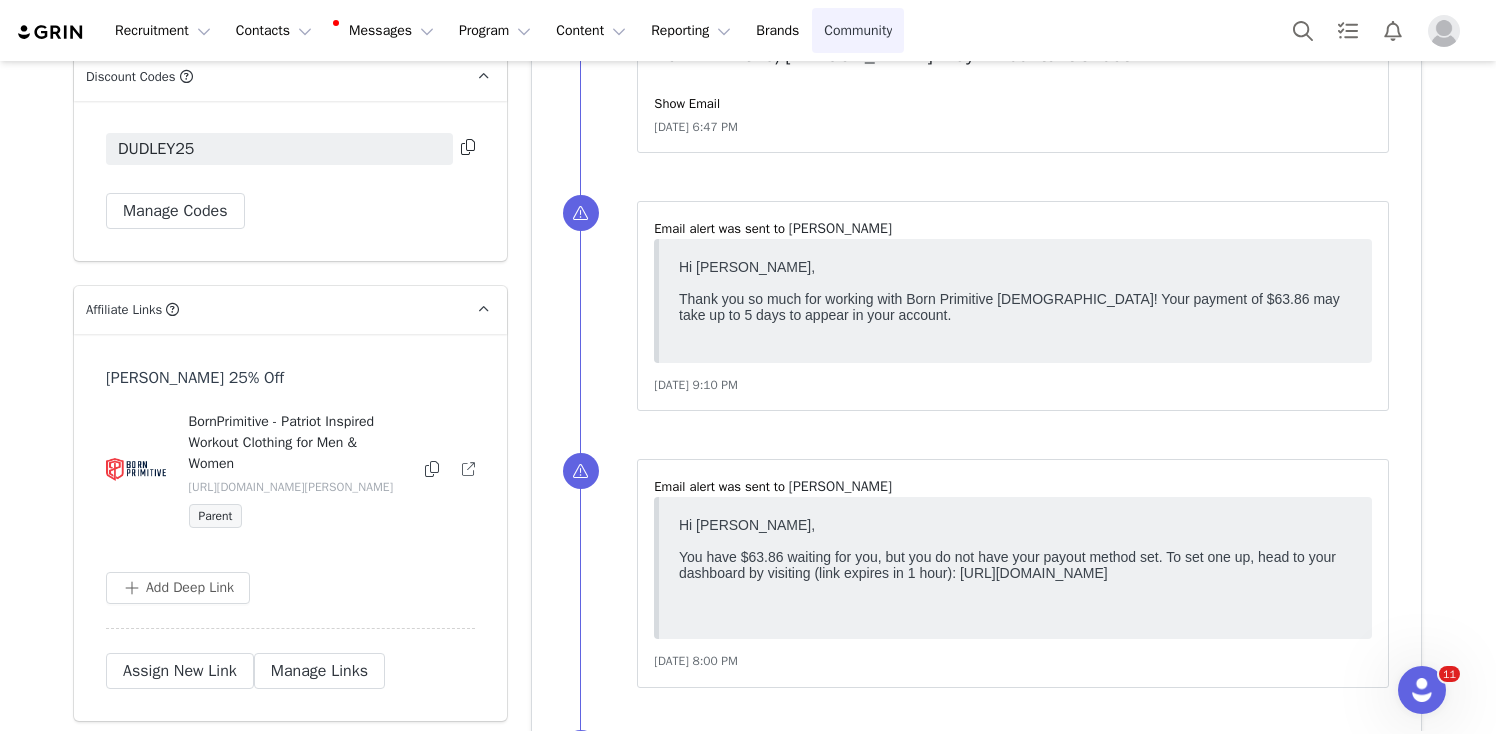 scroll, scrollTop: 1762, scrollLeft: 0, axis: vertical 